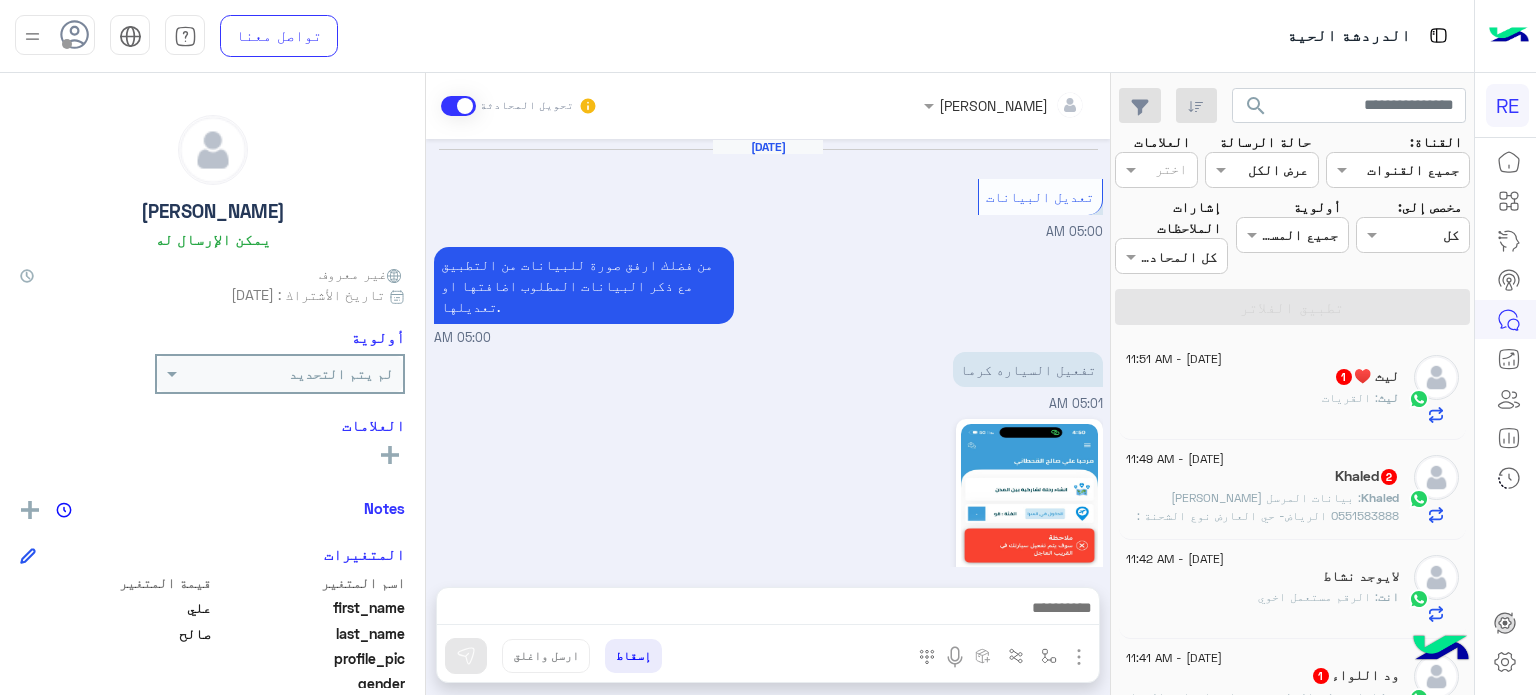 scroll, scrollTop: 0, scrollLeft: 0, axis: both 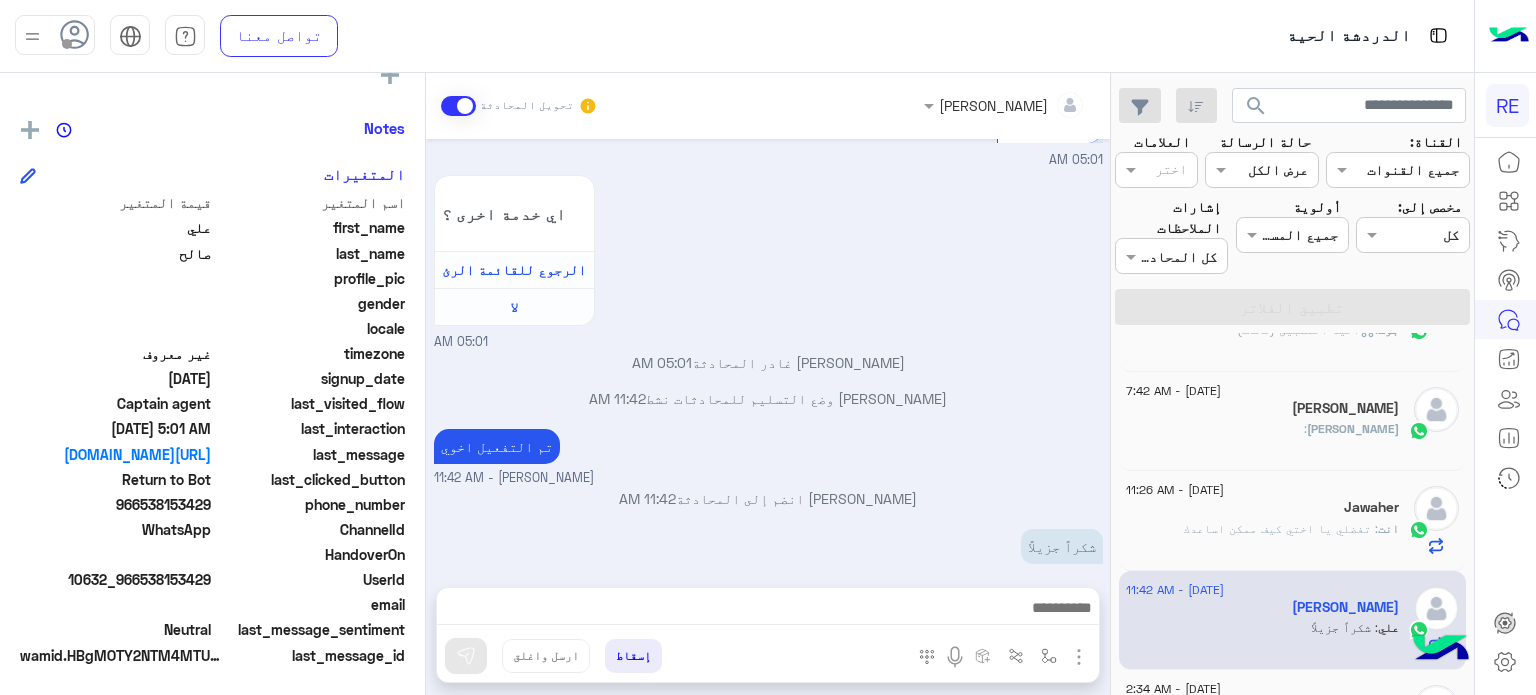 click on "search" 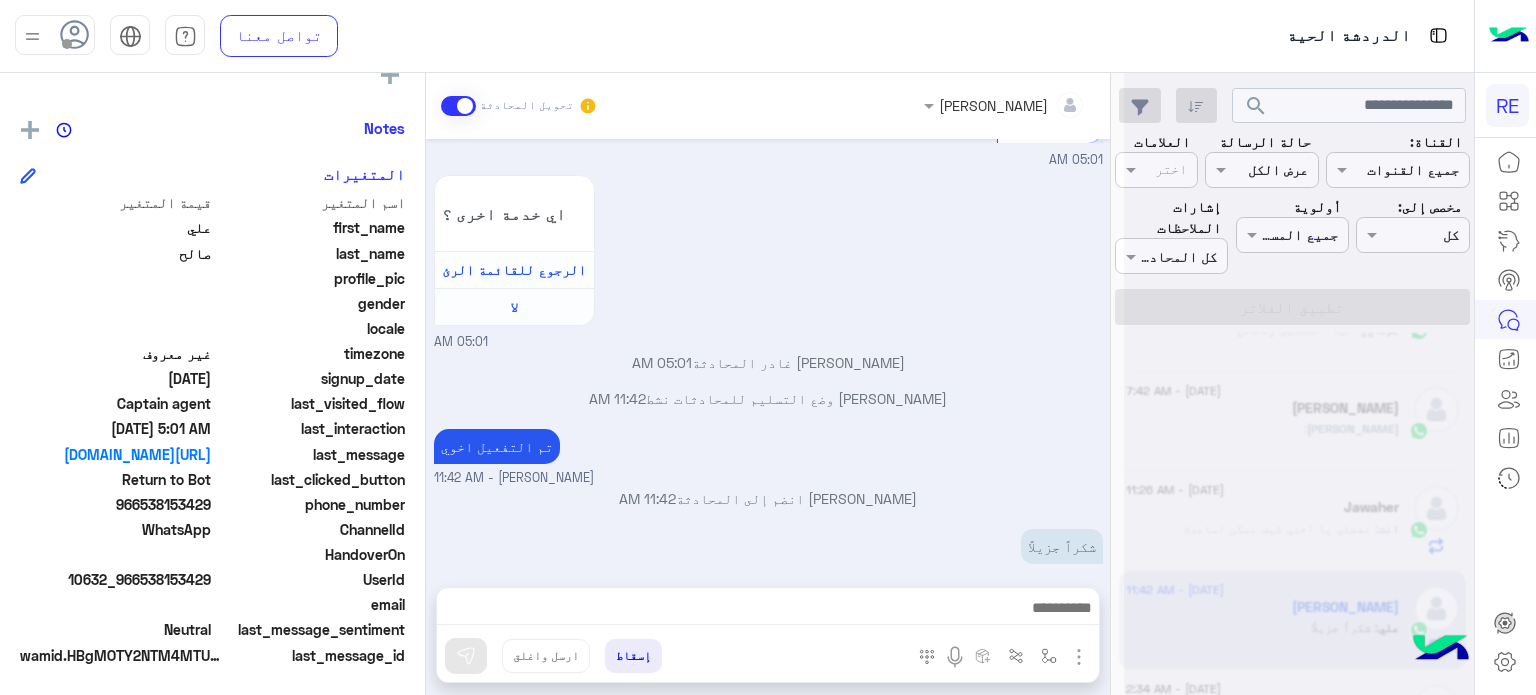scroll, scrollTop: 0, scrollLeft: 0, axis: both 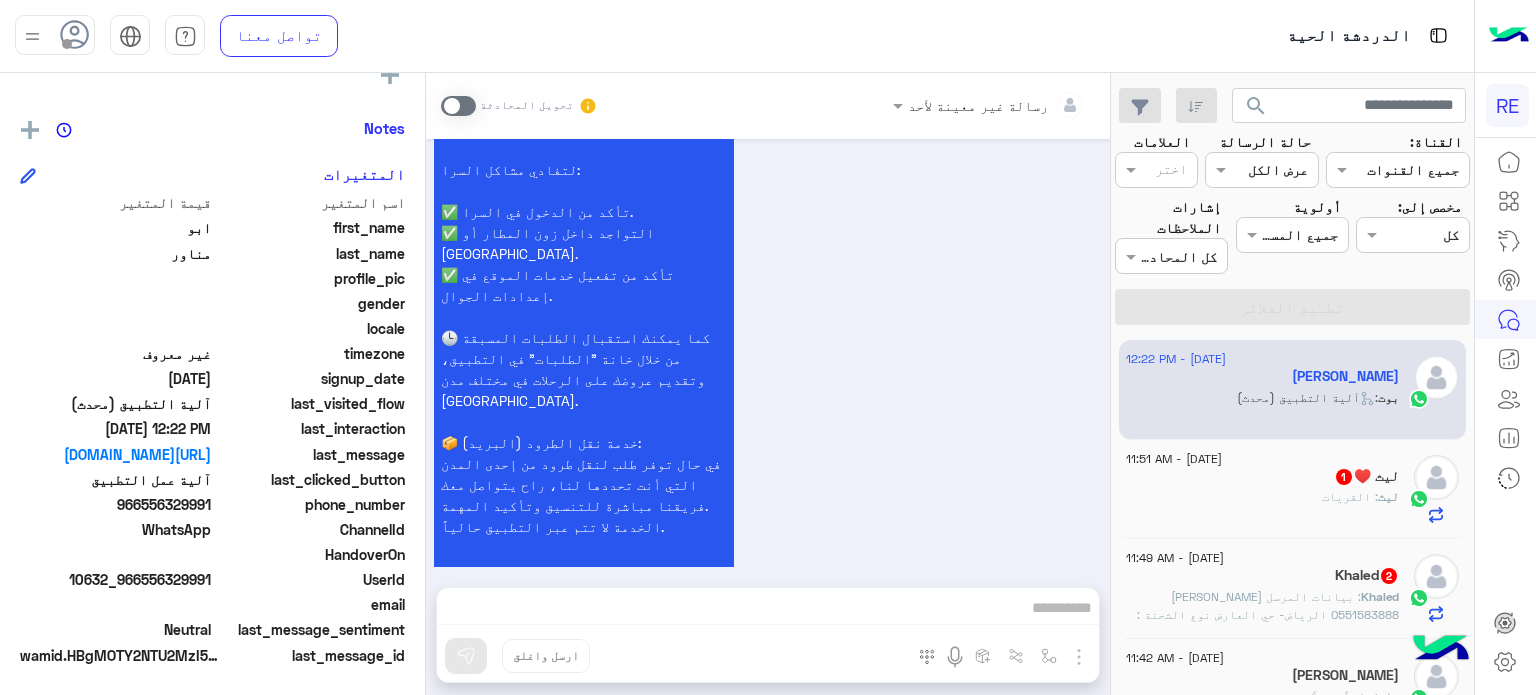 click on "ليث : القريات" 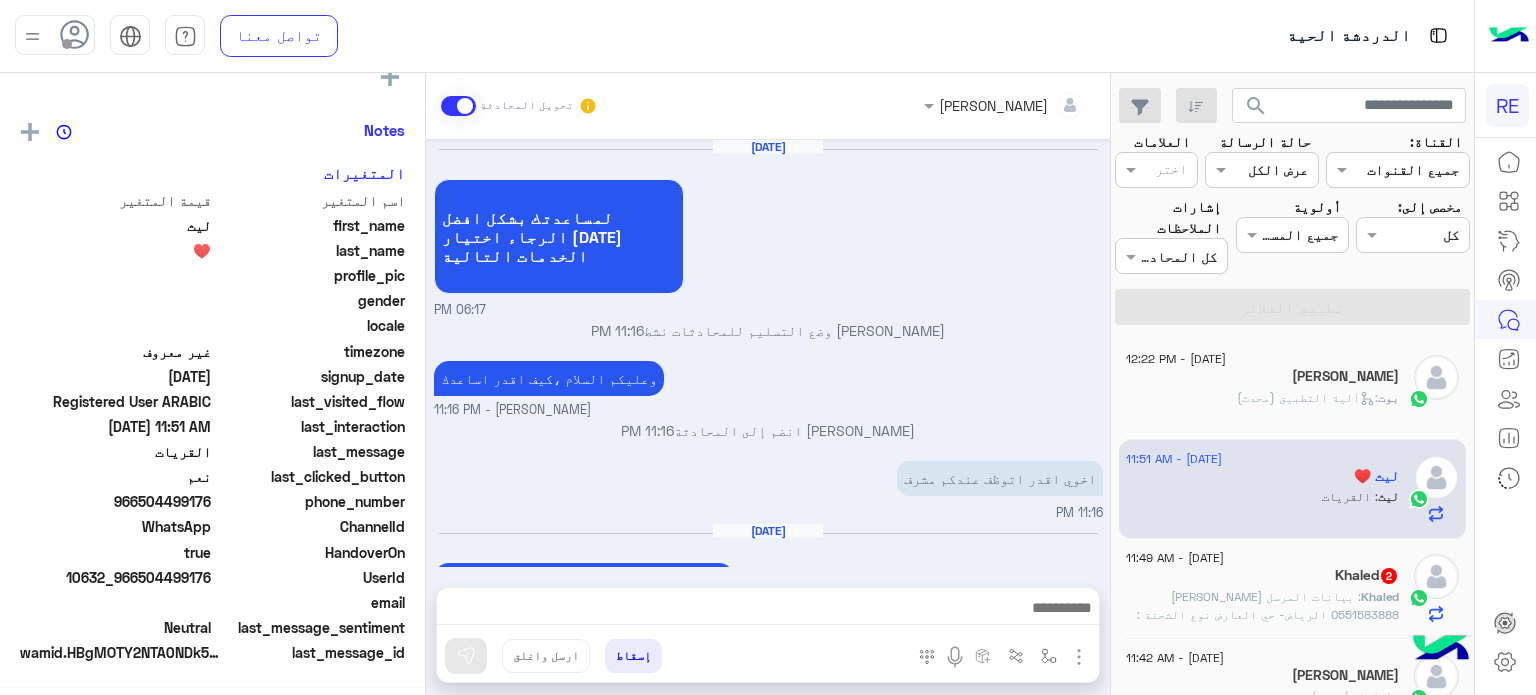 scroll, scrollTop: 376, scrollLeft: 0, axis: vertical 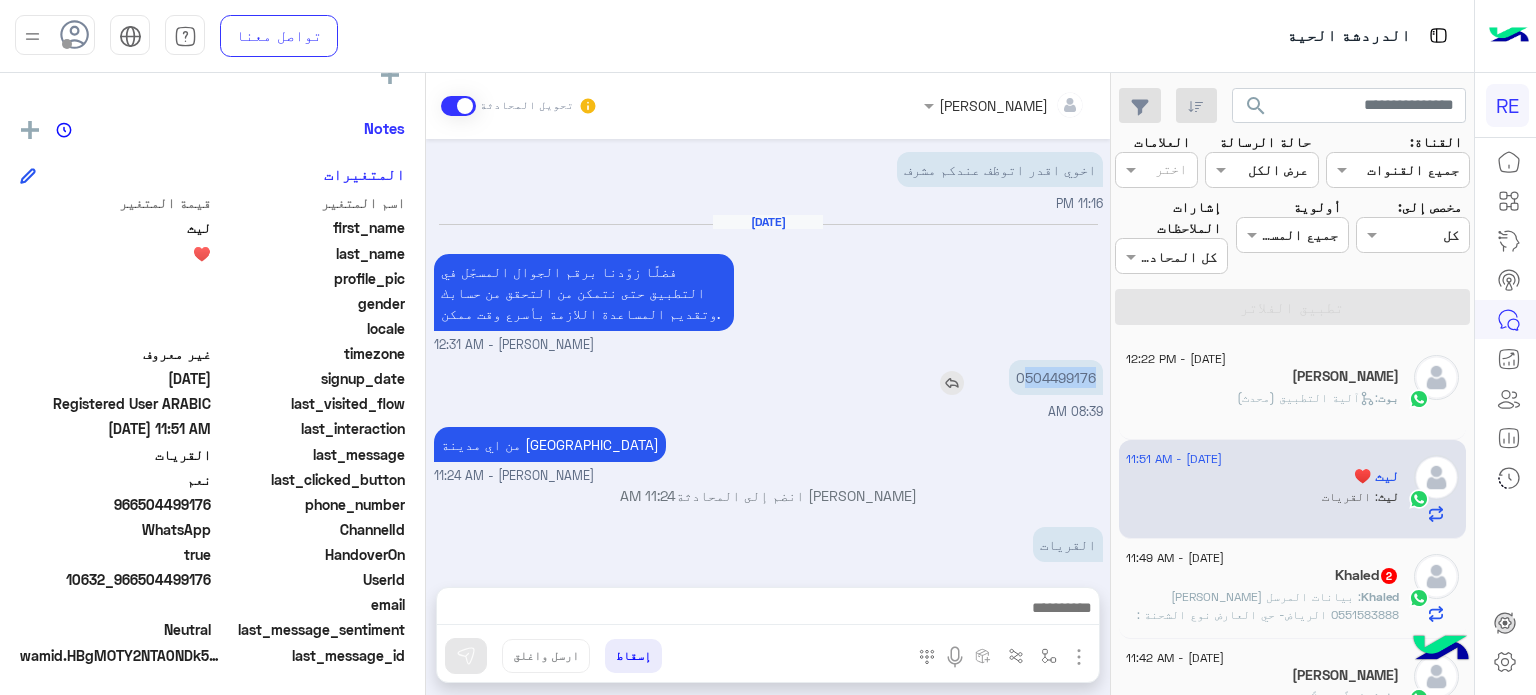 drag, startPoint x: 1093, startPoint y: 361, endPoint x: 1028, endPoint y: 363, distance: 65.03076 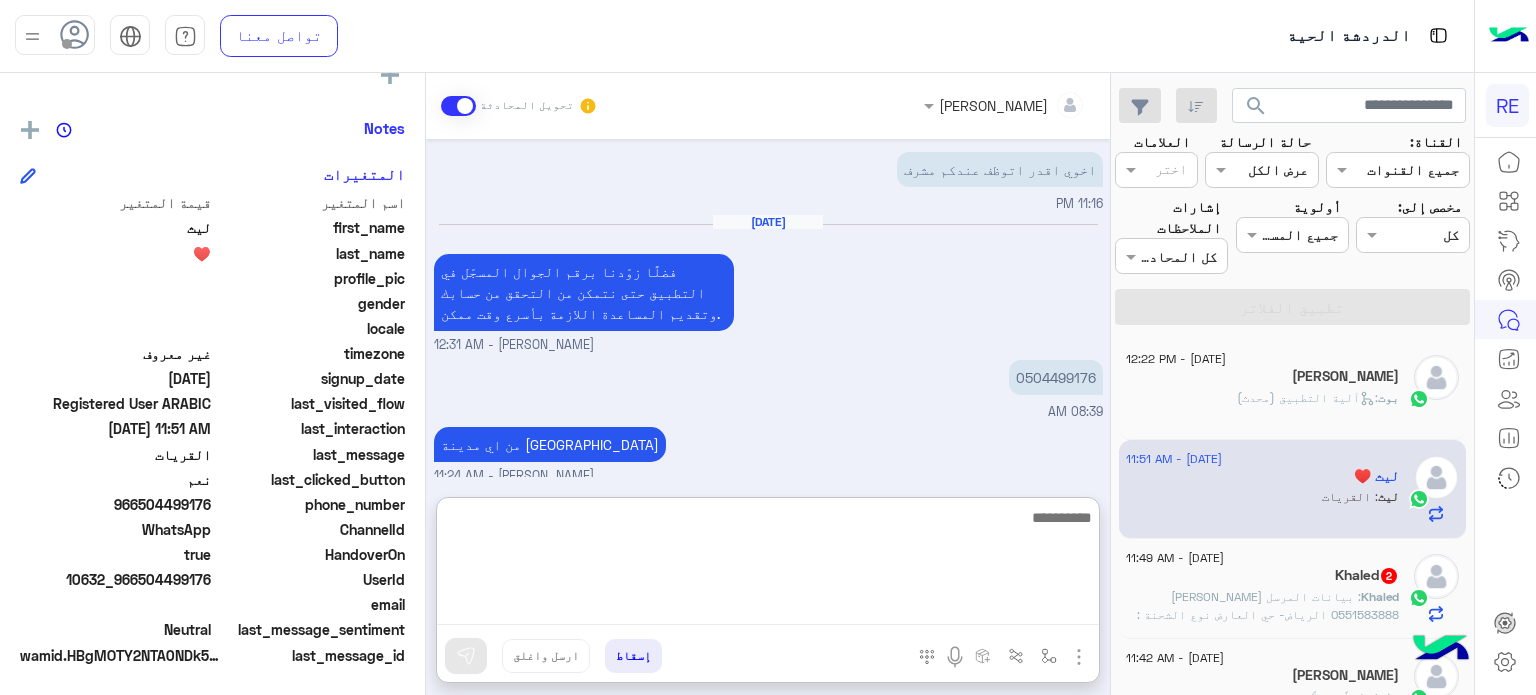 click at bounding box center [768, 565] 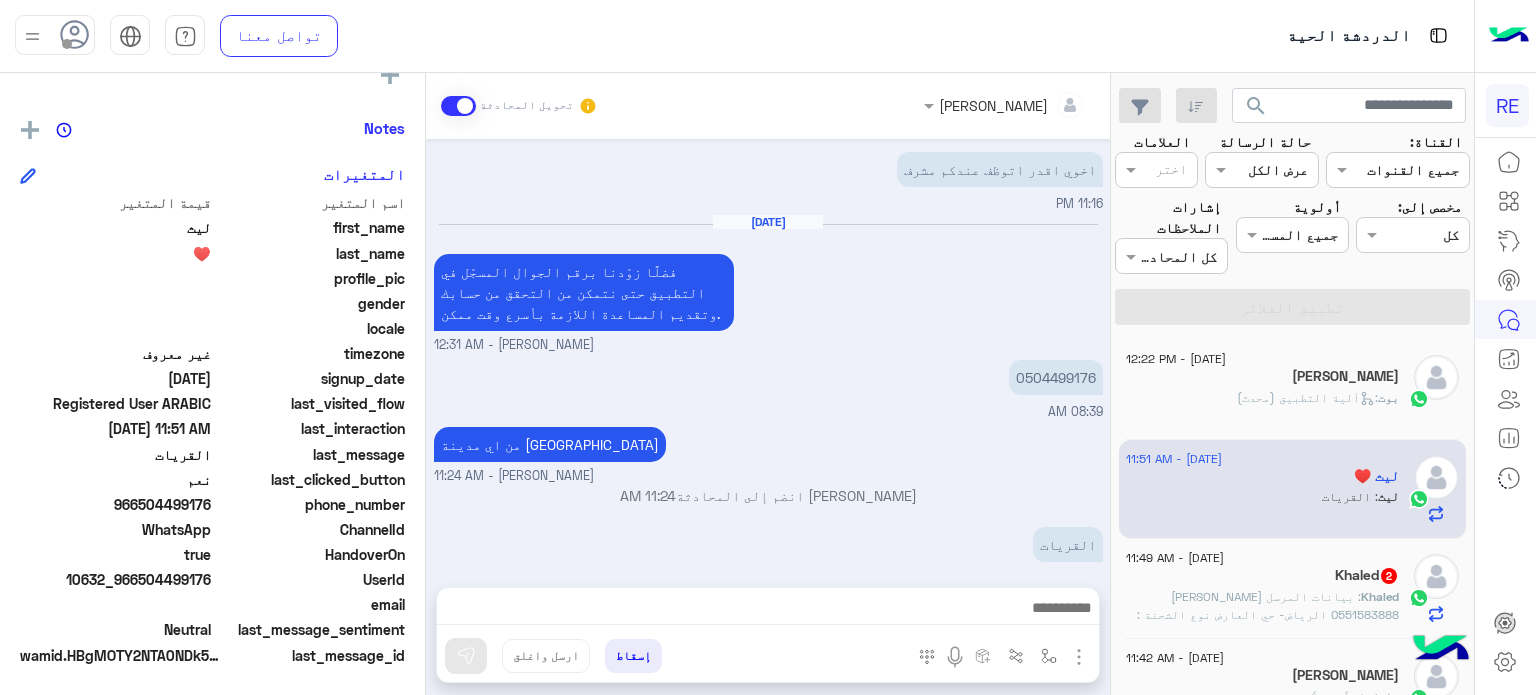 click on "من اي مدينة ياغالي  [PERSON_NAME] -  11:24 AM" at bounding box center (768, 454) 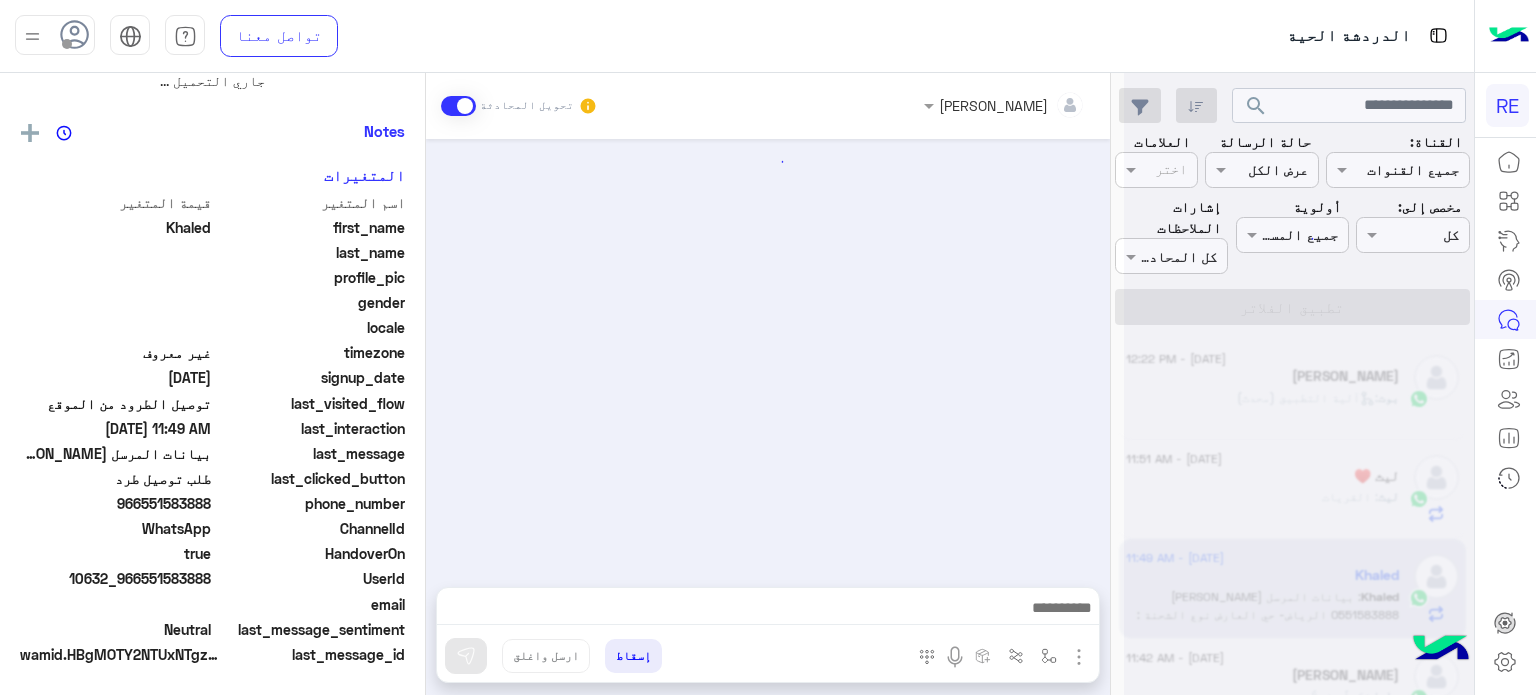 scroll, scrollTop: 376, scrollLeft: 0, axis: vertical 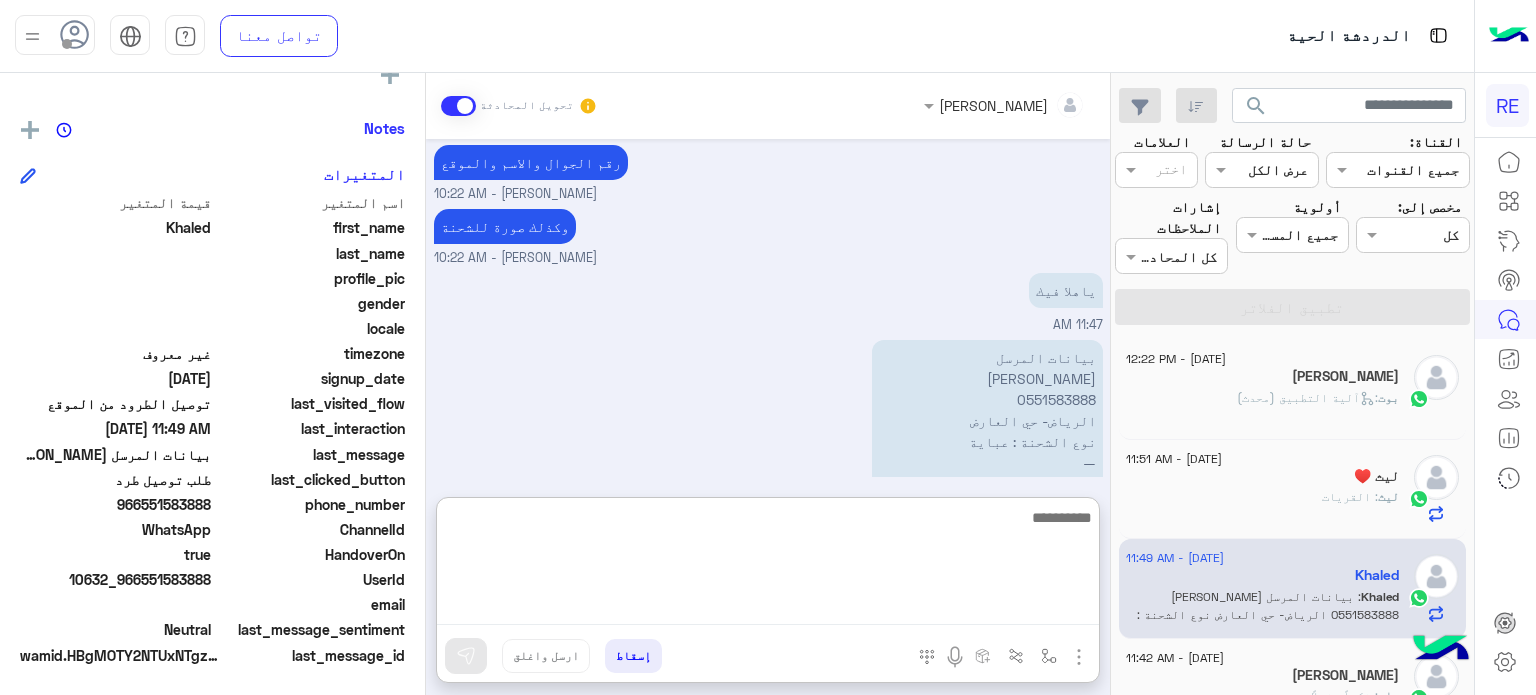 click at bounding box center [768, 565] 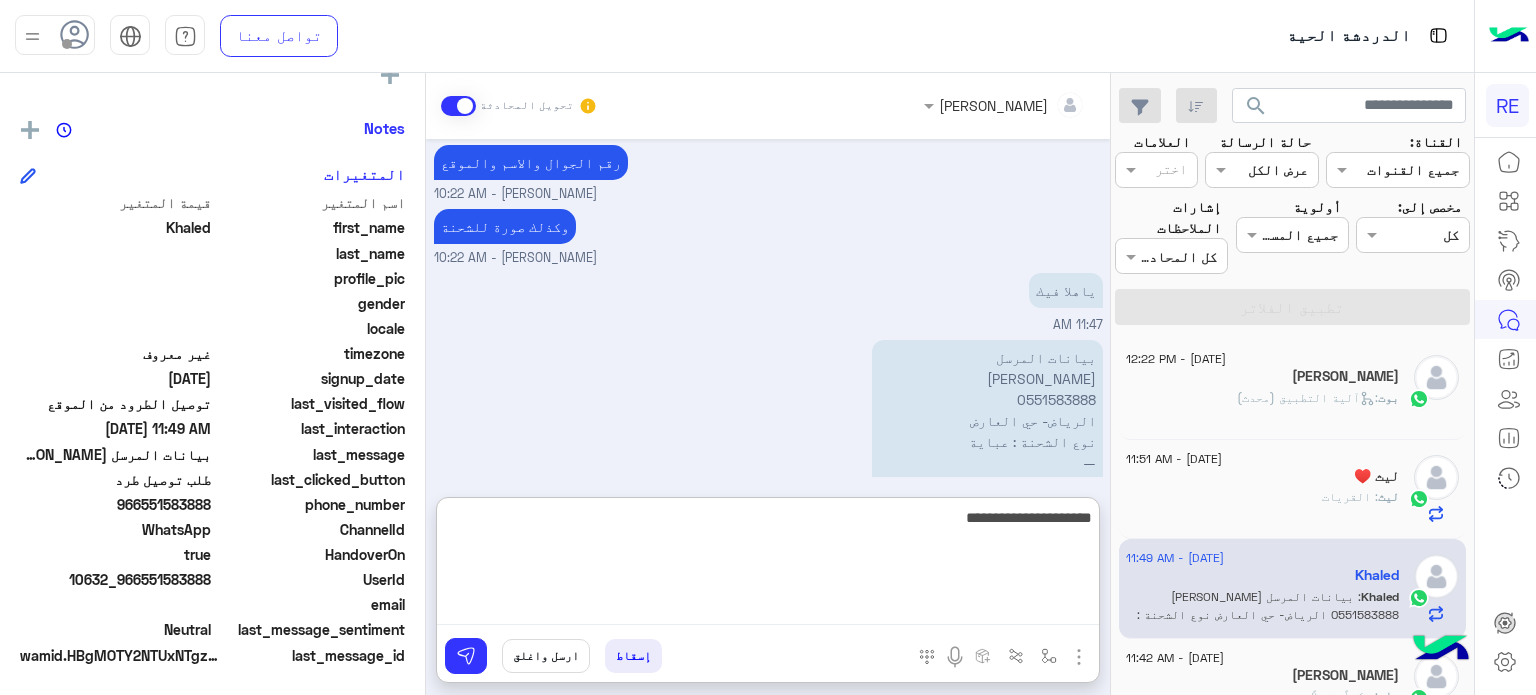type on "**********" 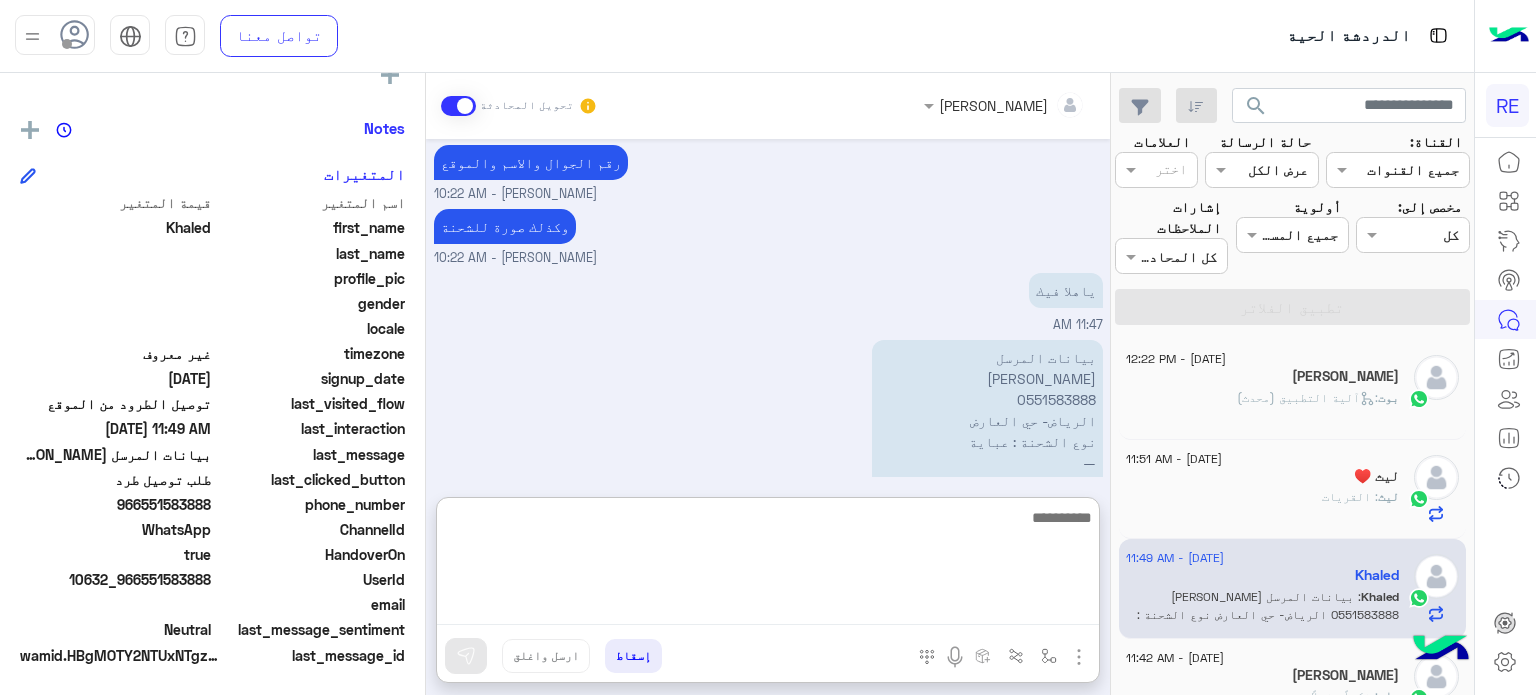 scroll, scrollTop: 724, scrollLeft: 0, axis: vertical 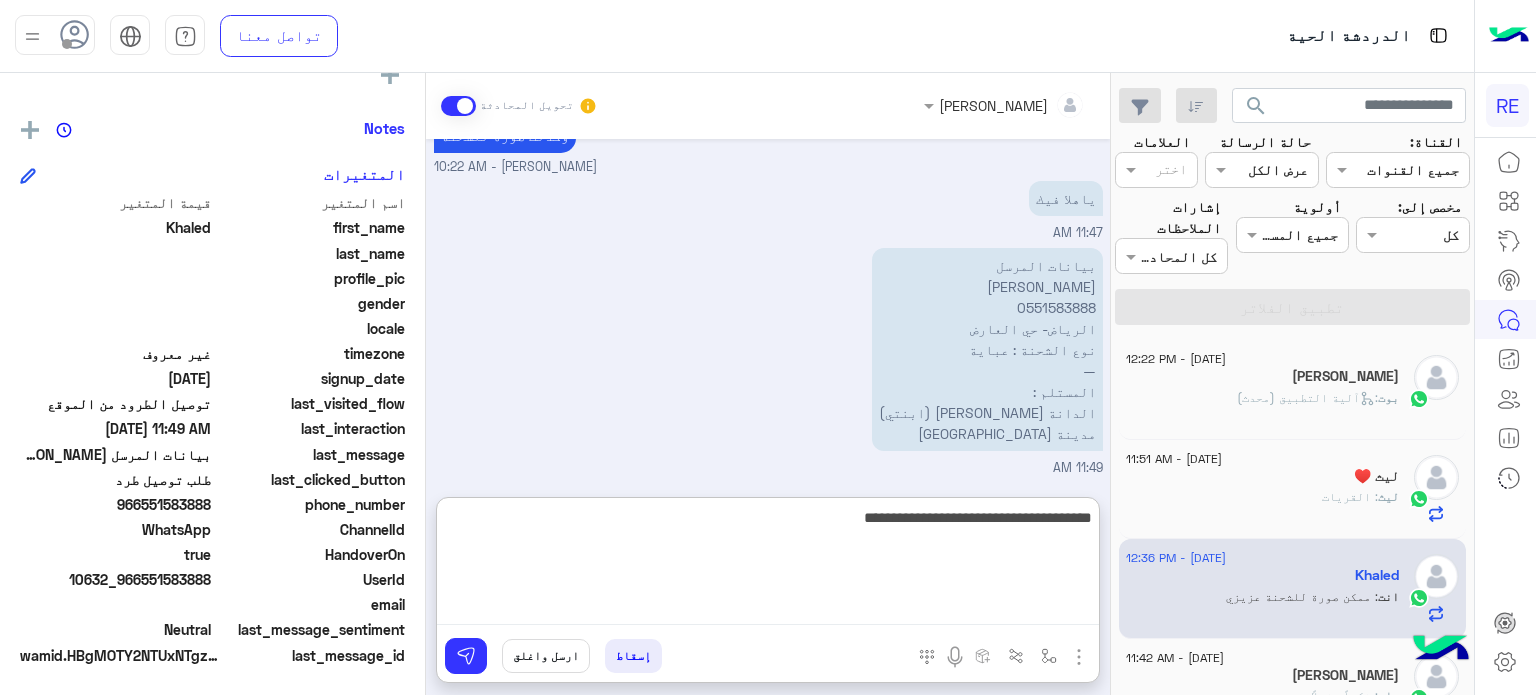 type on "**********" 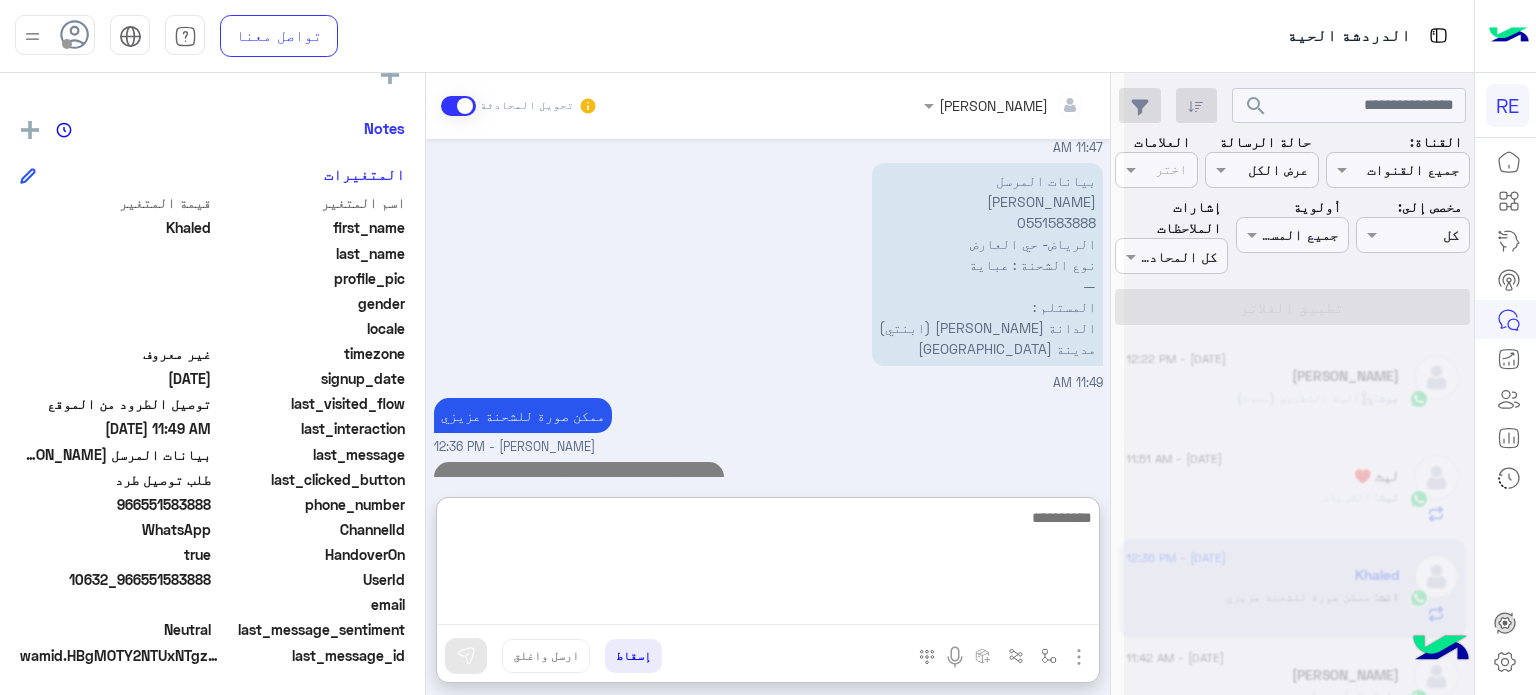 scroll, scrollTop: 2195, scrollLeft: 0, axis: vertical 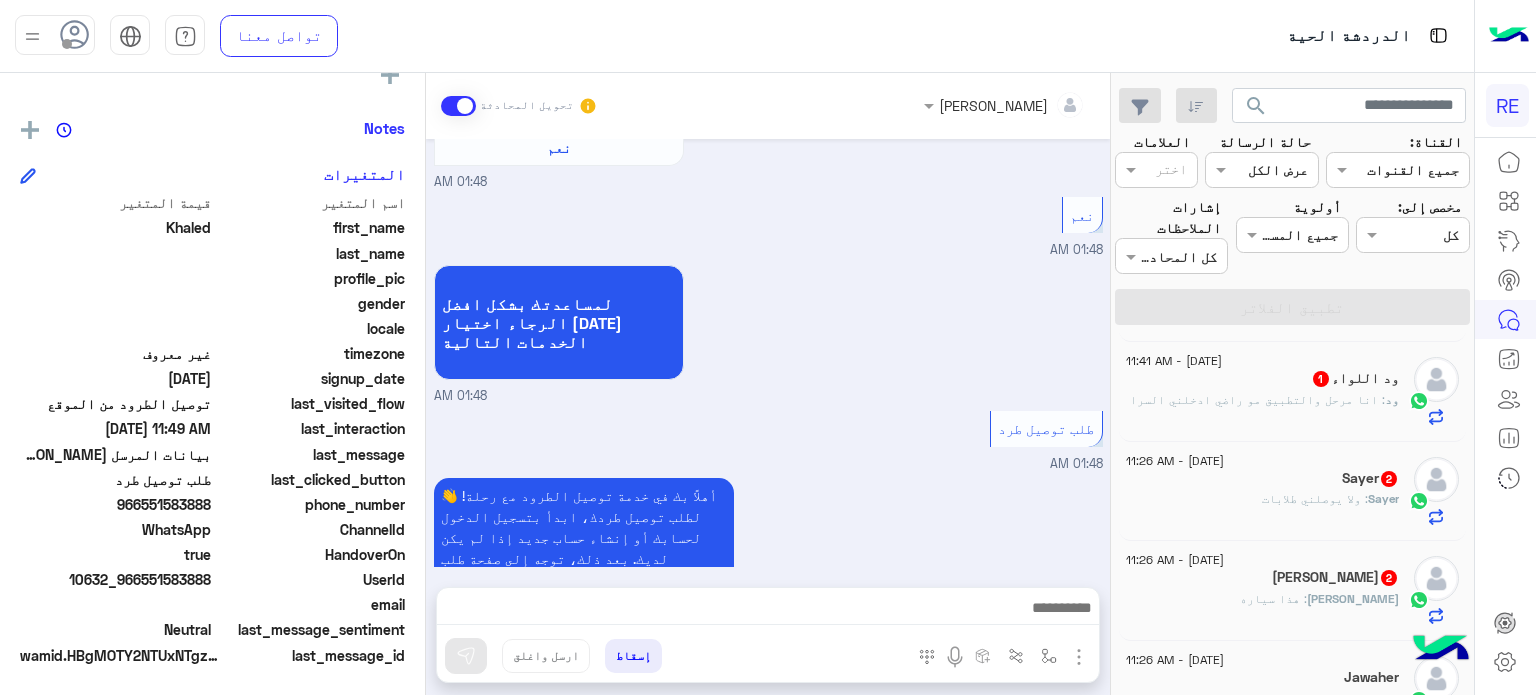 click on "ود : انا مرحل والتطبيق مو راضي ادخلني السرا" 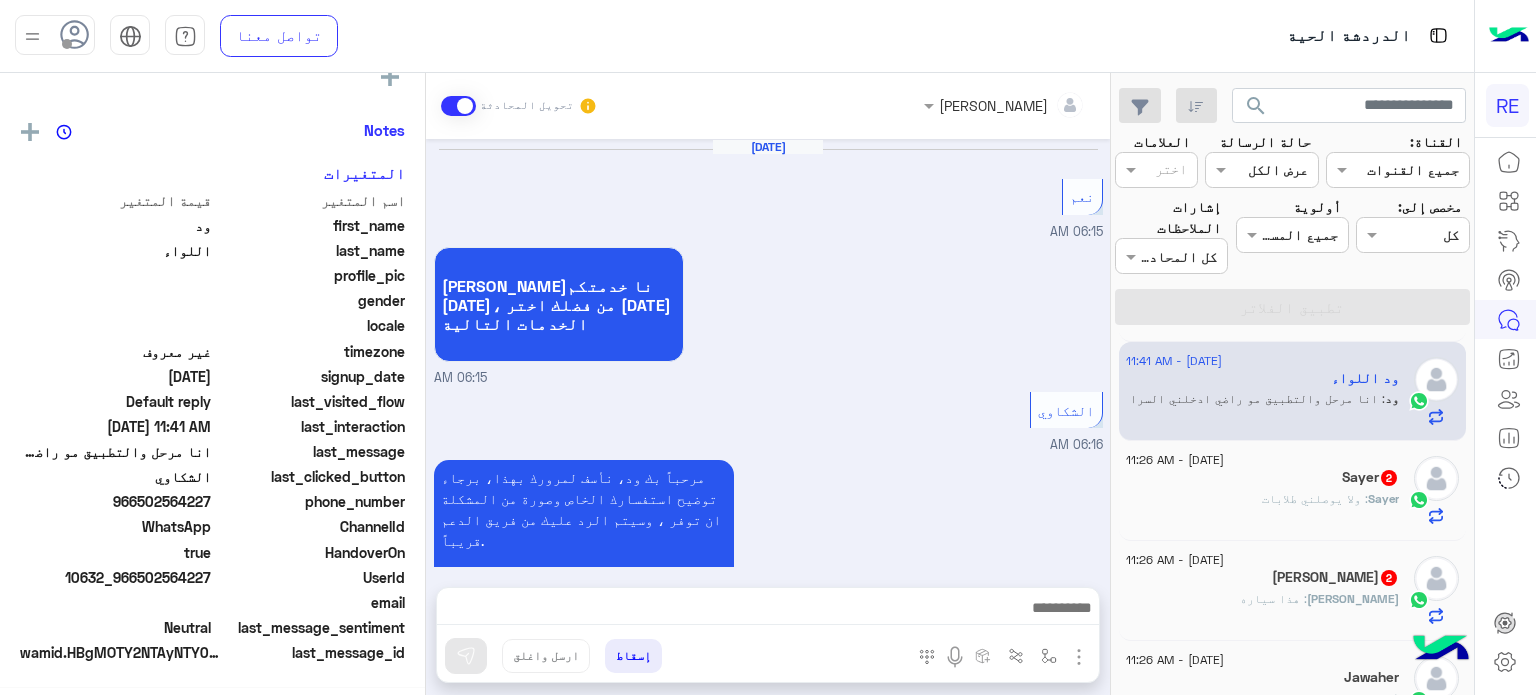 scroll, scrollTop: 376, scrollLeft: 0, axis: vertical 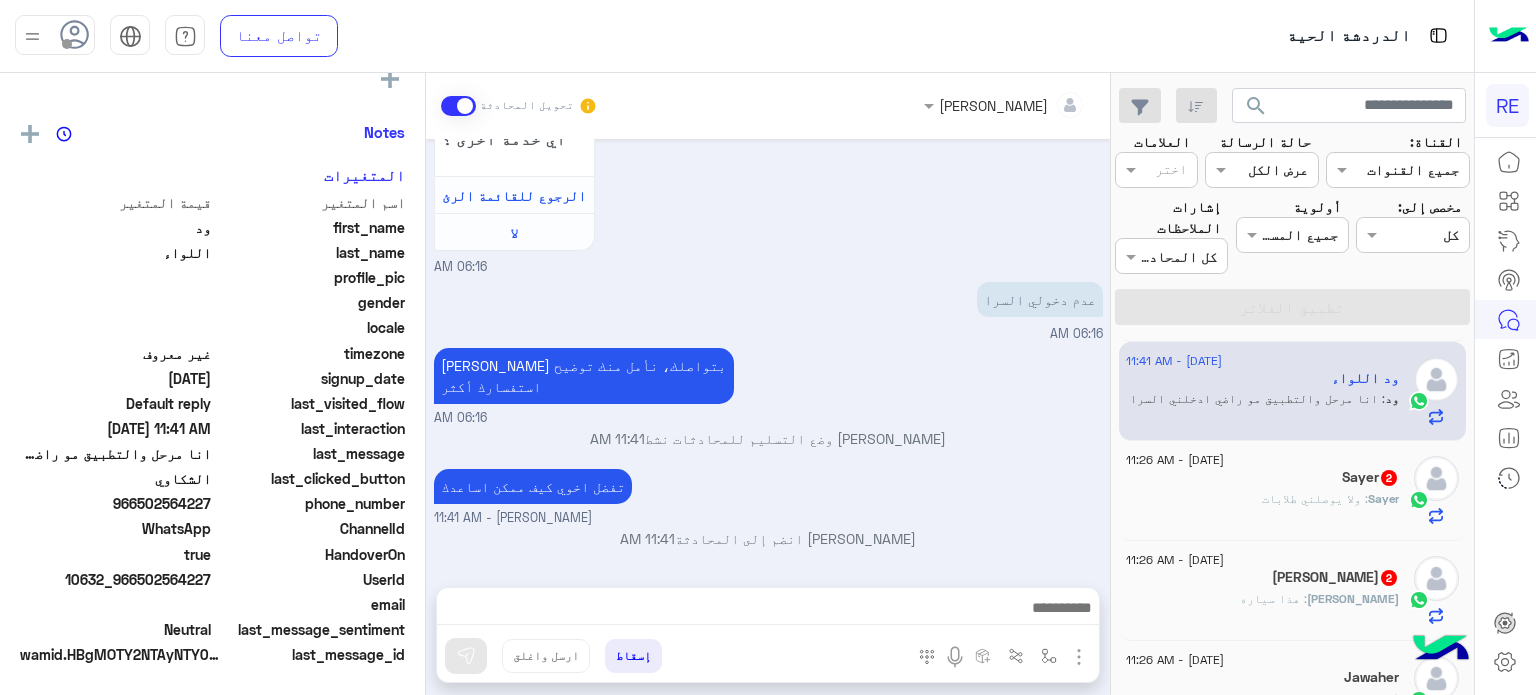click on ": ولا يوصلني طلابات" 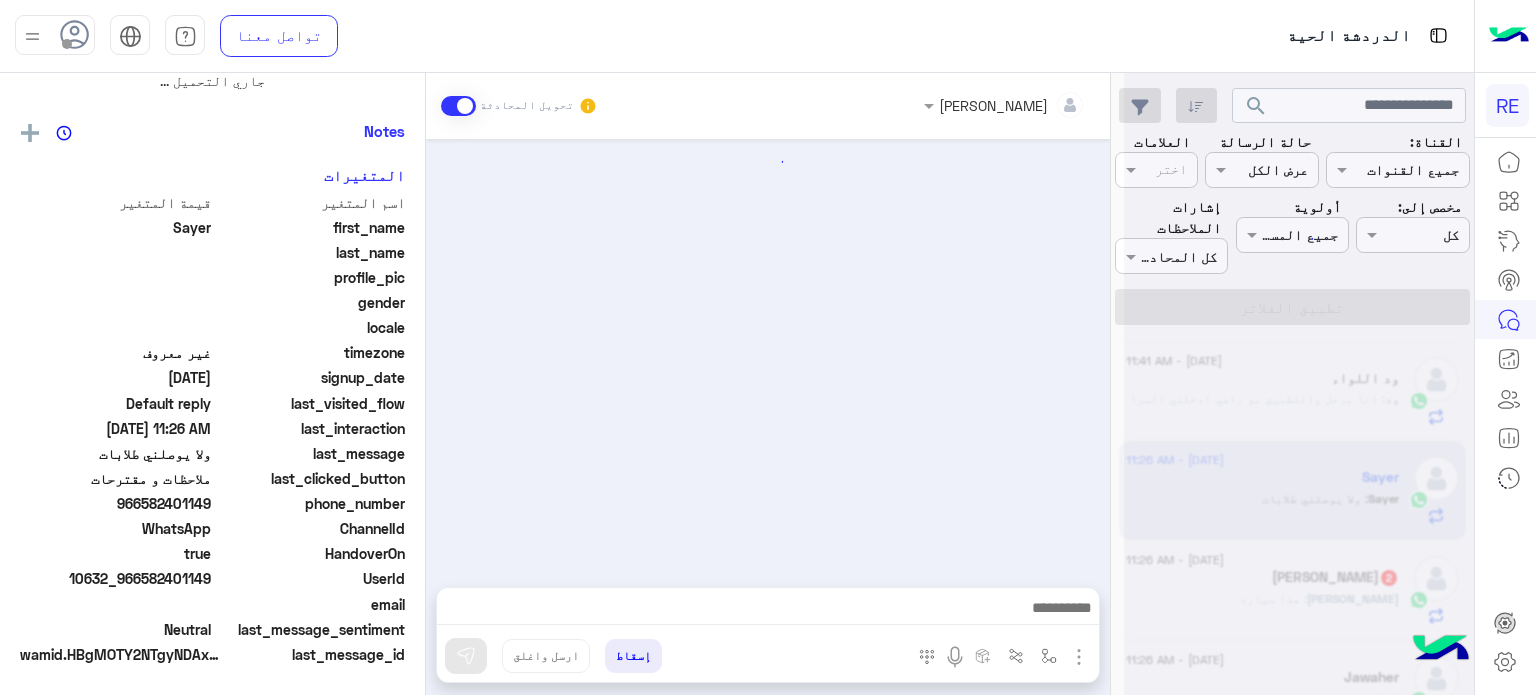 scroll, scrollTop: 0, scrollLeft: 0, axis: both 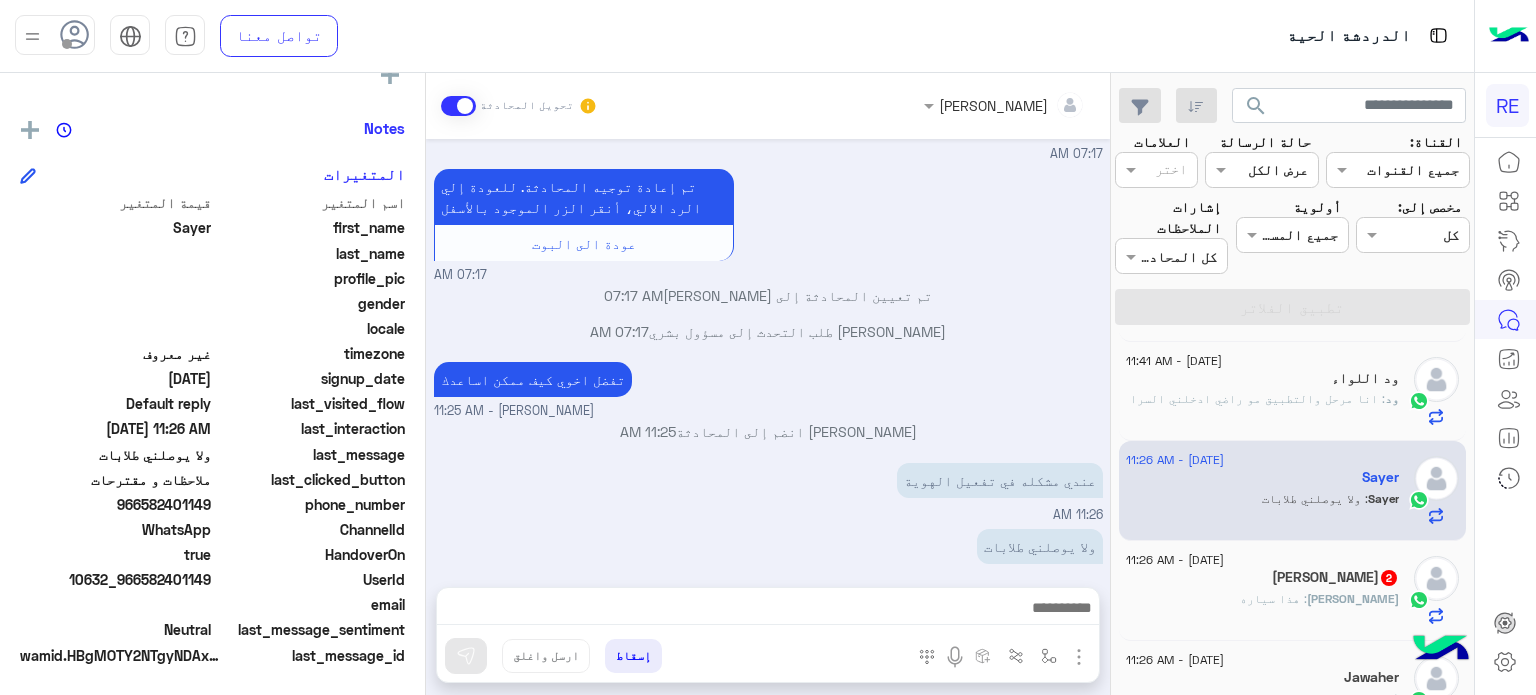 click on "ابراهيم   2" 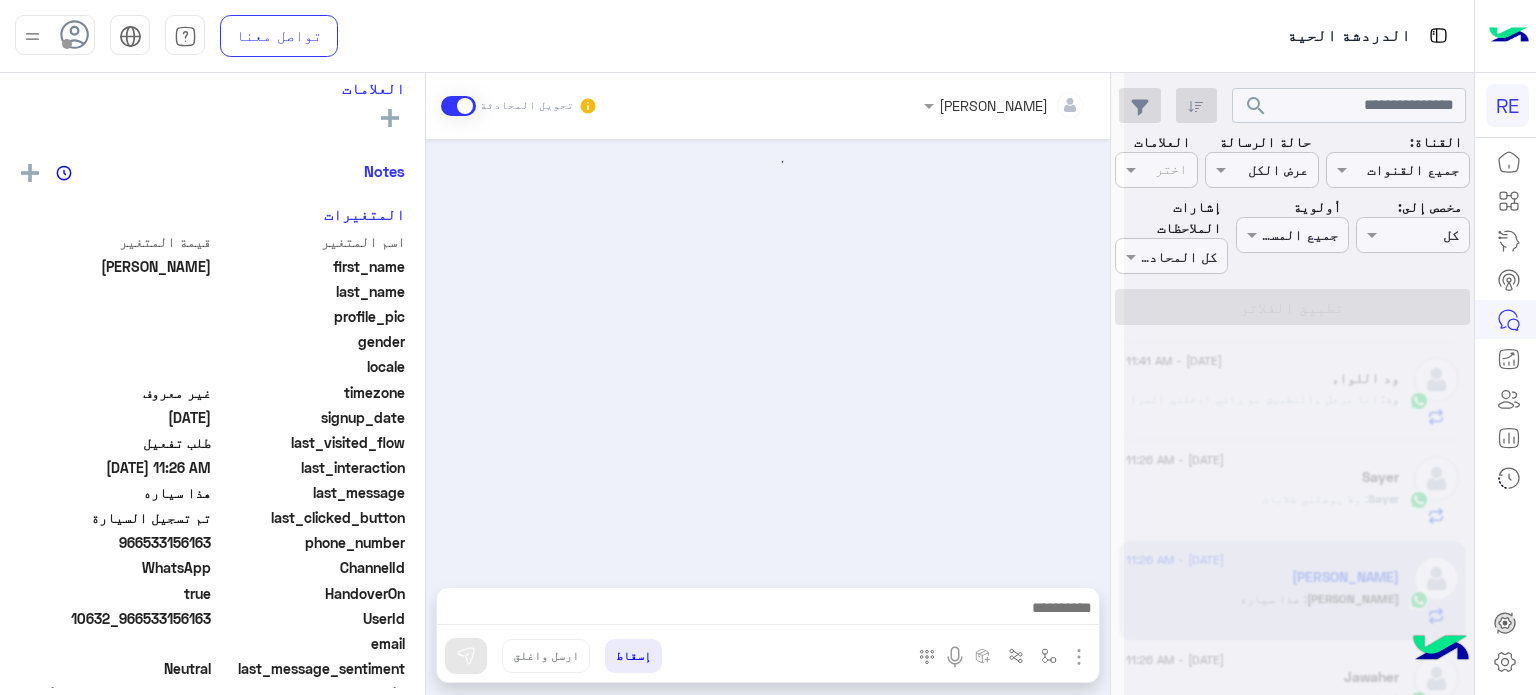 scroll, scrollTop: 376, scrollLeft: 0, axis: vertical 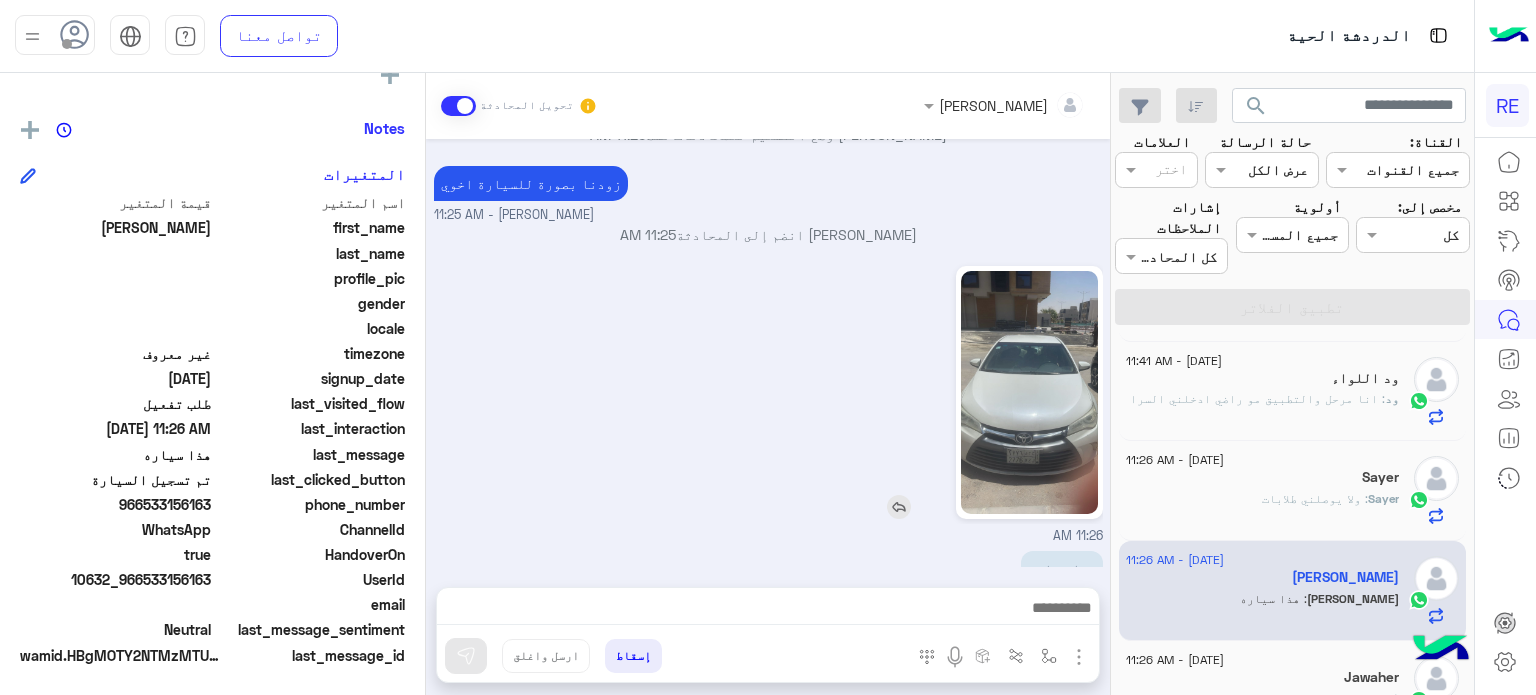 click 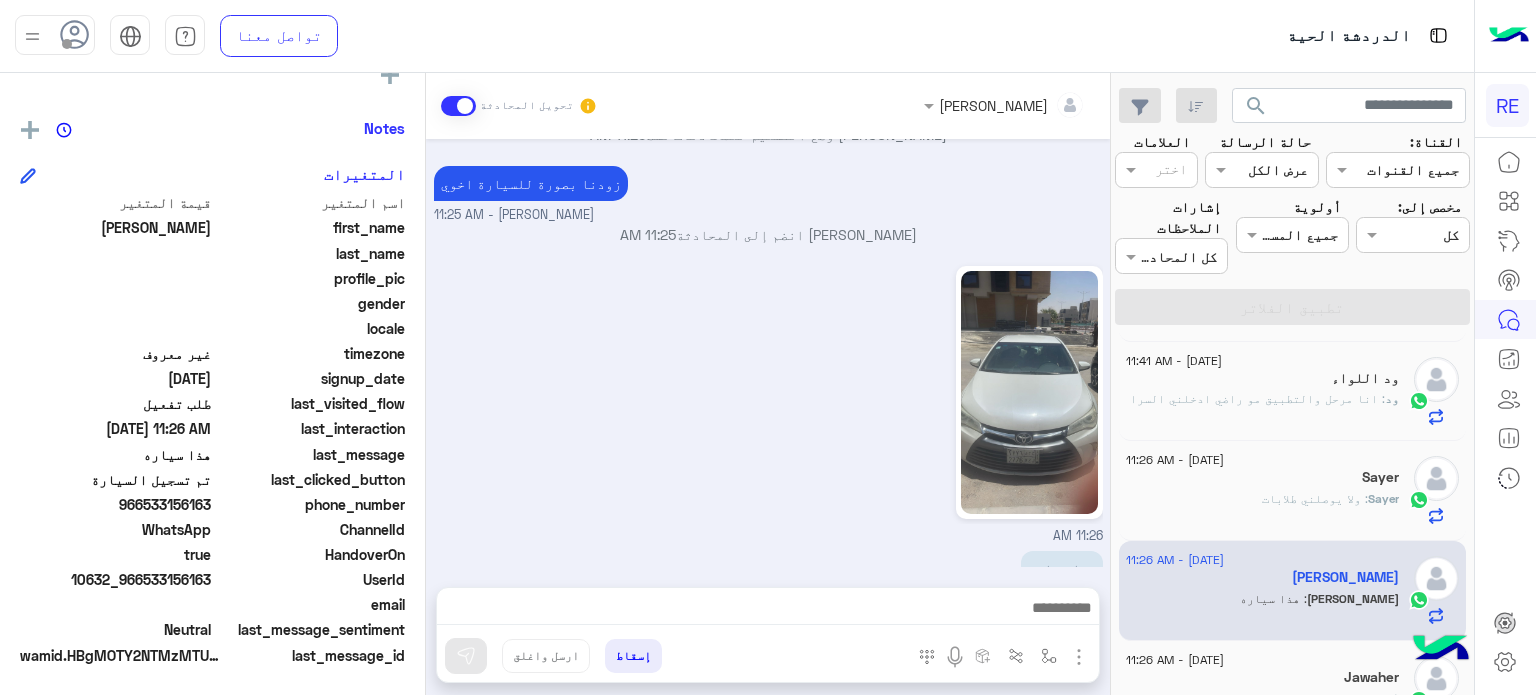 drag, startPoint x: 144, startPoint y: 506, endPoint x: 211, endPoint y: 506, distance: 67 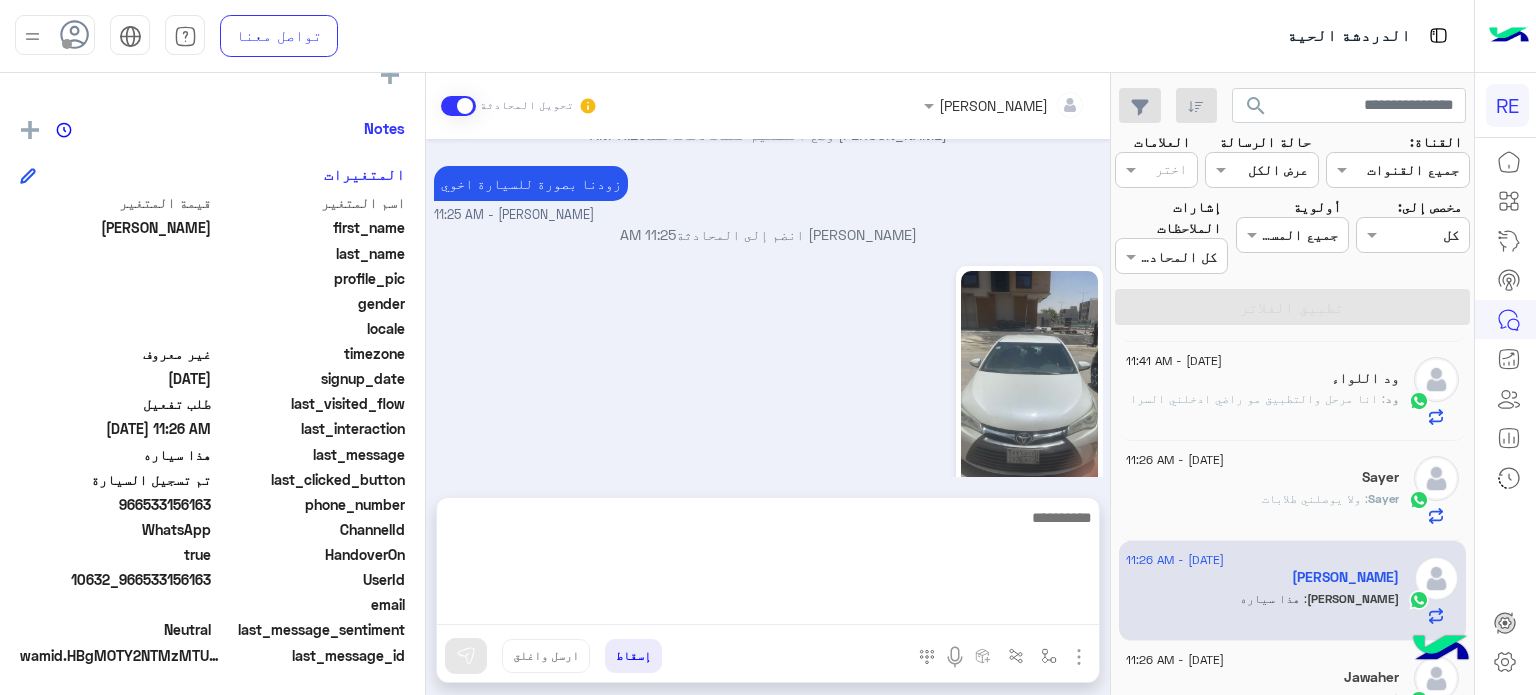 click at bounding box center [768, 565] 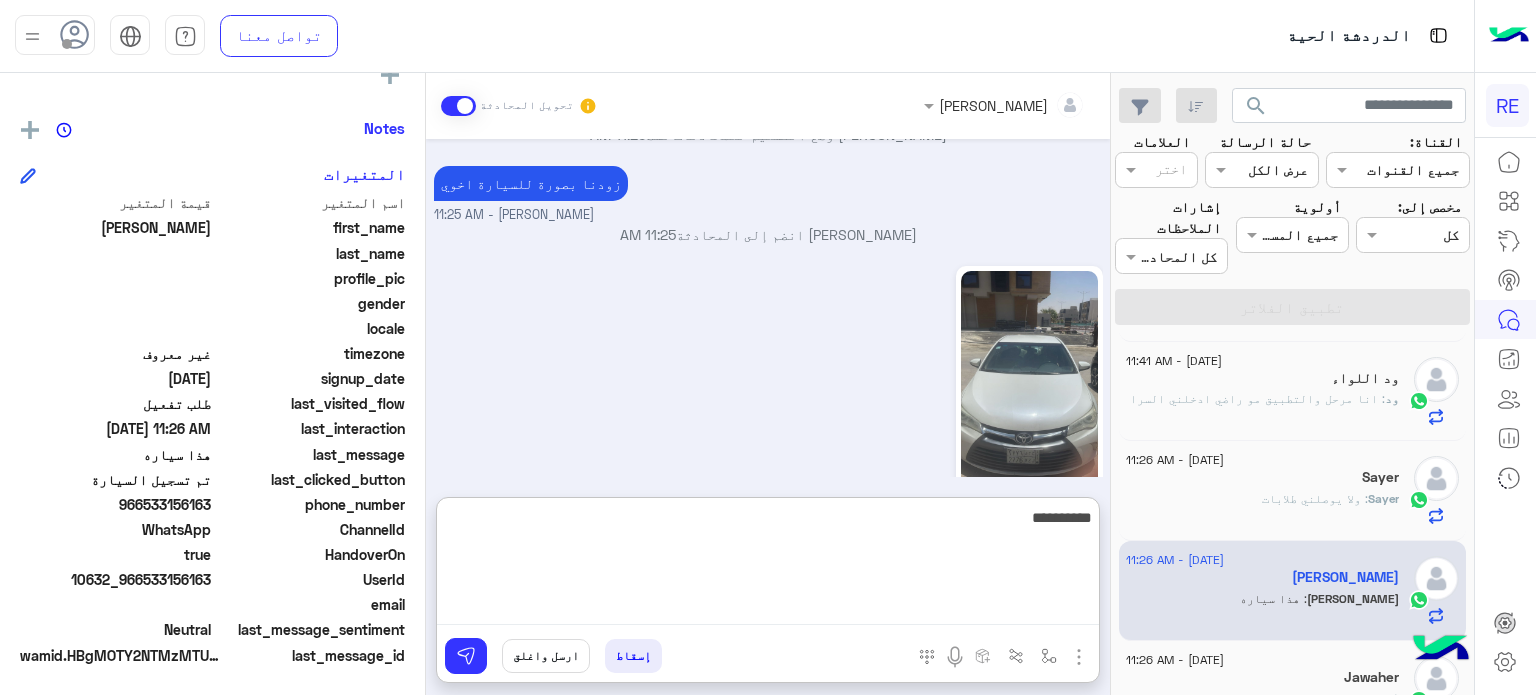 type on "**********" 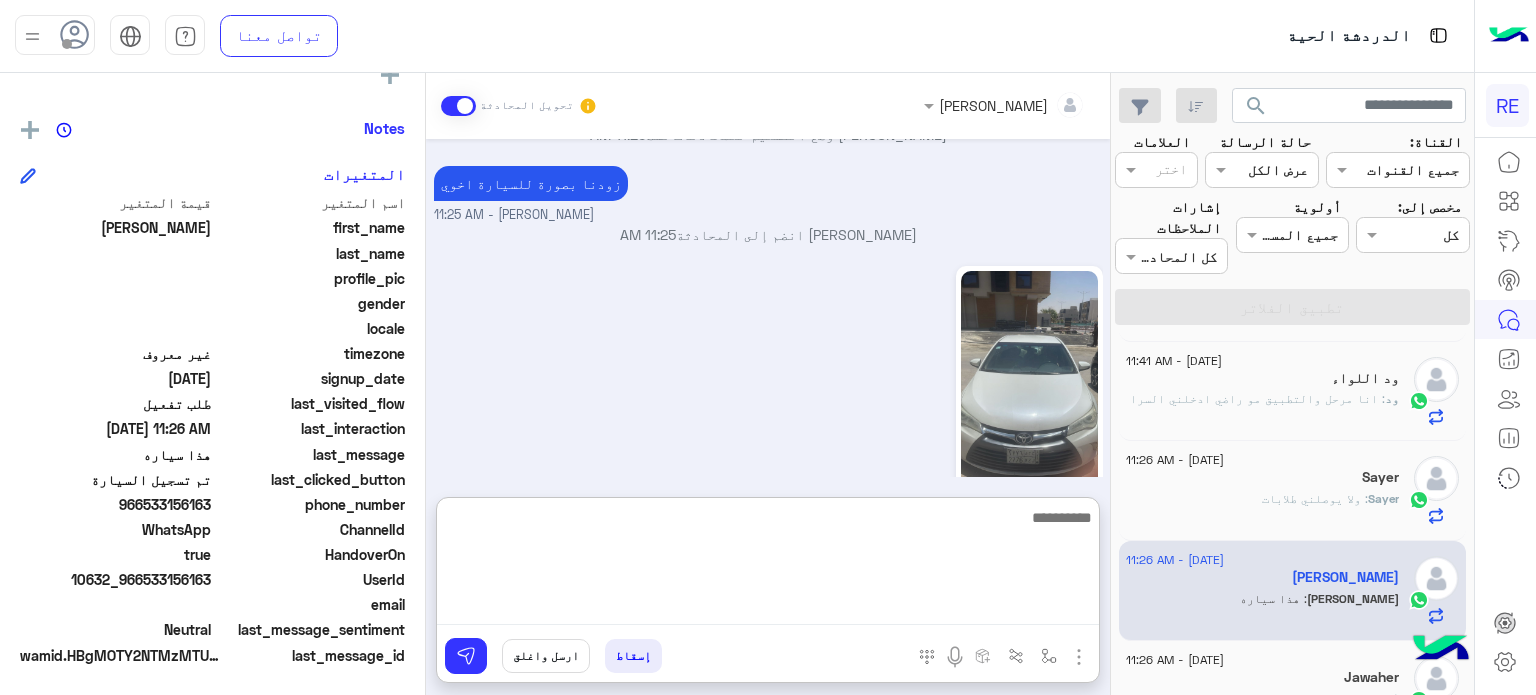 scroll, scrollTop: 1475, scrollLeft: 0, axis: vertical 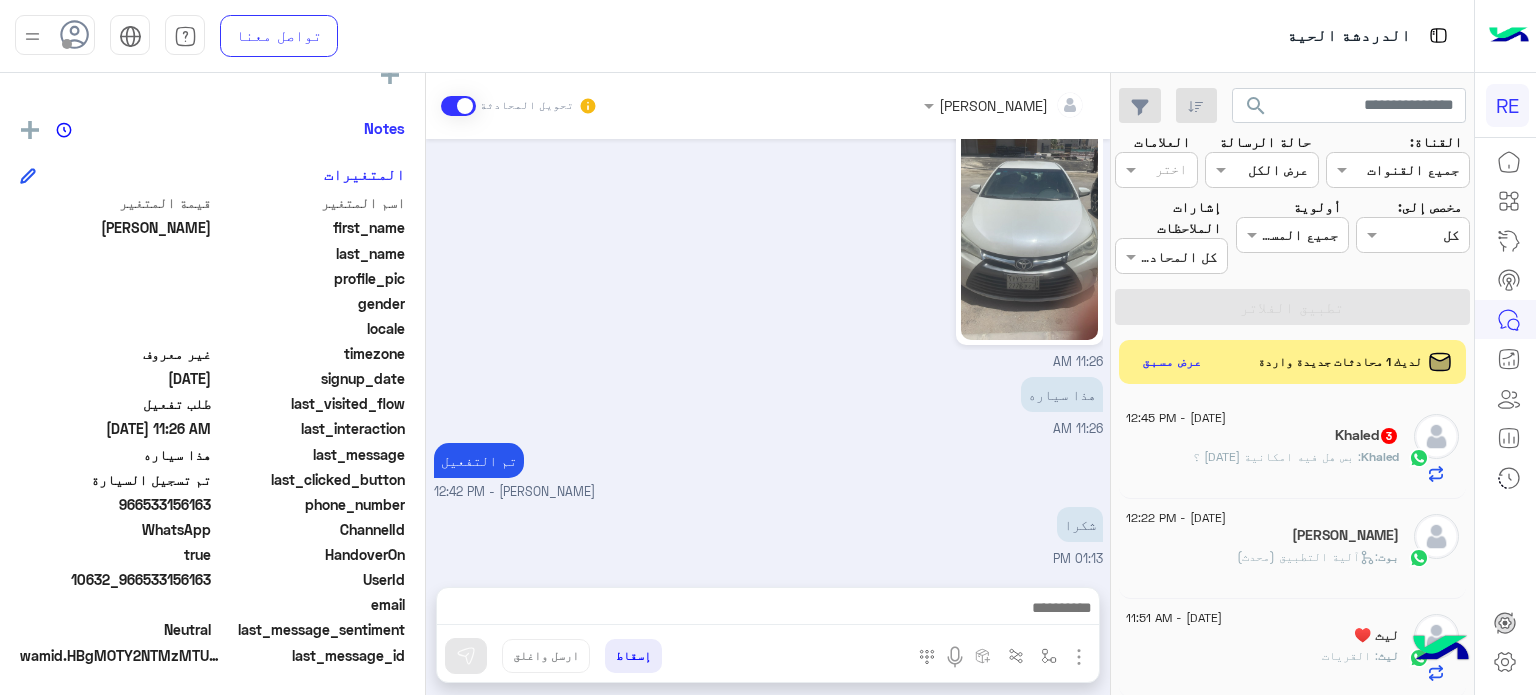 click on "Khaled   3" 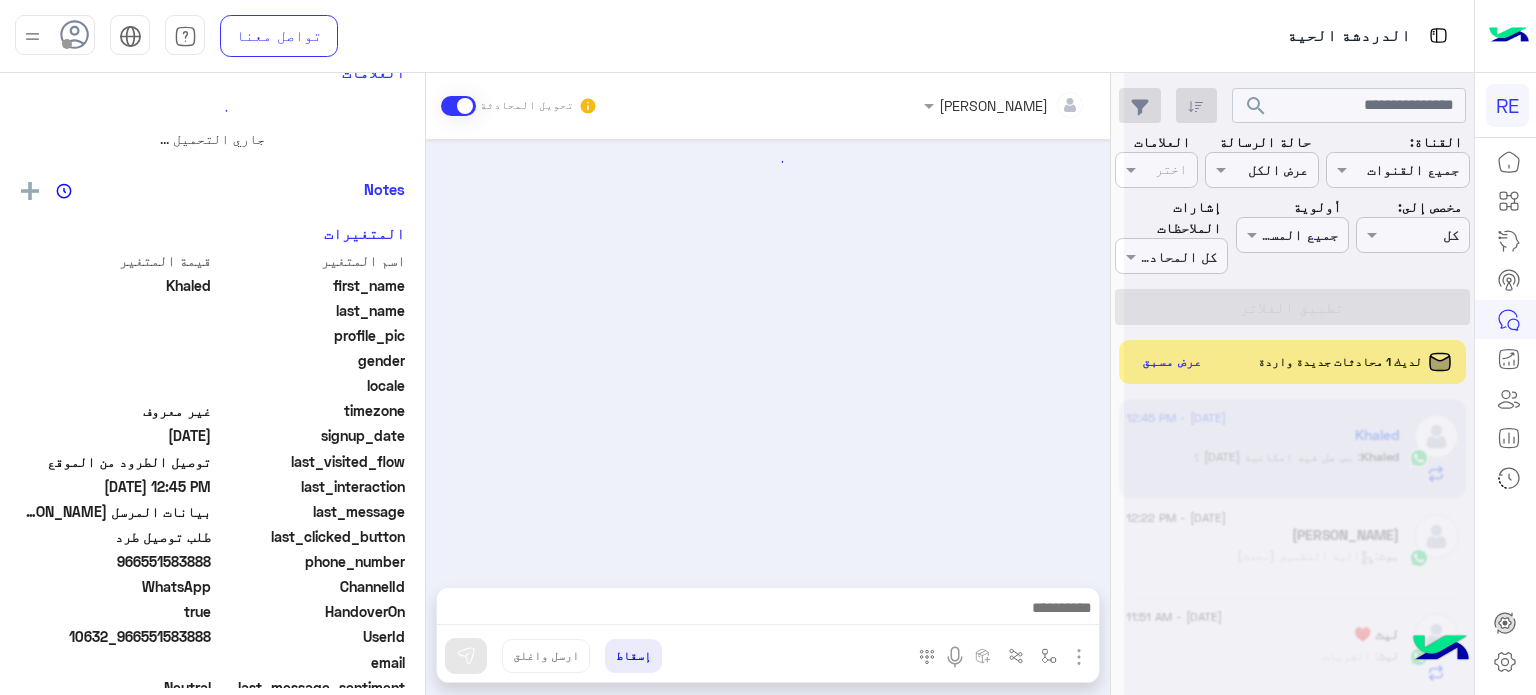 scroll, scrollTop: 0, scrollLeft: 0, axis: both 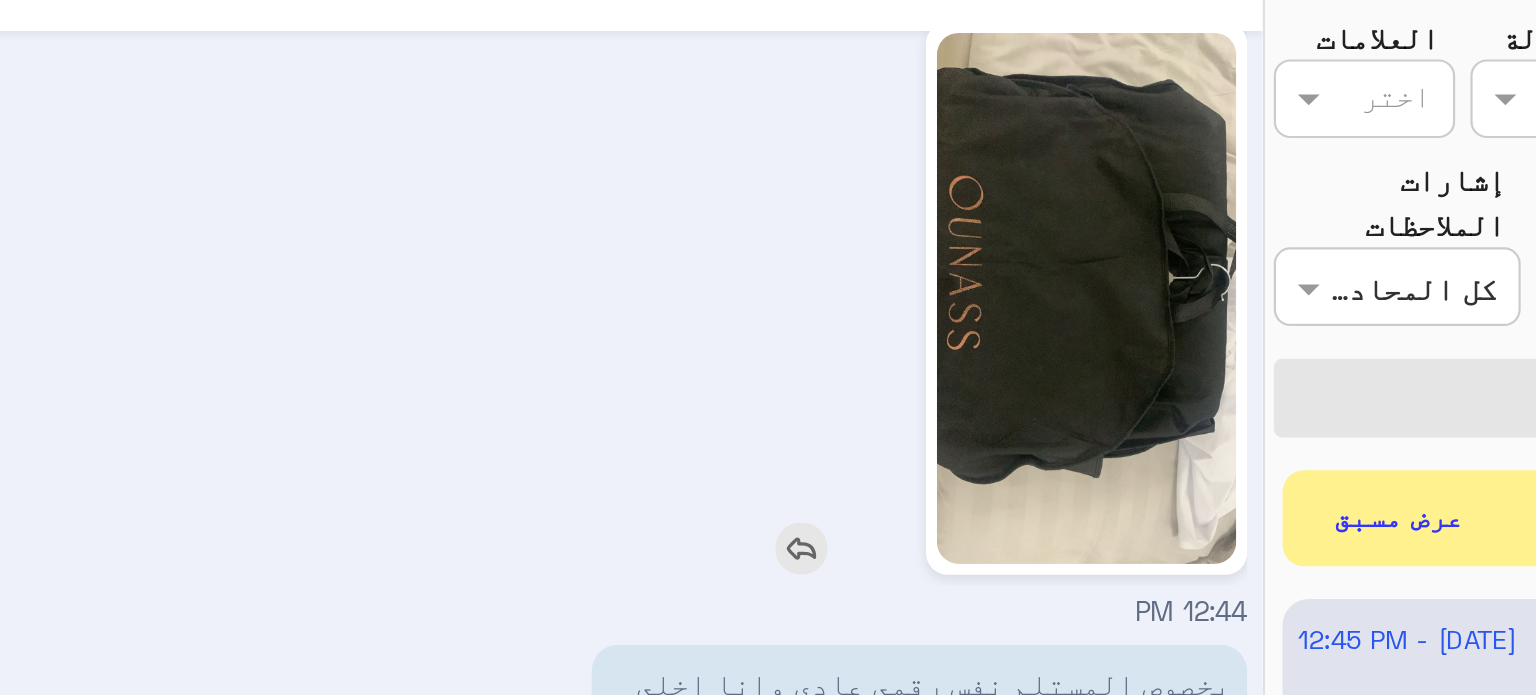 click 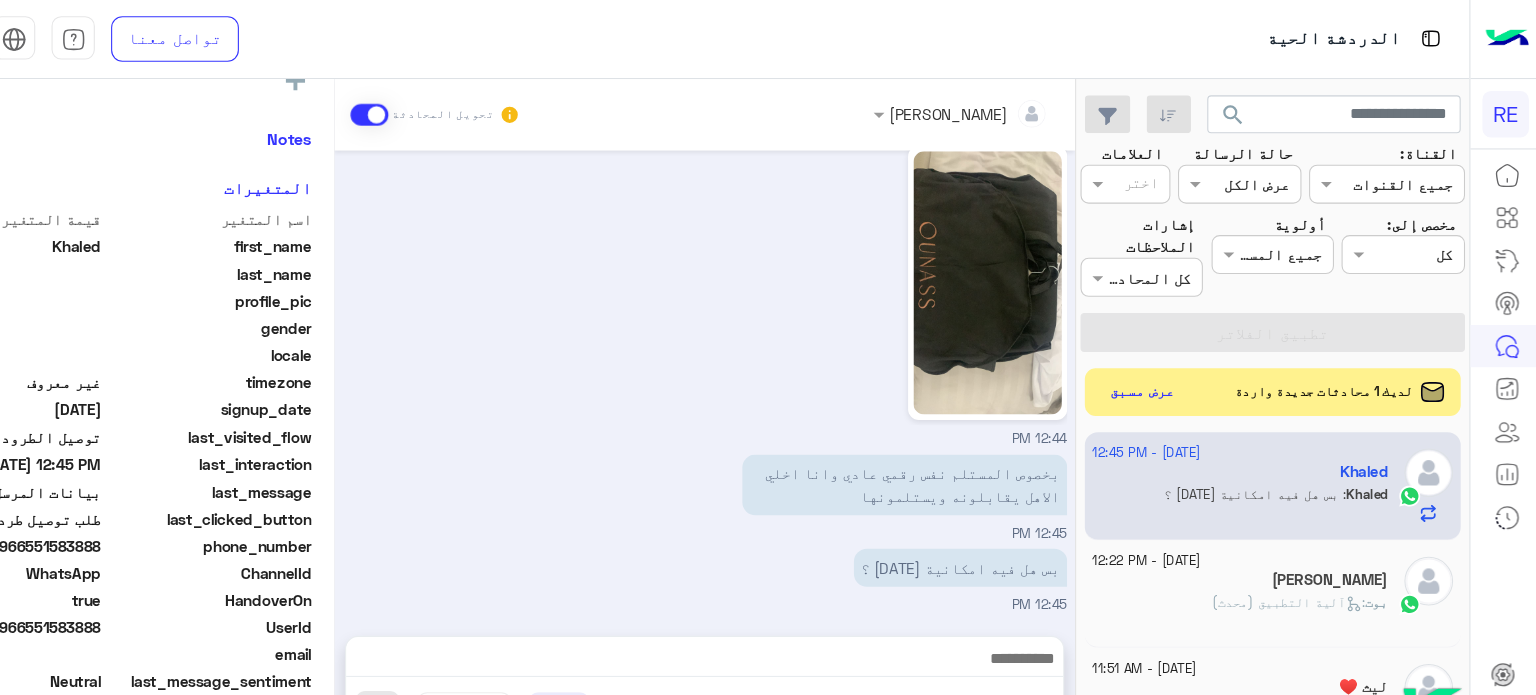scroll, scrollTop: 0, scrollLeft: 0, axis: both 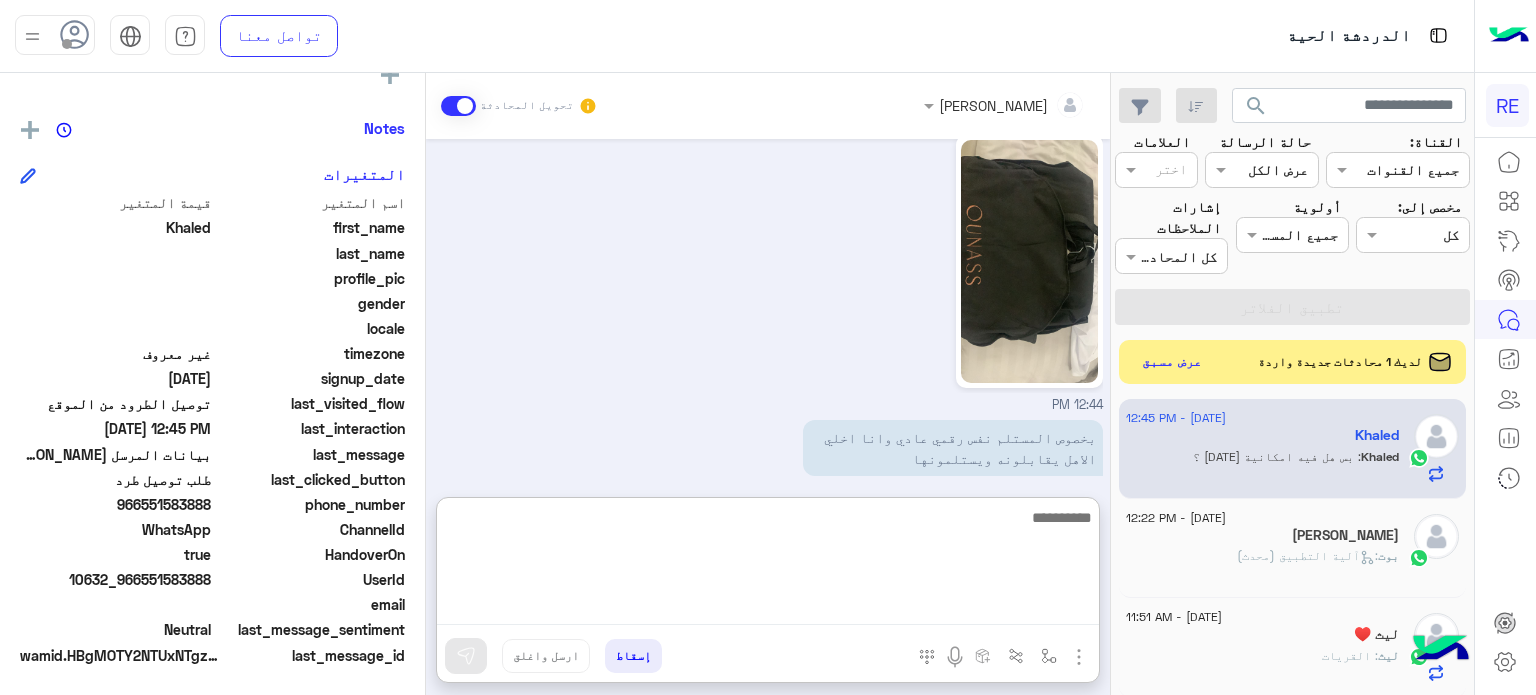click at bounding box center [768, 565] 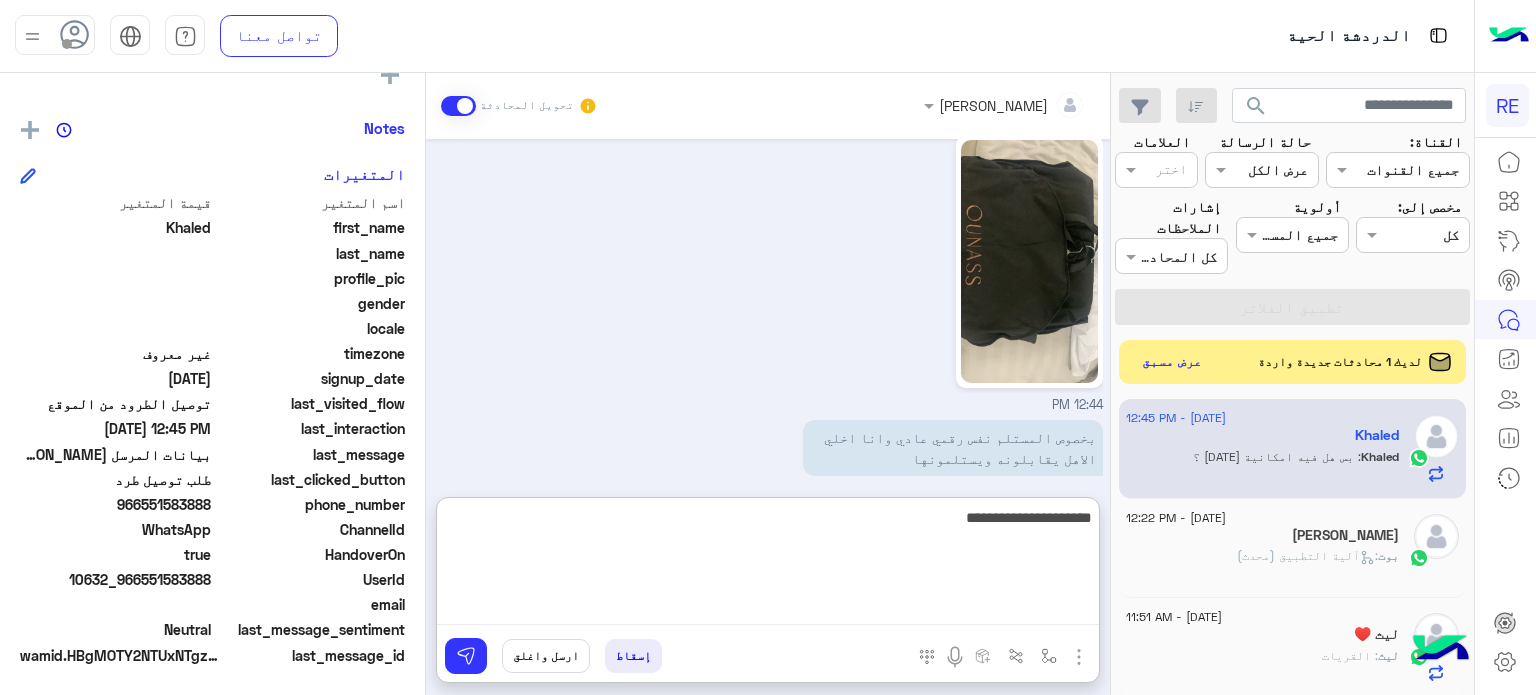 type on "**********" 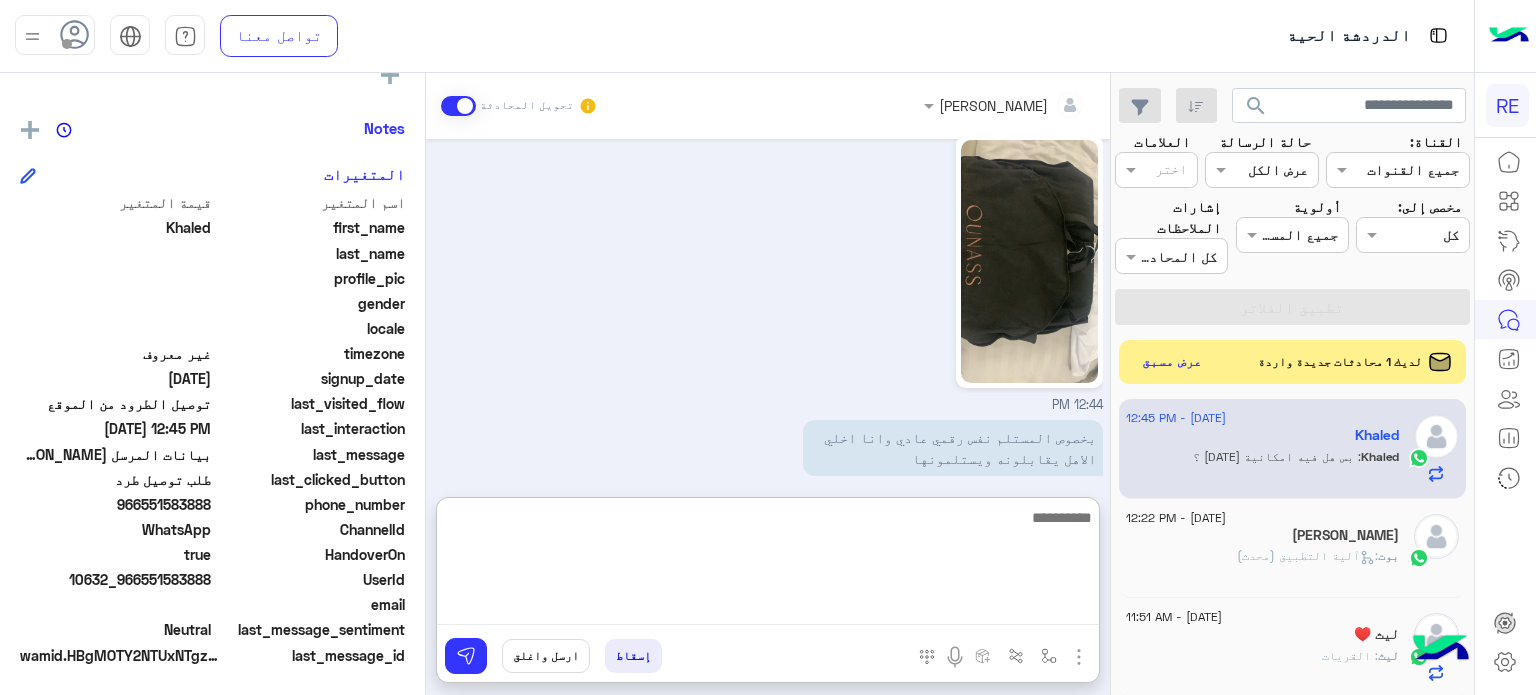 scroll, scrollTop: 817, scrollLeft: 0, axis: vertical 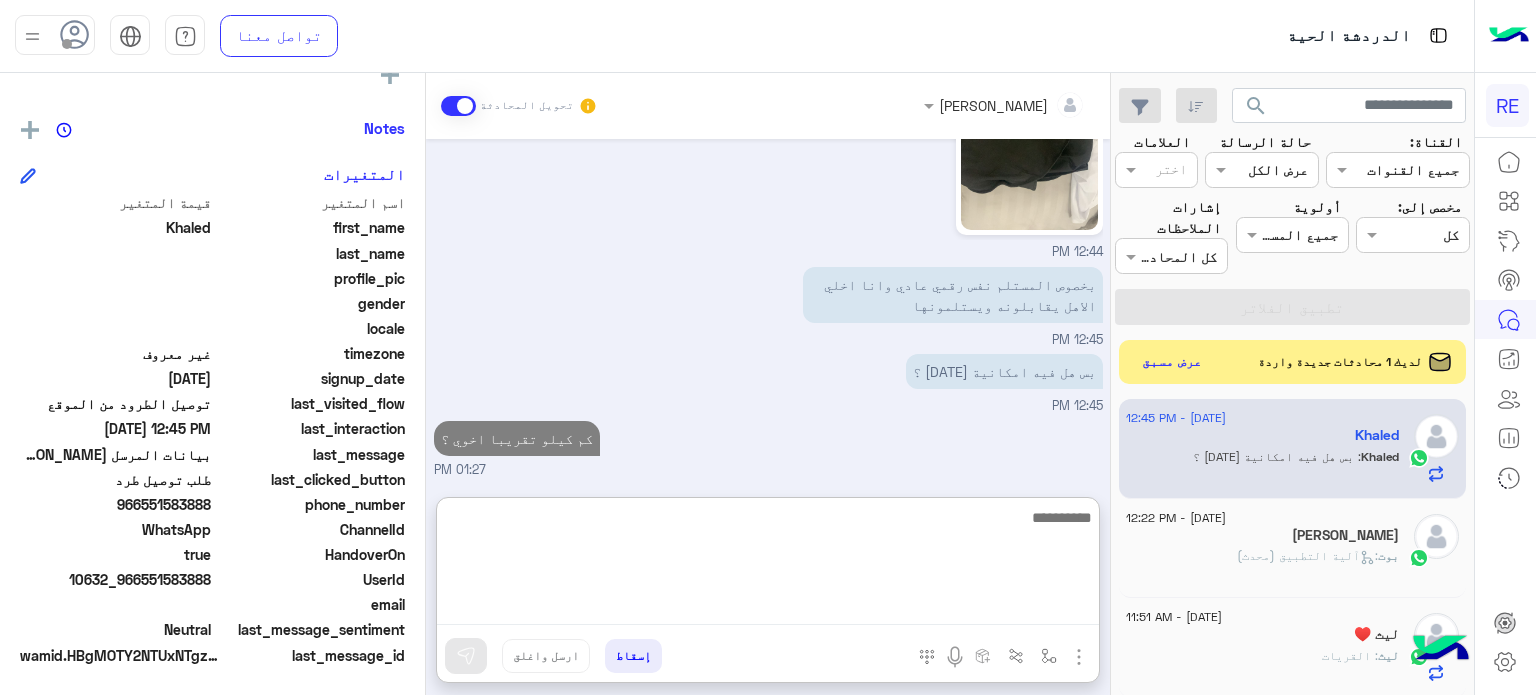type on "*" 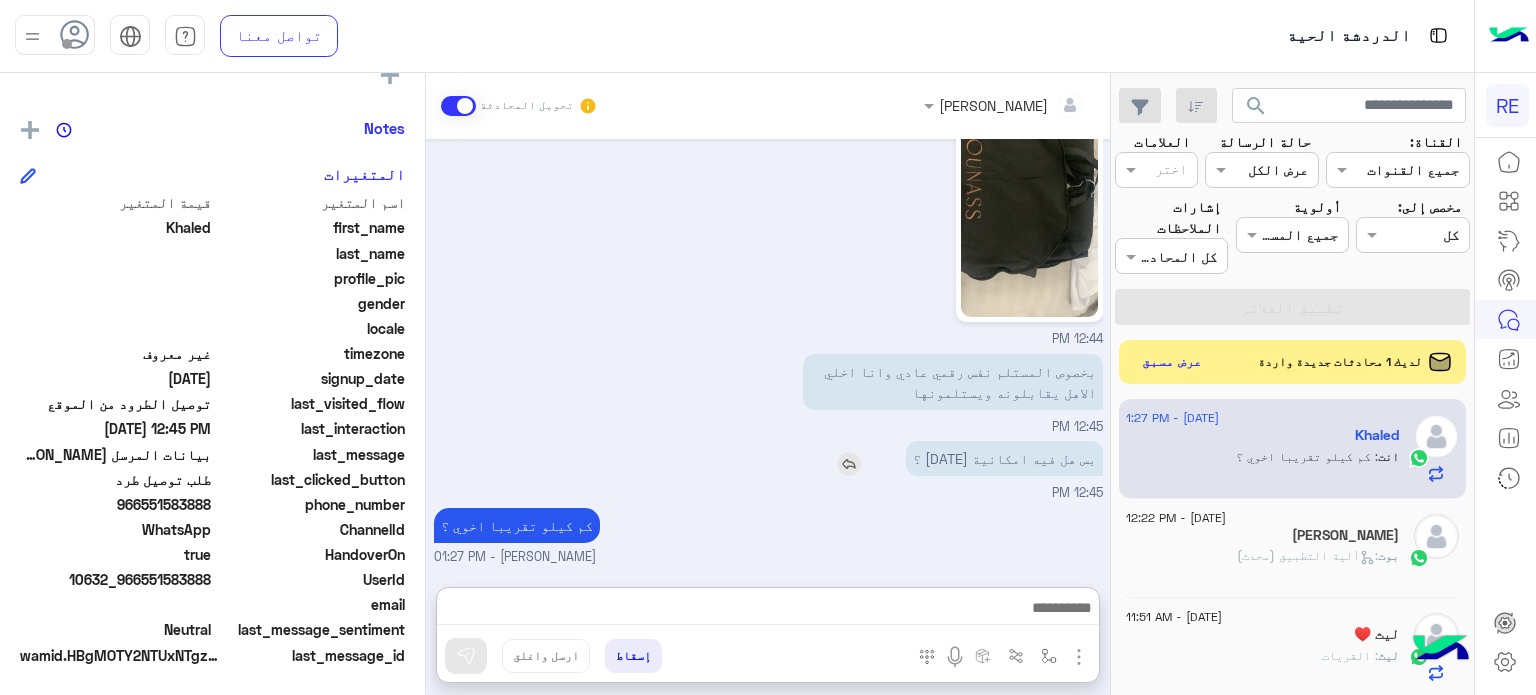 click on "[DATE]  ممكن تزودني ببيانات المرسل والمستلم  Terhal Almodon -  10:22 AM  رقم الجوال والاسم والموقع  Terhal Almodon -  10:22 AM  وكذلك صورة للشحنة  [PERSON_NAME] -  10:22 AM  ياهلا فيك   11:47 AM  بيانات المرسل  [PERSON_NAME] 0551583888 الرياض- حي العارض نوع الشحنة : عباية  — المستلم : الدانة [PERSON_NAME] (ابنتي) مدينة [GEOGRAPHIC_DATA]   11:49 AM  ممكن صورة للشحنة عزيزي  [PERSON_NAME] -  12:36 PM  ورقم المستلم تبغاه يكون على نفس رقمك ؟  [PERSON_NAME] -  12:37 PM    12:44 PM  بخصوص المستلم نفس رقمي عادي وانا اخلي الاهل يقابلونه ويستلمونها   12:45 PM  بس هل فيه امكانية [DATE] ؟   12:45 PM  كم كيلو تقريبا اخوي ؟  [PERSON_NAME] -  01:27 PM" at bounding box center [768, 353] 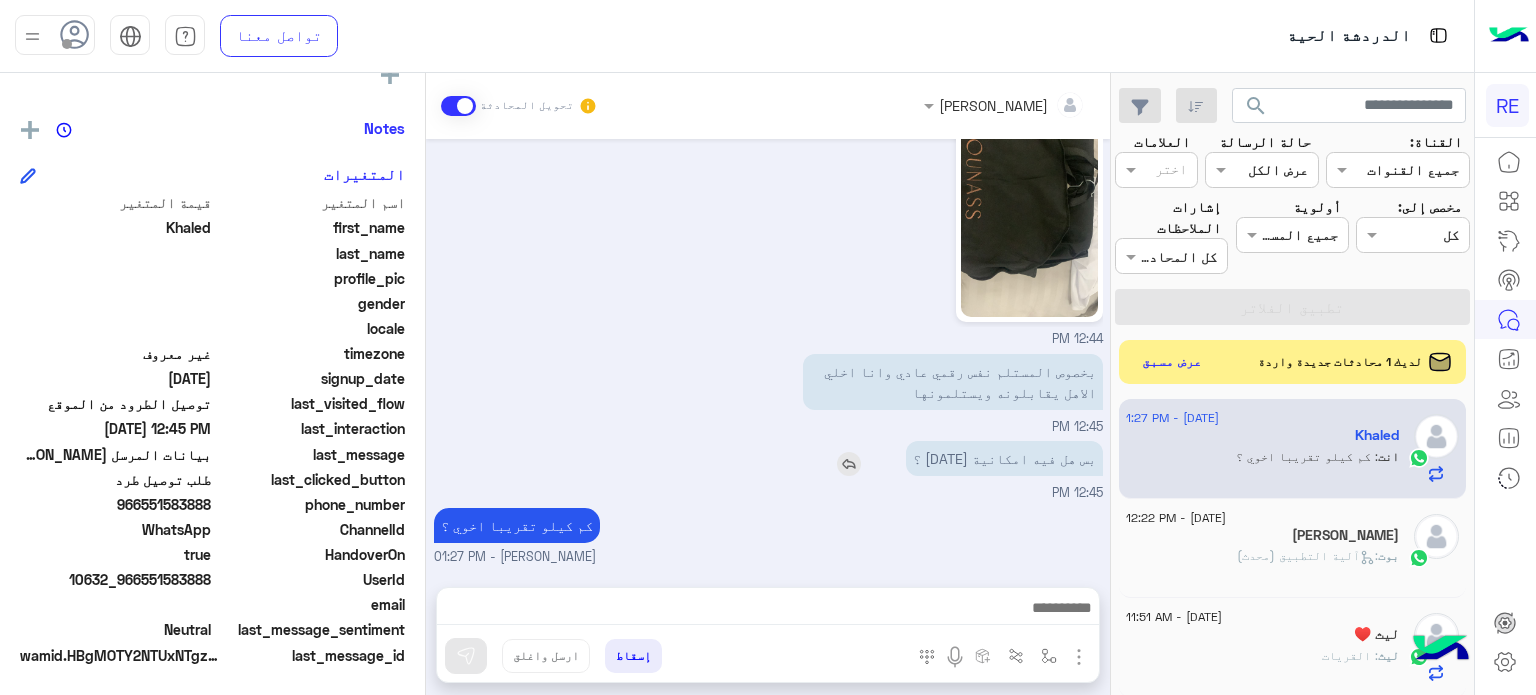scroll, scrollTop: 727, scrollLeft: 0, axis: vertical 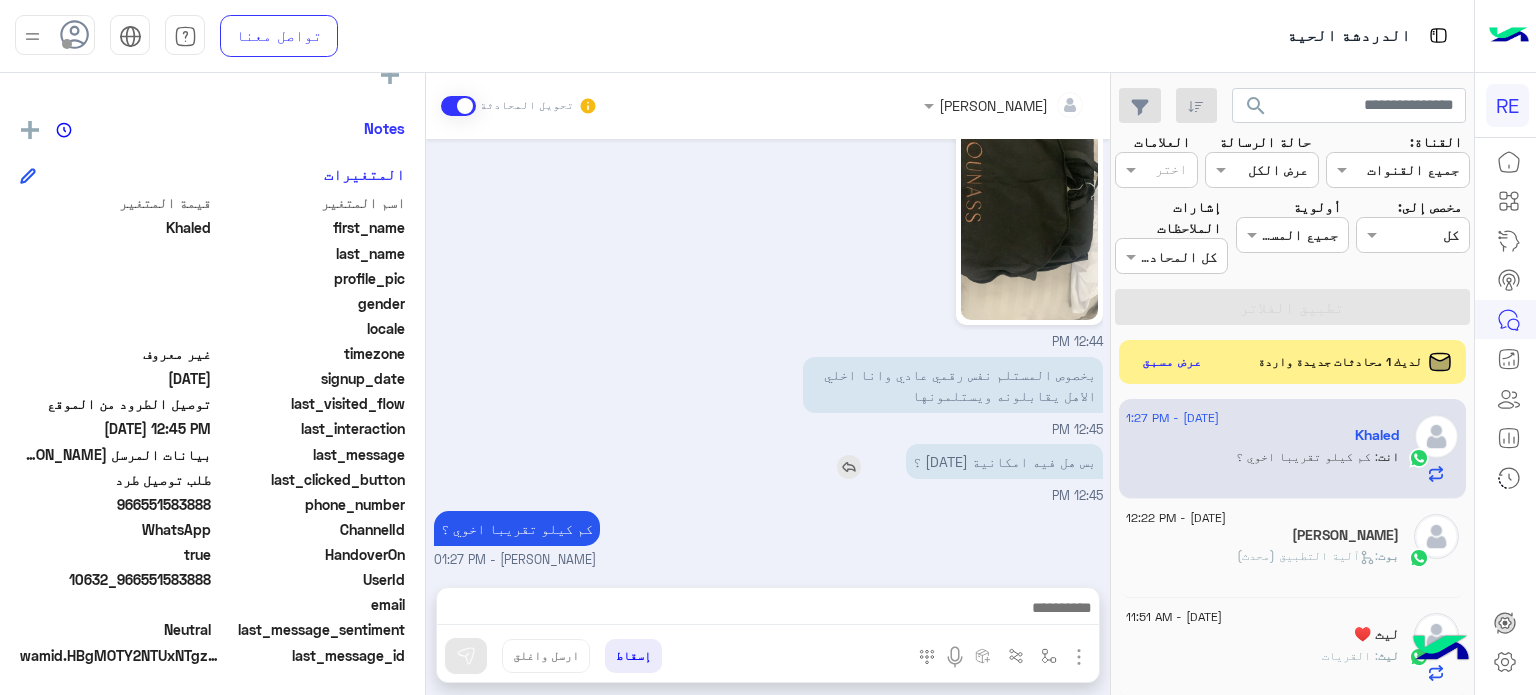 click at bounding box center (849, 467) 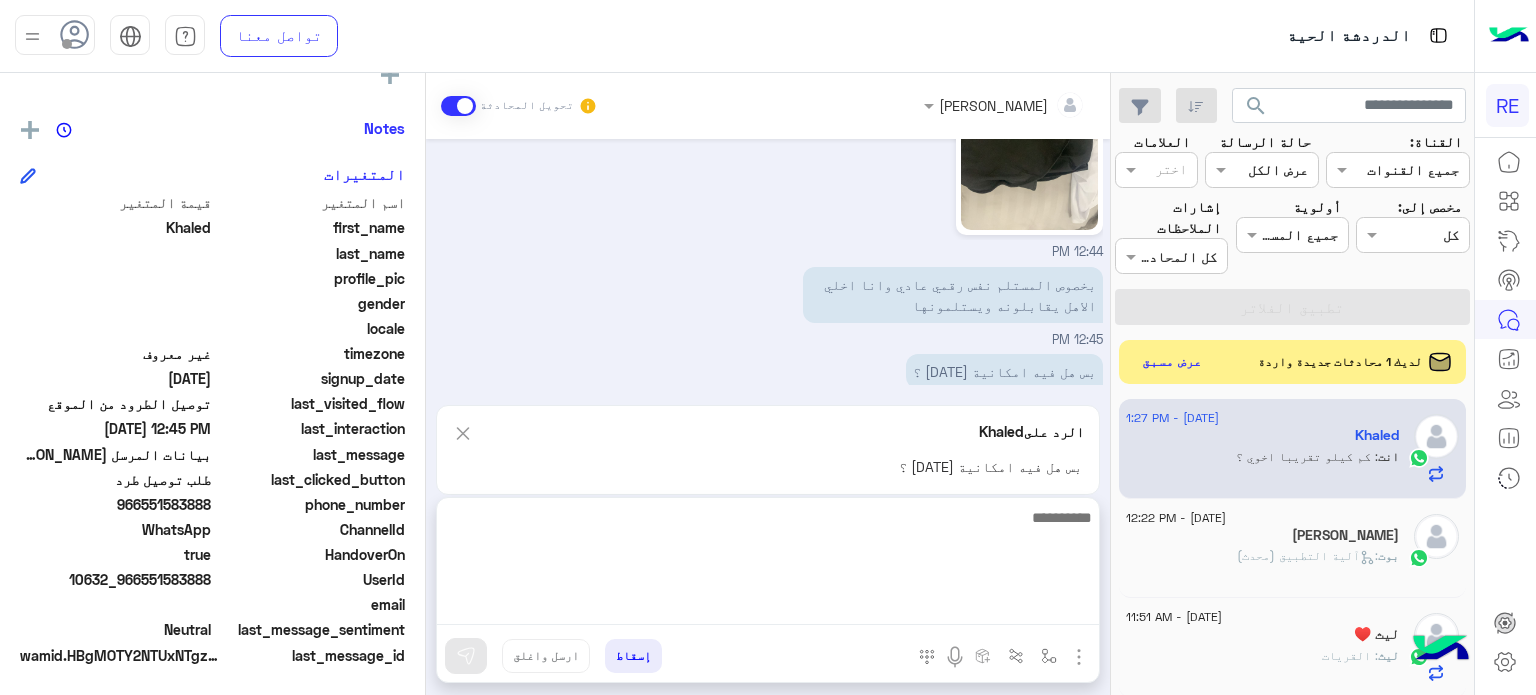 click at bounding box center [768, 565] 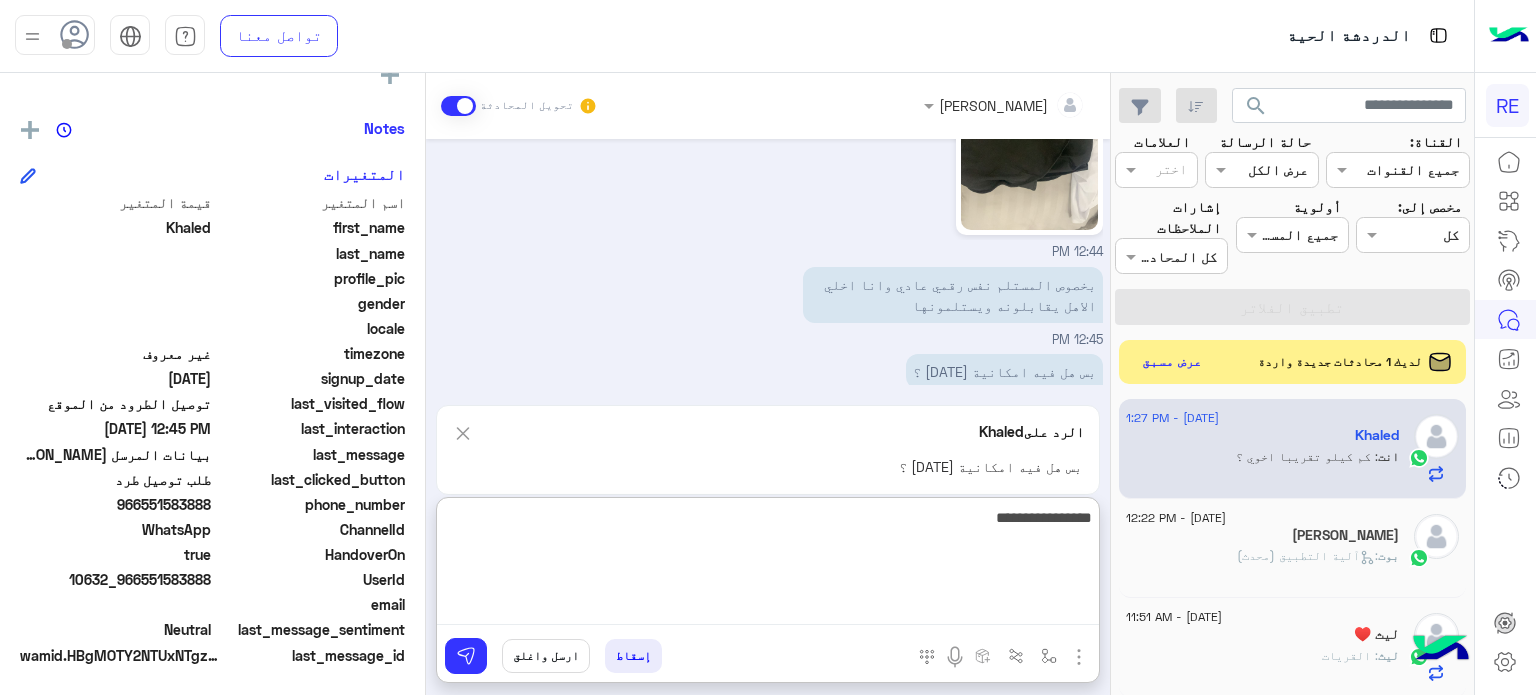 type on "**********" 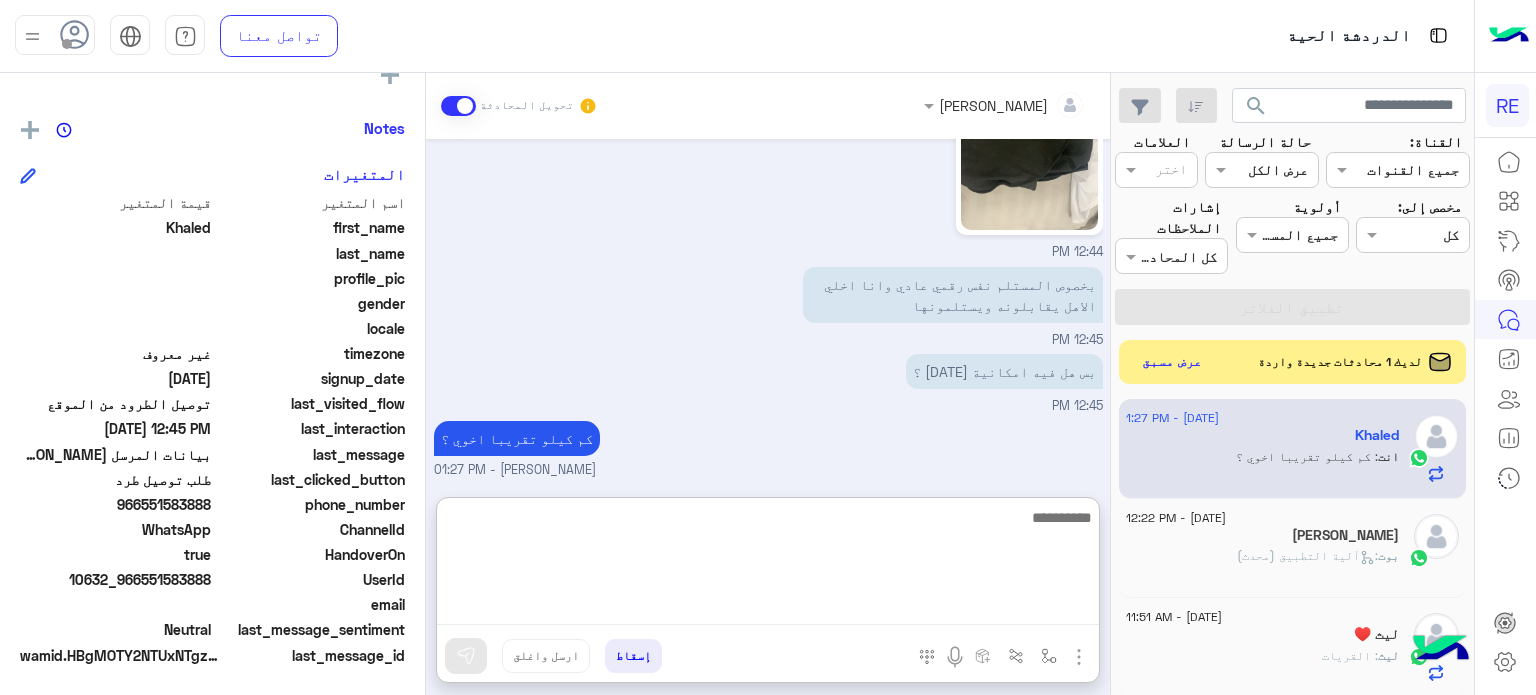 scroll, scrollTop: 916, scrollLeft: 0, axis: vertical 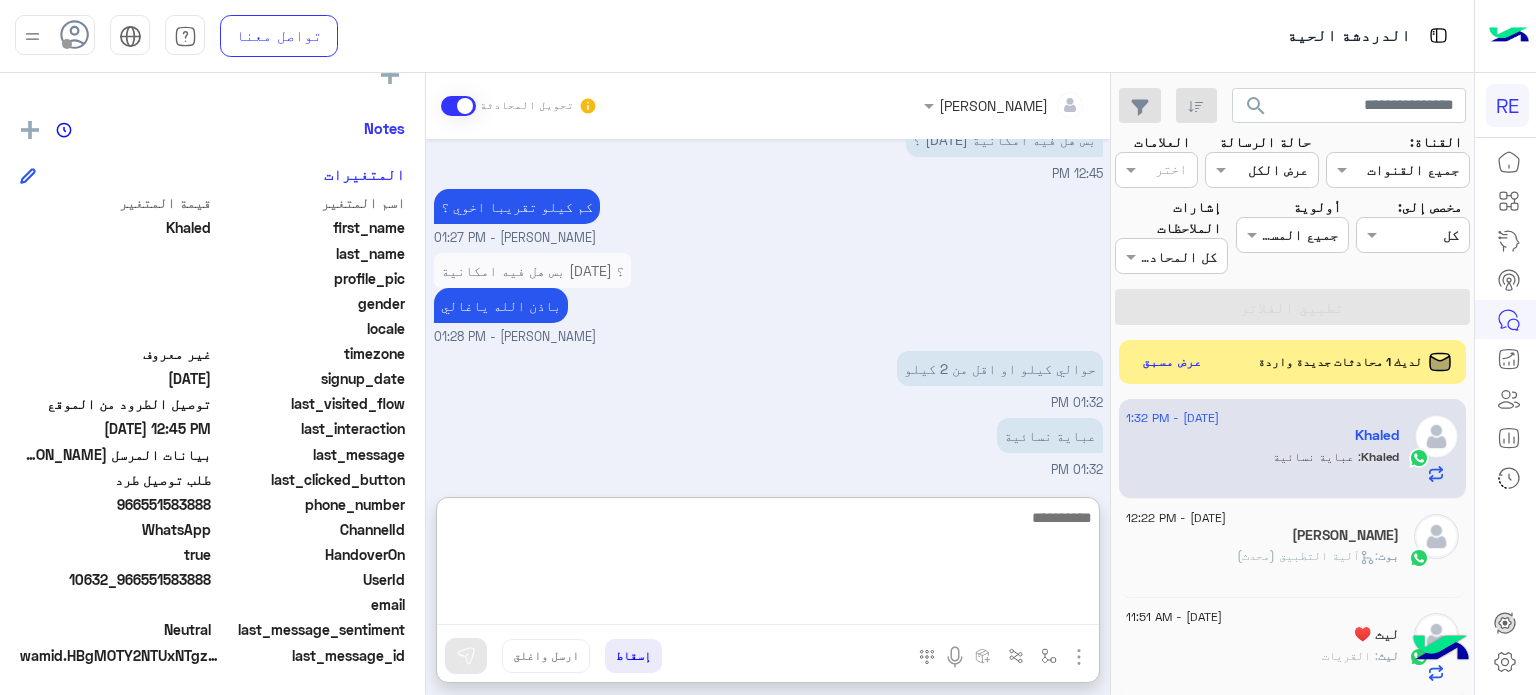 click at bounding box center [768, 565] 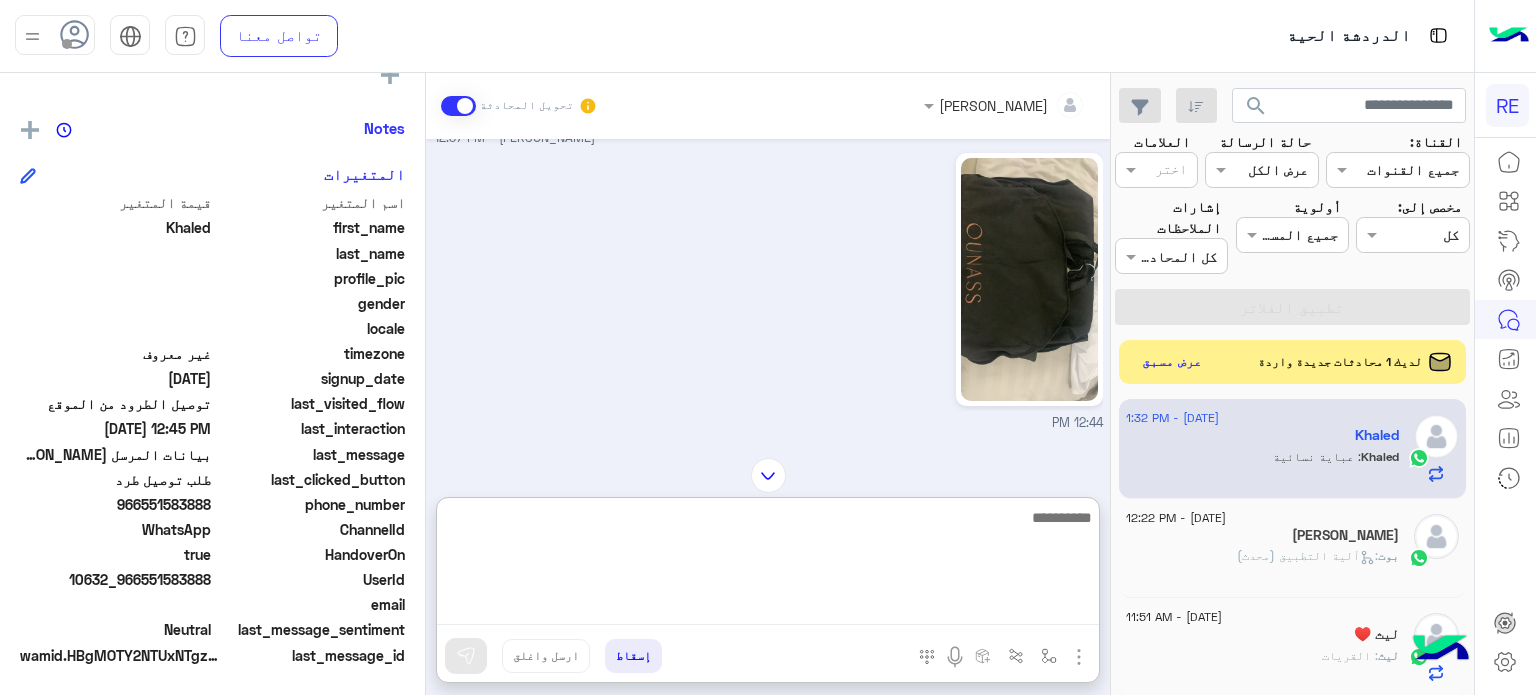 scroll, scrollTop: 645, scrollLeft: 0, axis: vertical 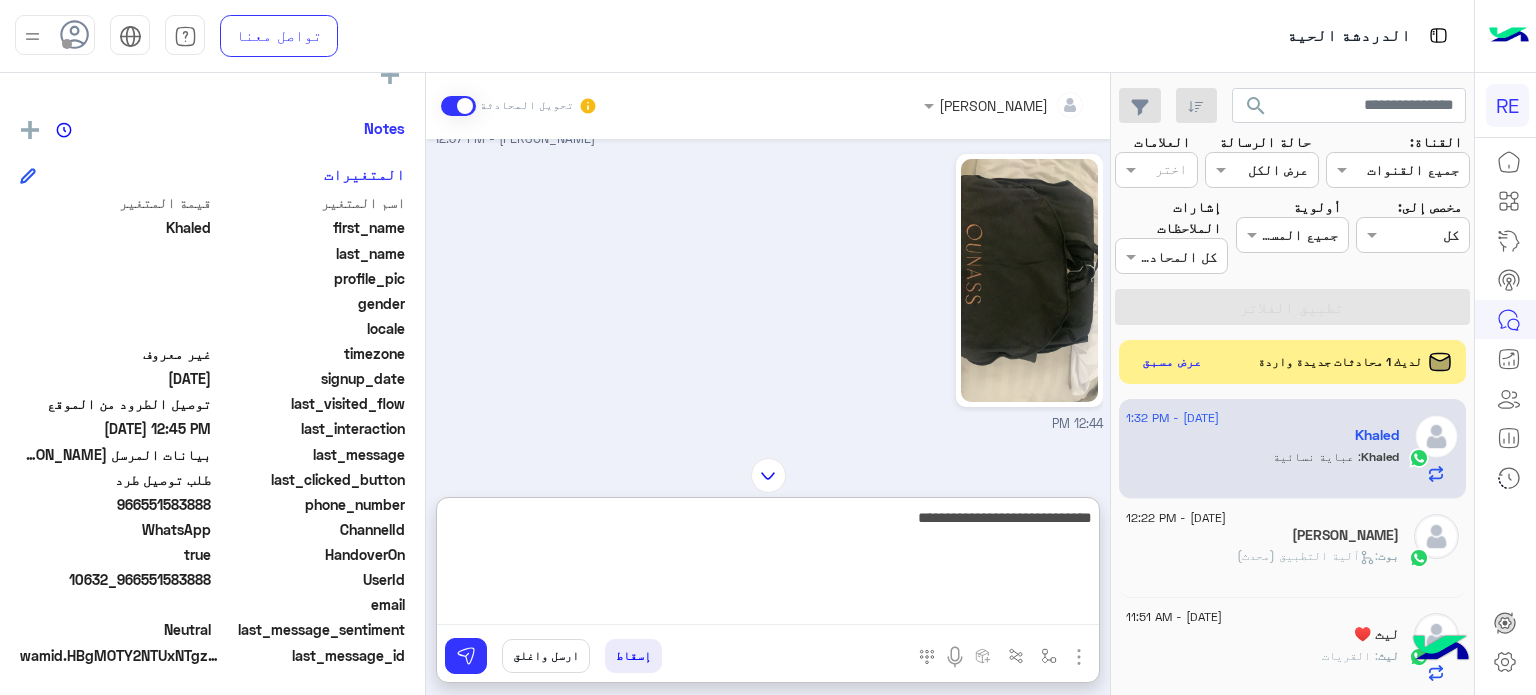 type on "**********" 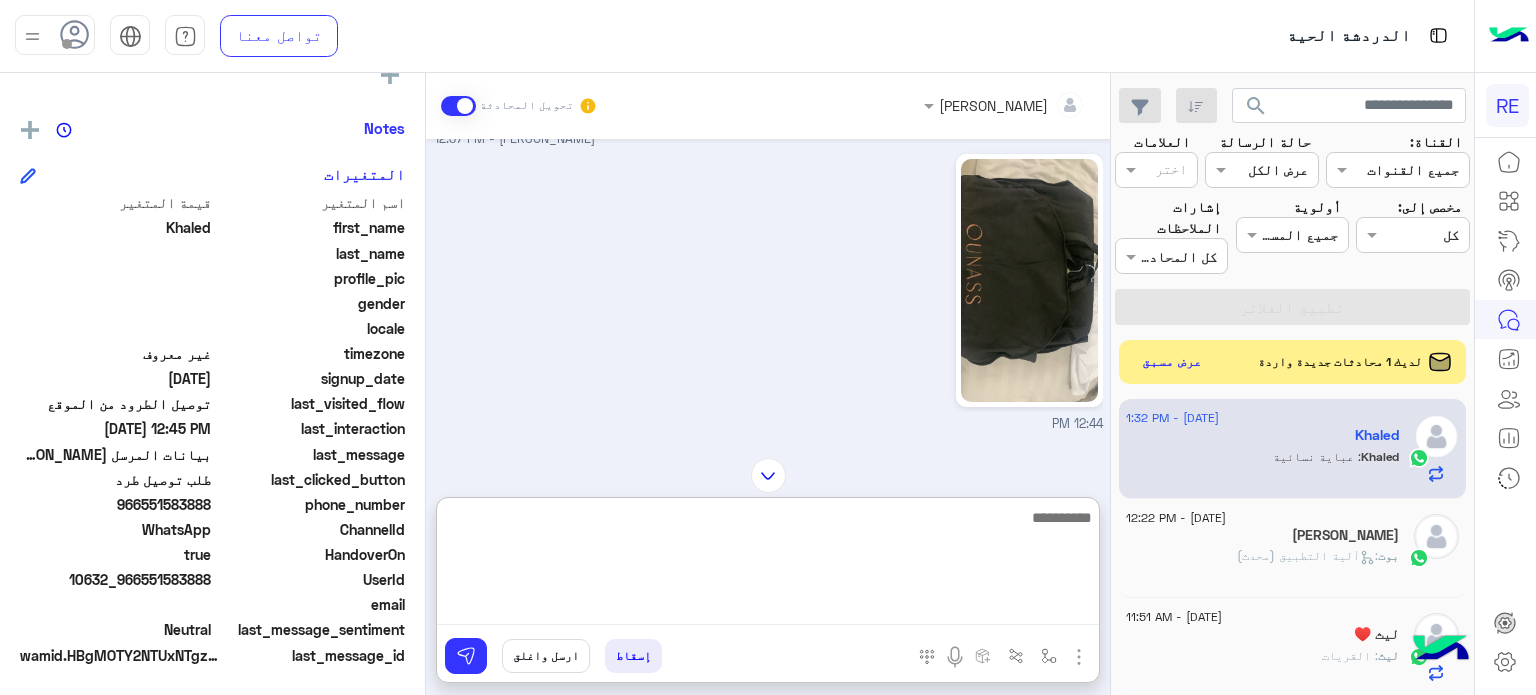 scroll, scrollTop: 1112, scrollLeft: 0, axis: vertical 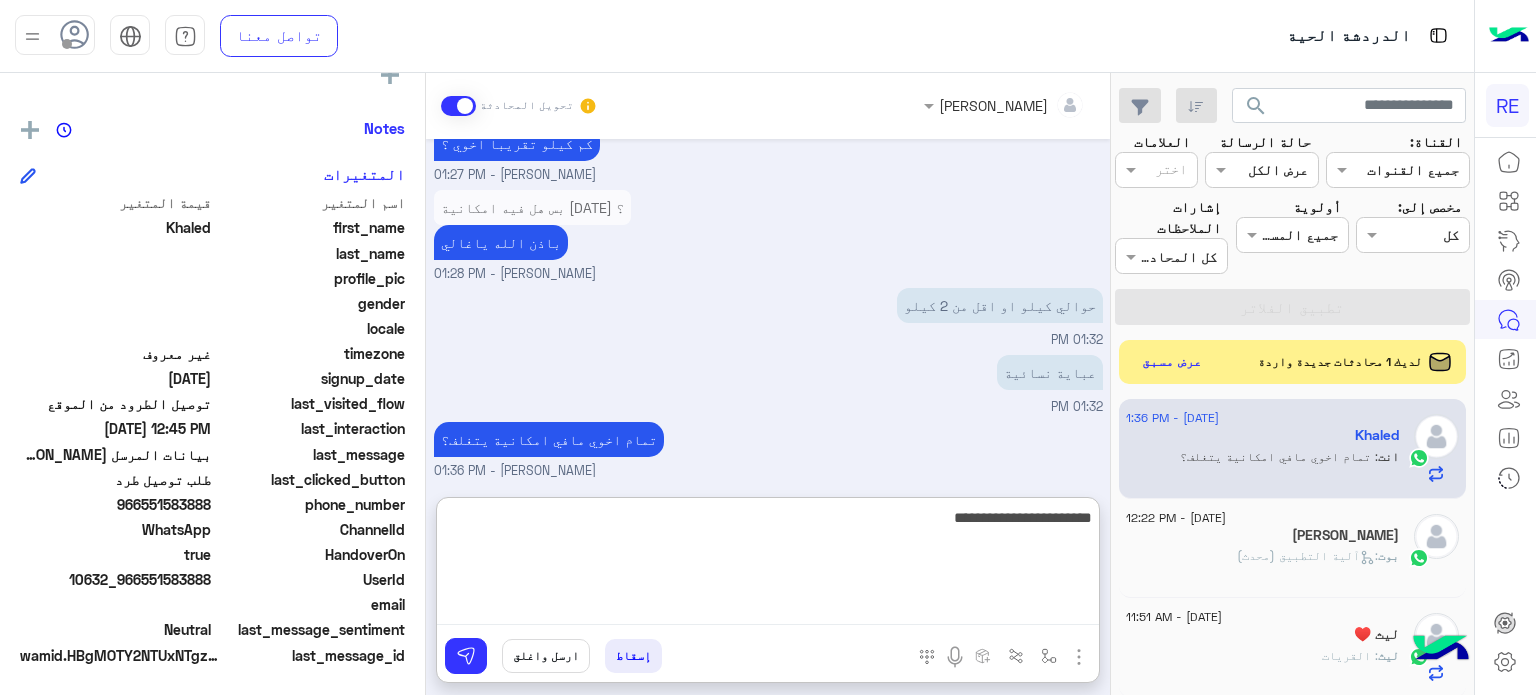 type on "**********" 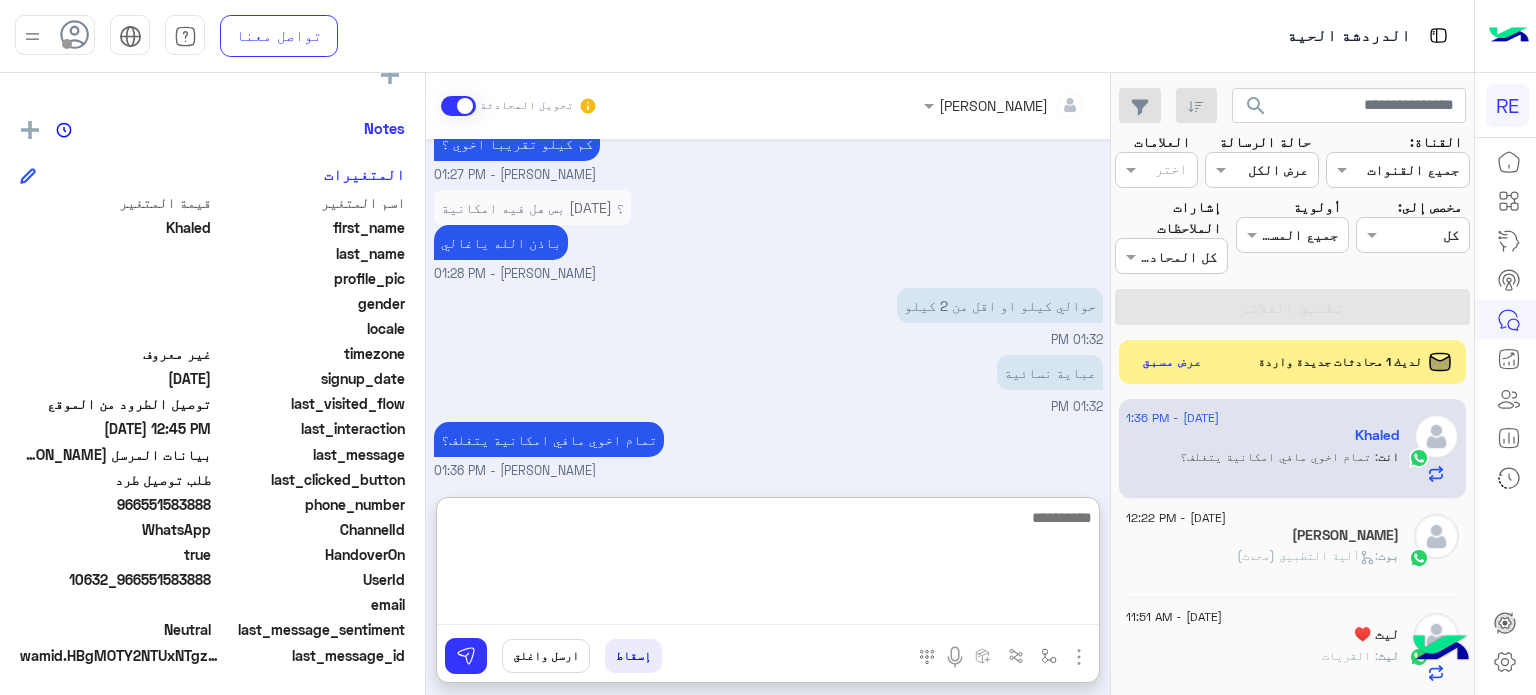 scroll, scrollTop: 1176, scrollLeft: 0, axis: vertical 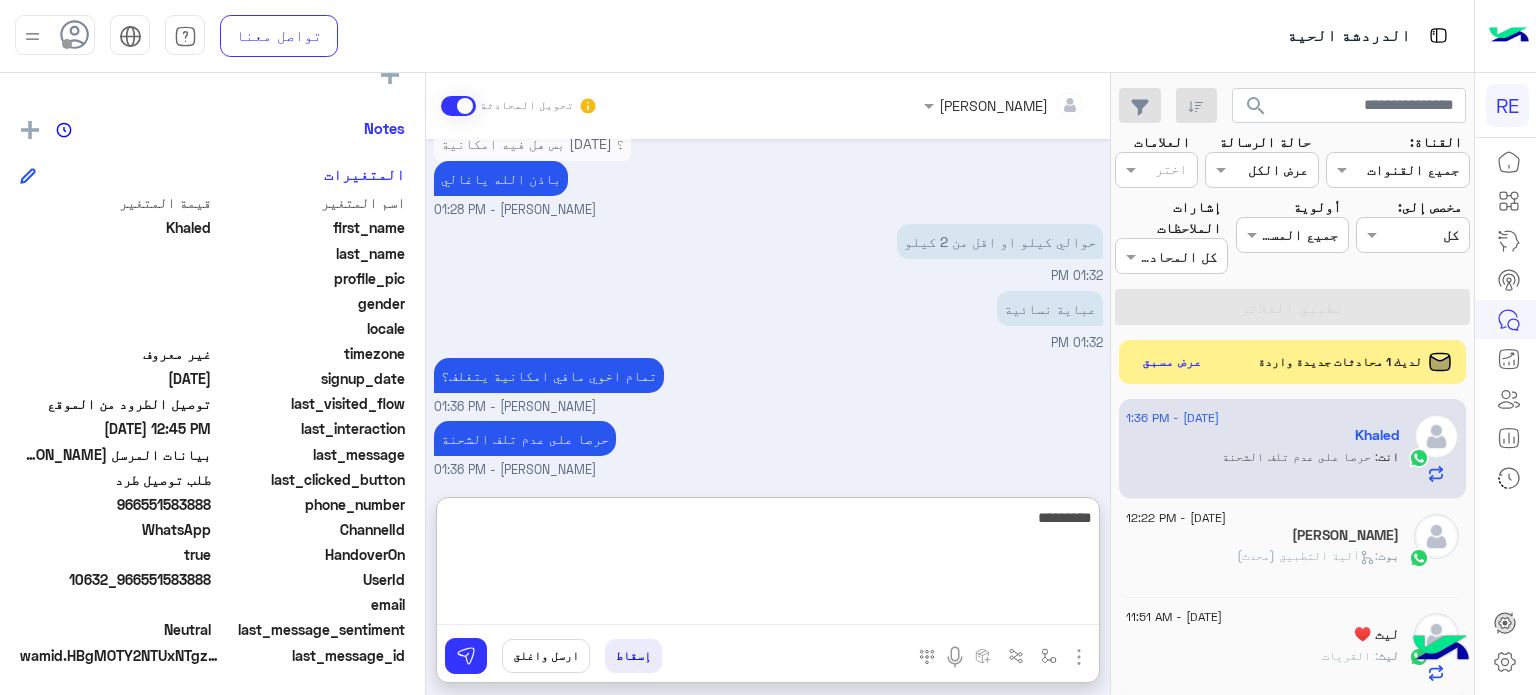 type on "*********" 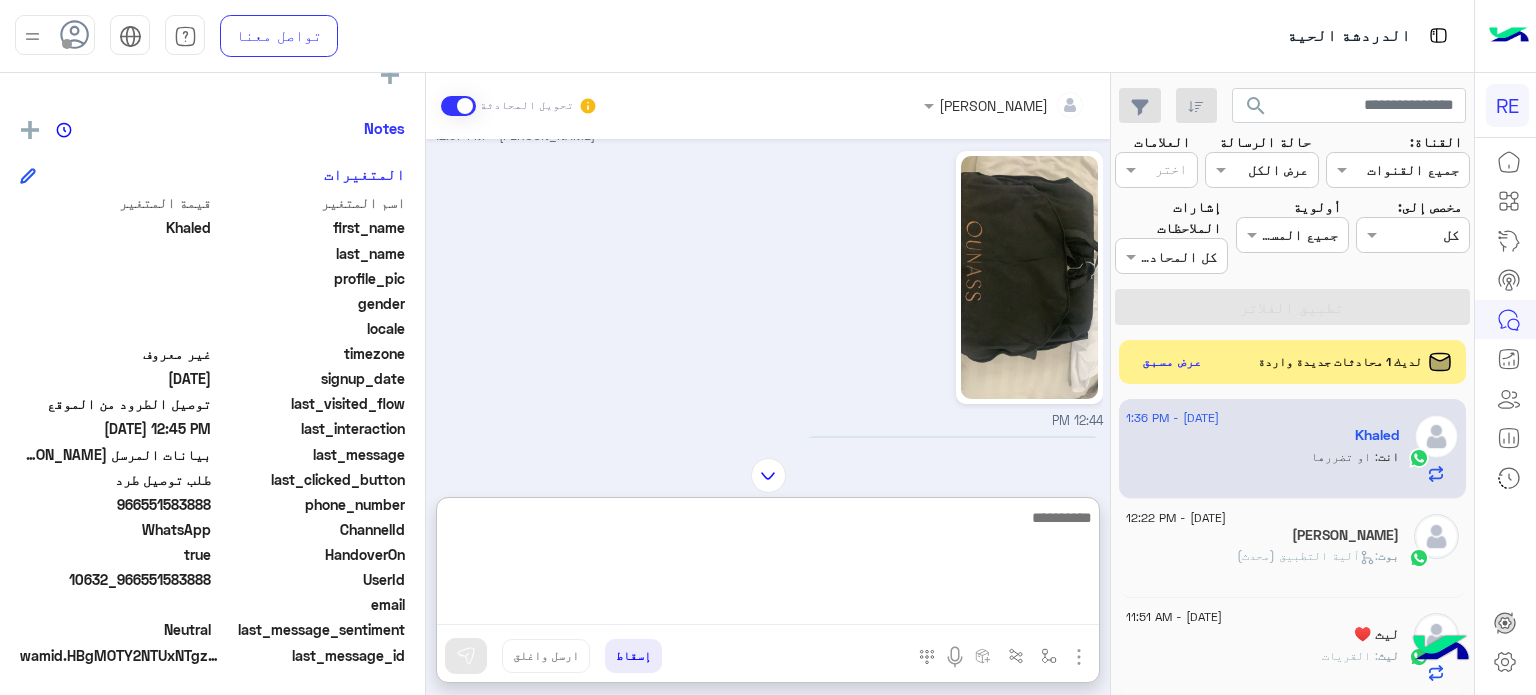 scroll, scrollTop: 647, scrollLeft: 0, axis: vertical 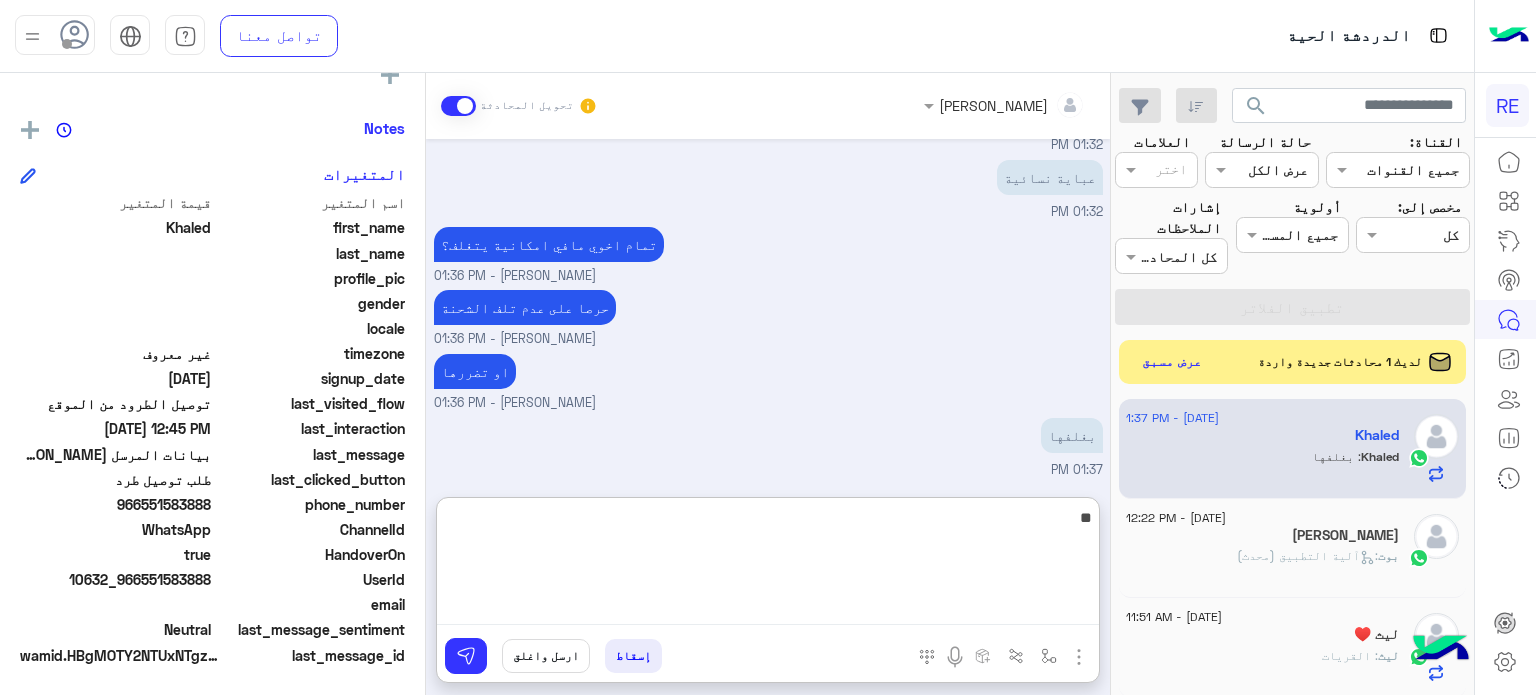 type on "*" 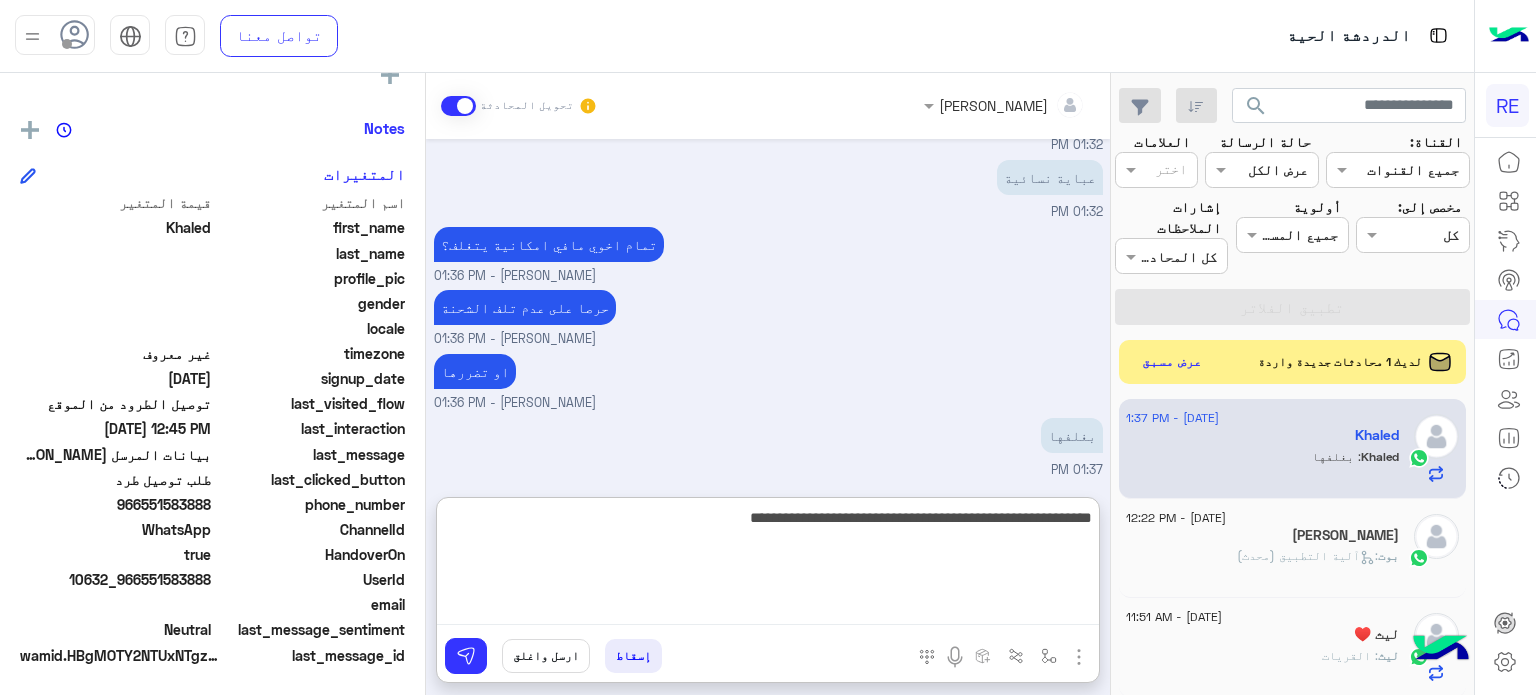 type on "**********" 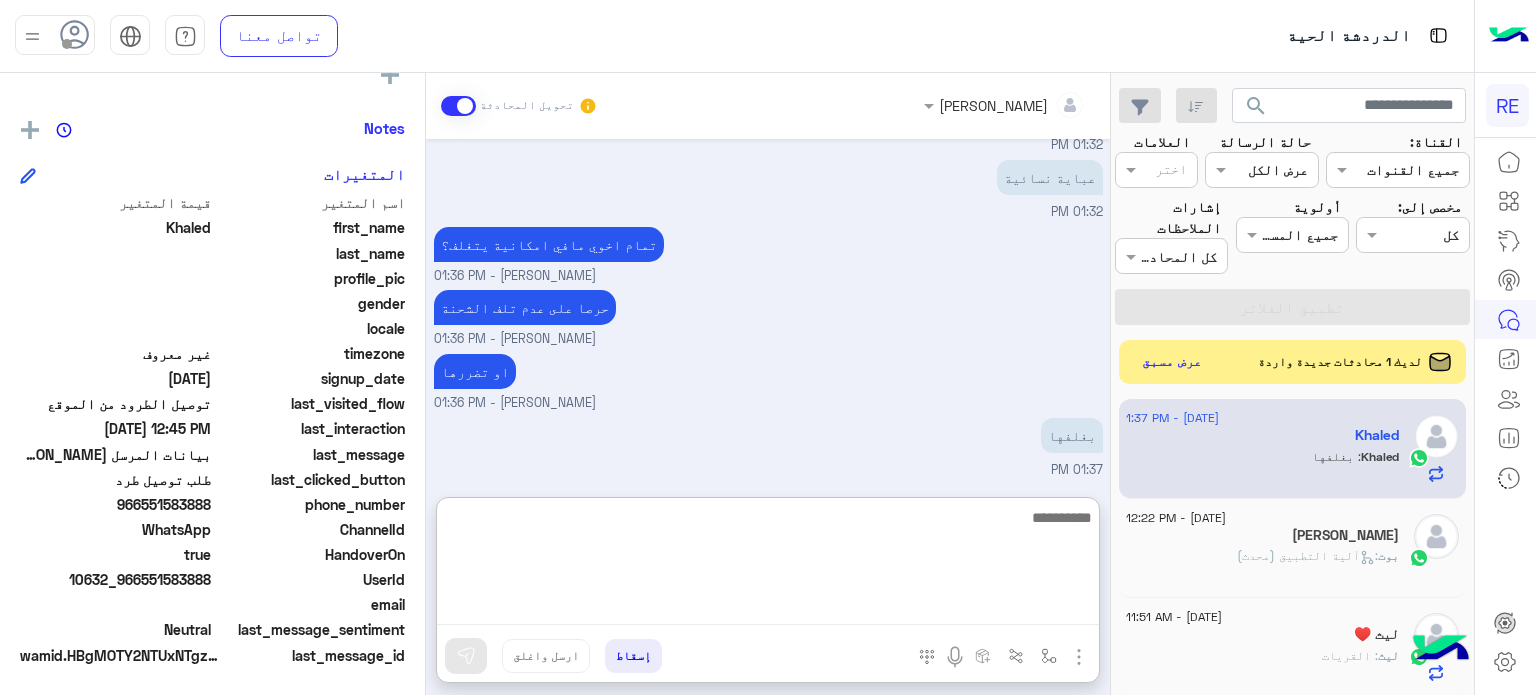 scroll, scrollTop: 1392, scrollLeft: 0, axis: vertical 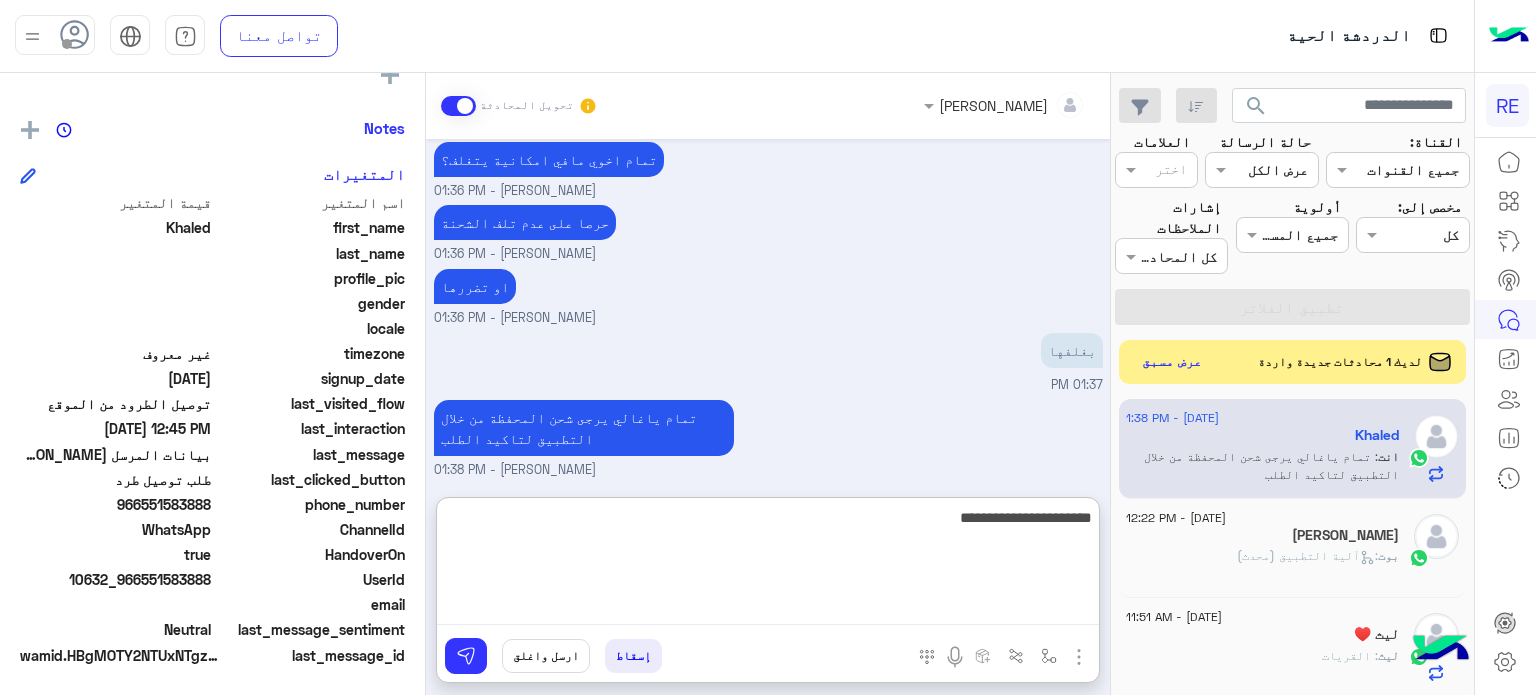 type on "**********" 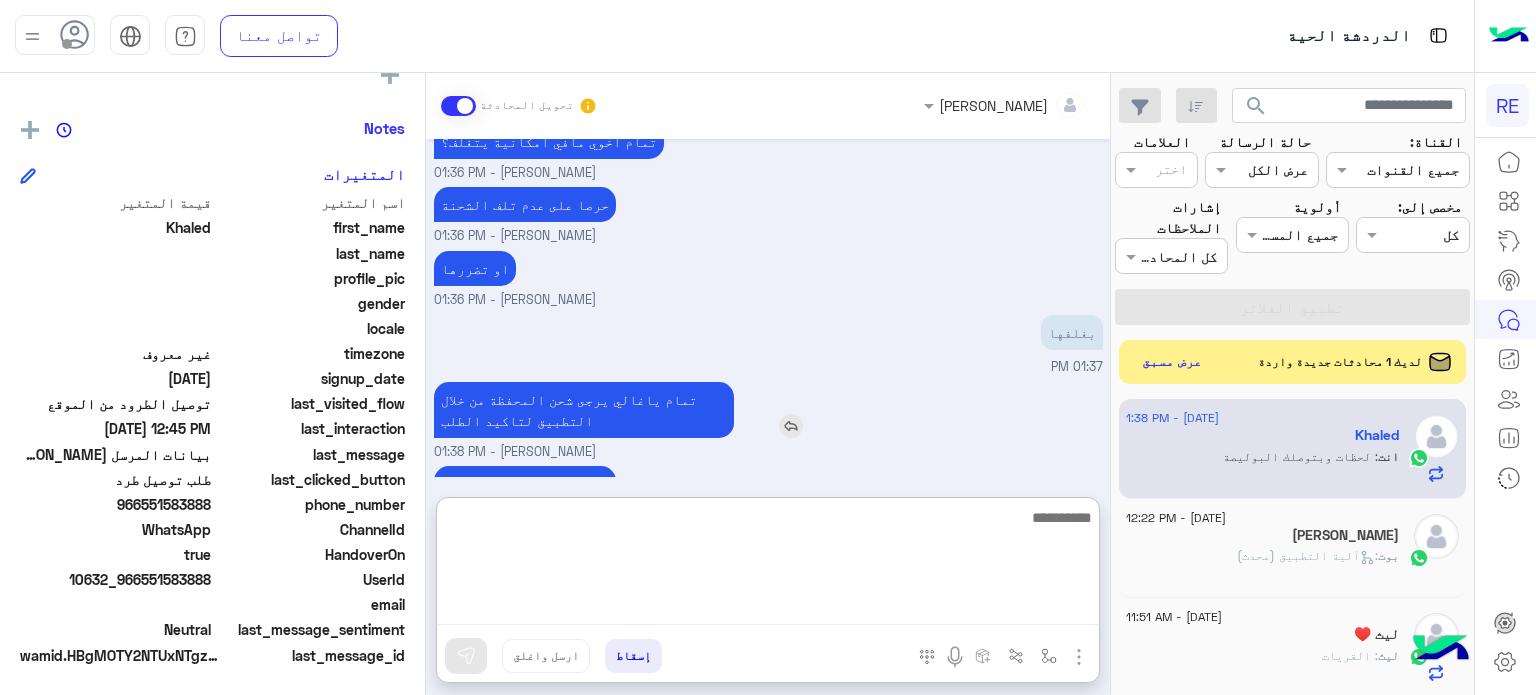 scroll, scrollTop: 1455, scrollLeft: 0, axis: vertical 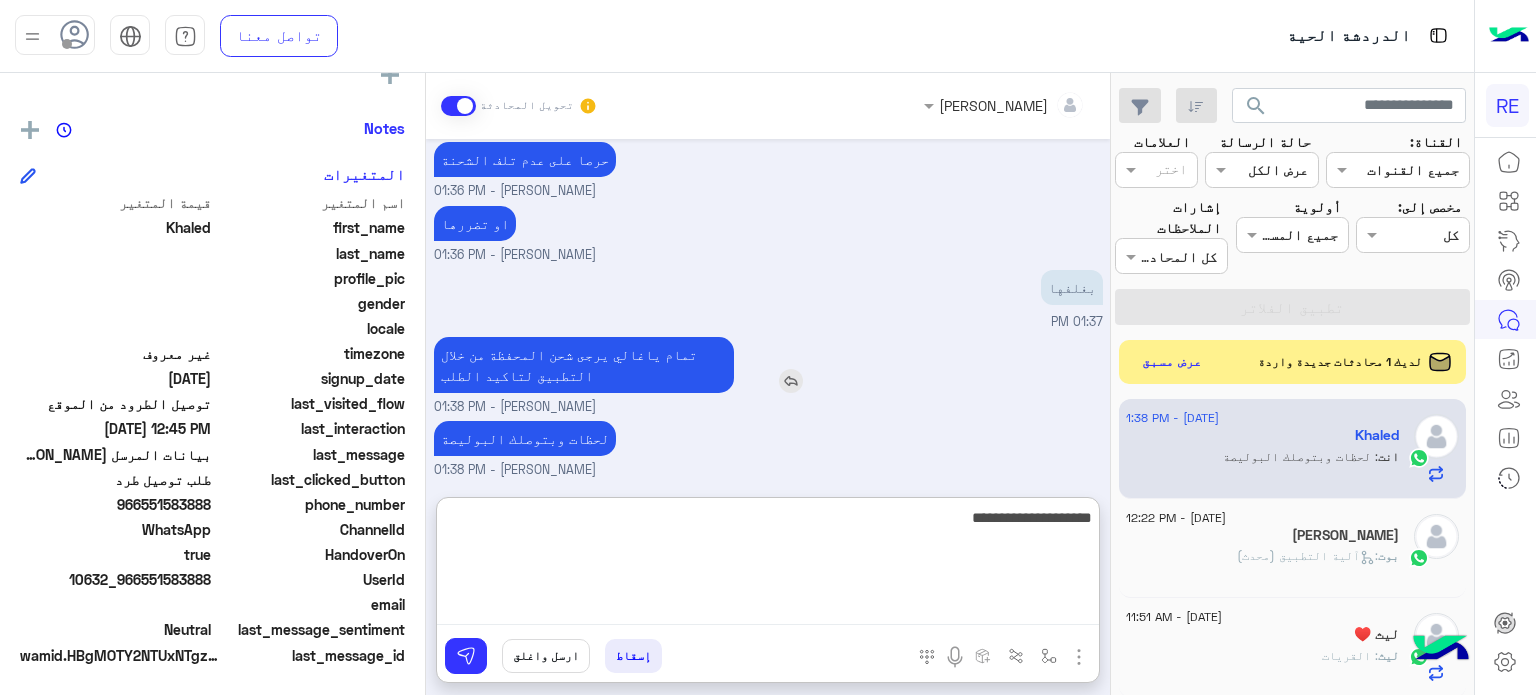 type on "**********" 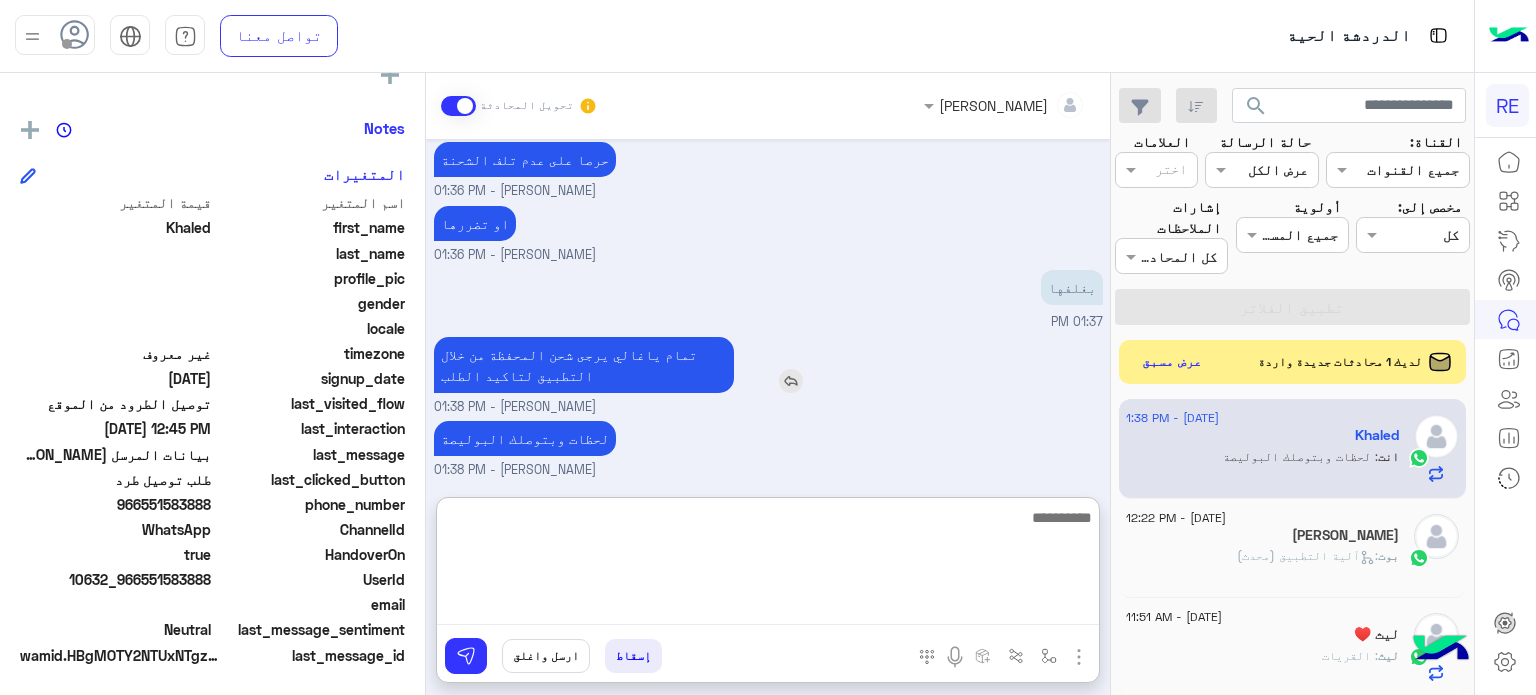 scroll, scrollTop: 1519, scrollLeft: 0, axis: vertical 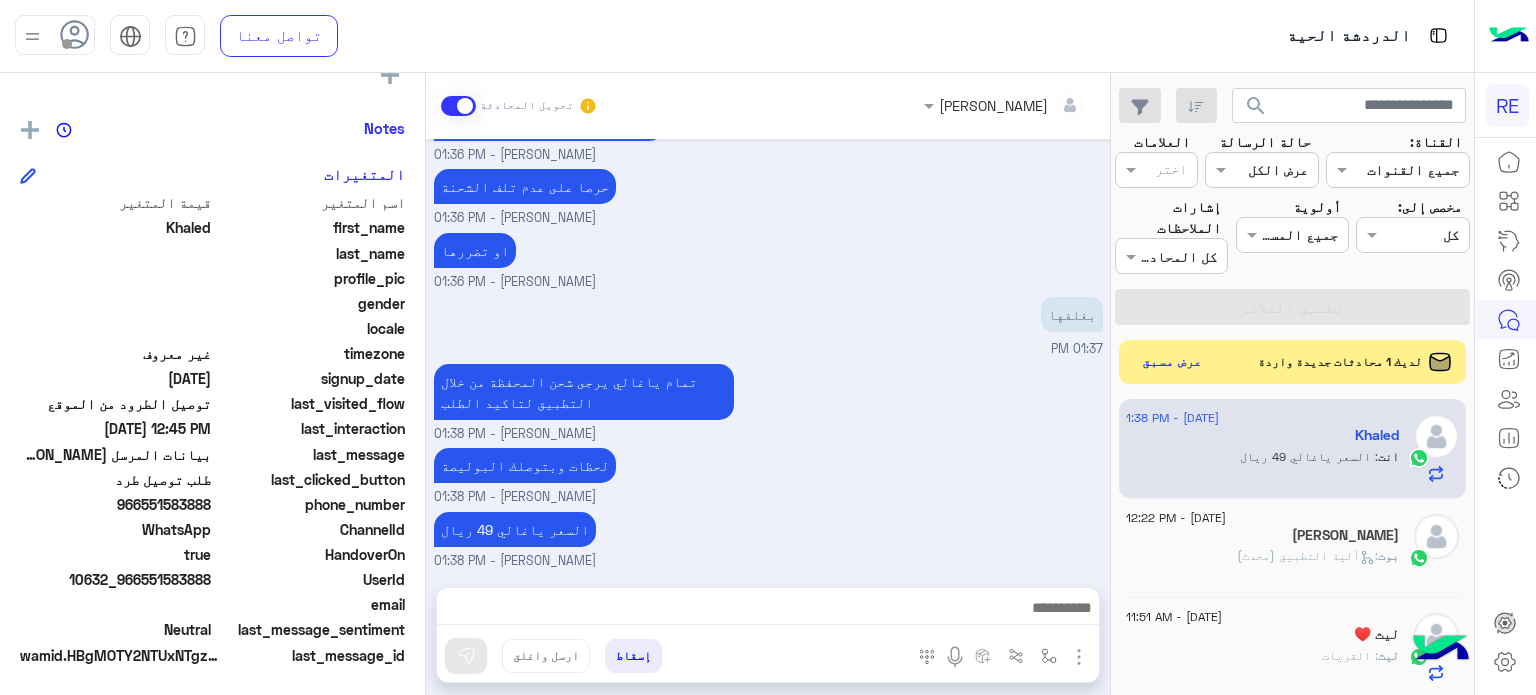 drag, startPoint x: 213, startPoint y: 580, endPoint x: 143, endPoint y: 587, distance: 70.34913 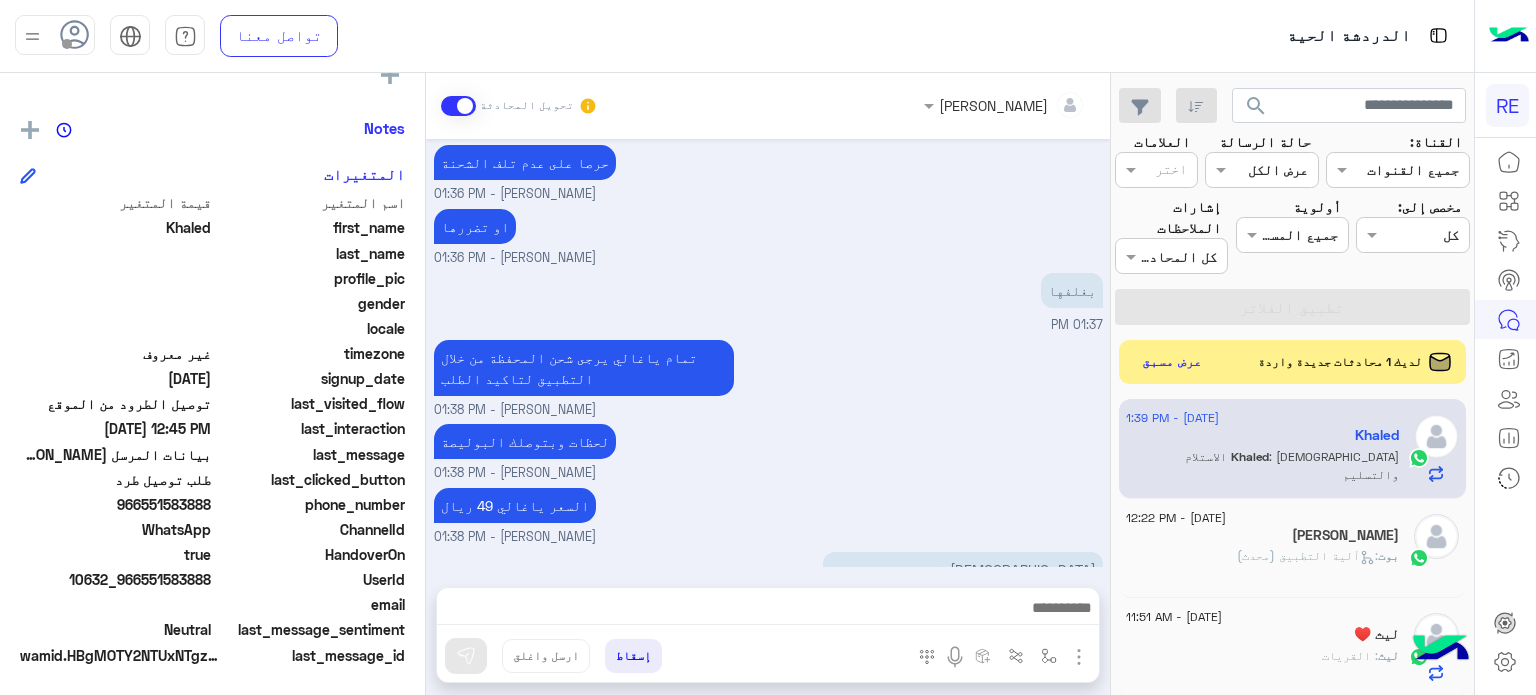 scroll, scrollTop: 1495, scrollLeft: 0, axis: vertical 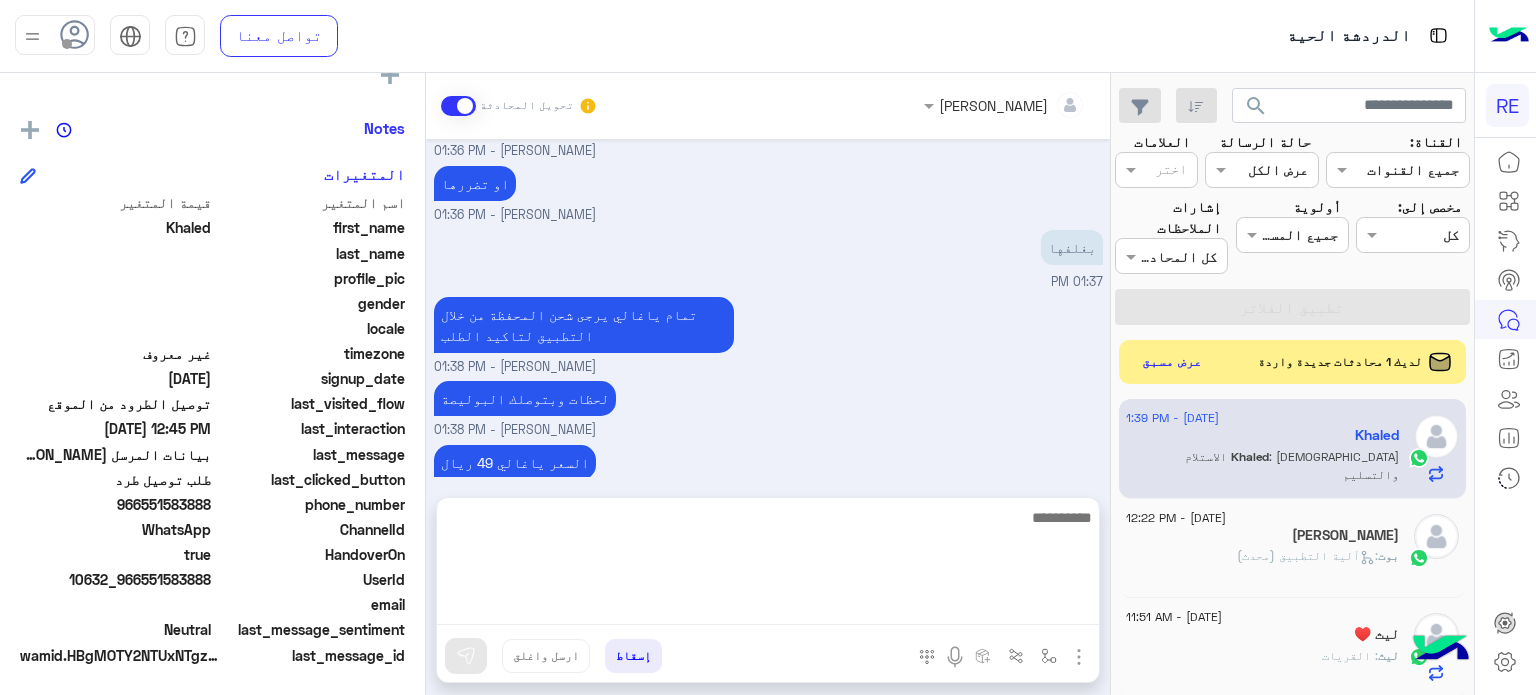 click at bounding box center [768, 565] 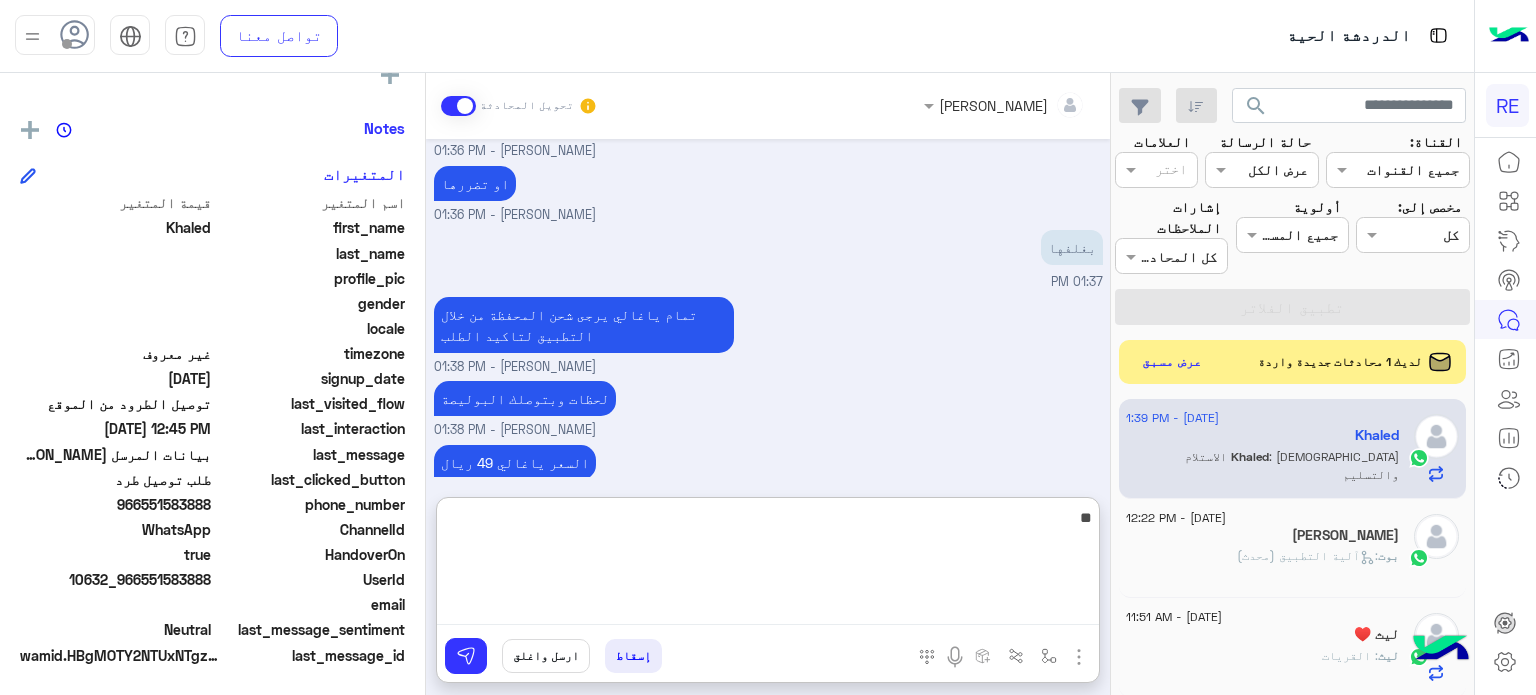 type on "*" 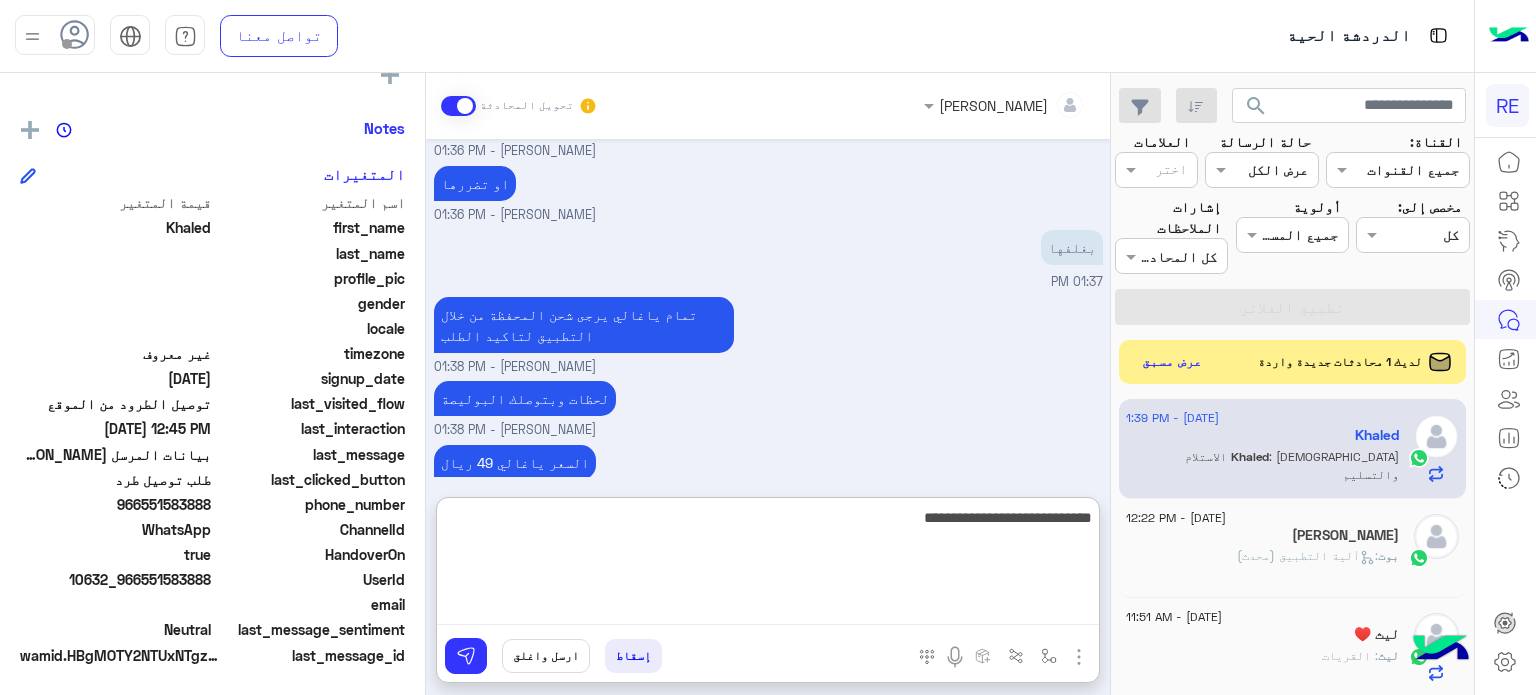 type on "**********" 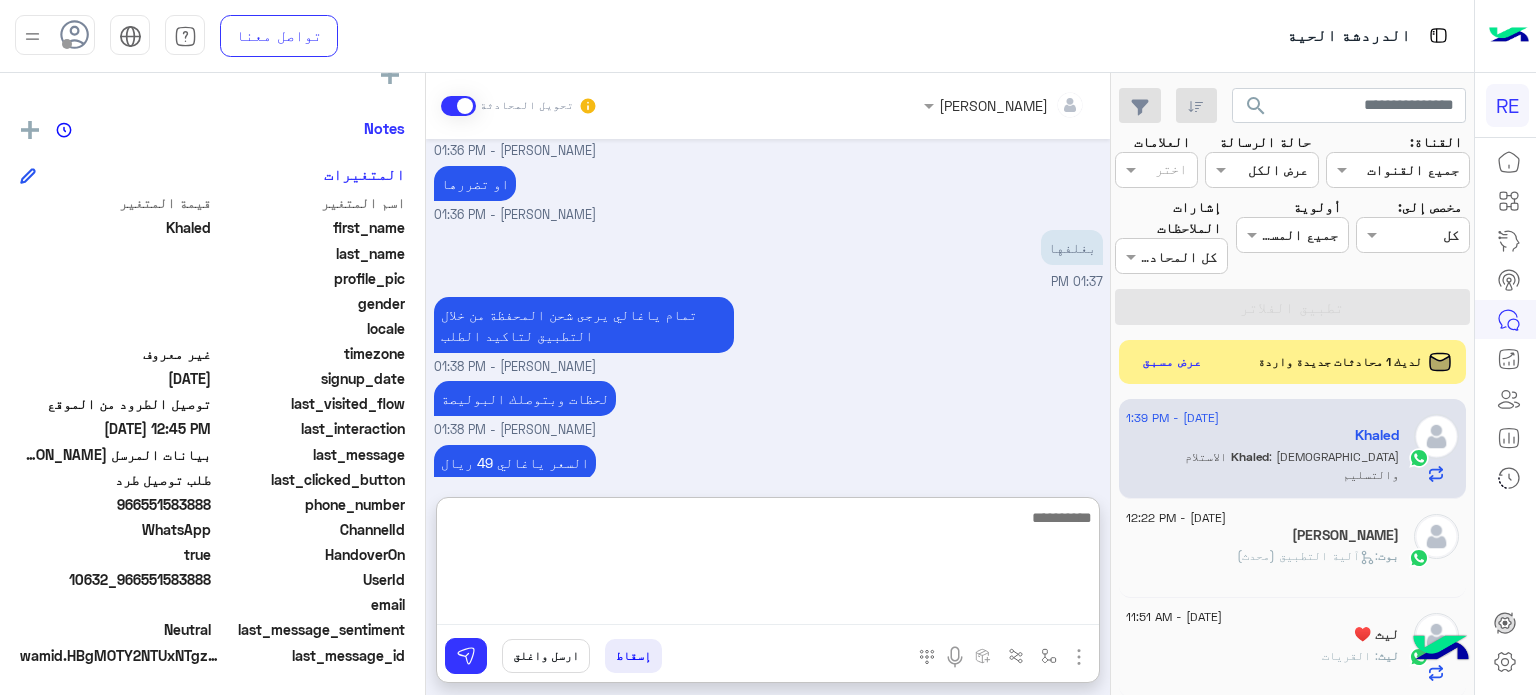 scroll, scrollTop: 1648, scrollLeft: 0, axis: vertical 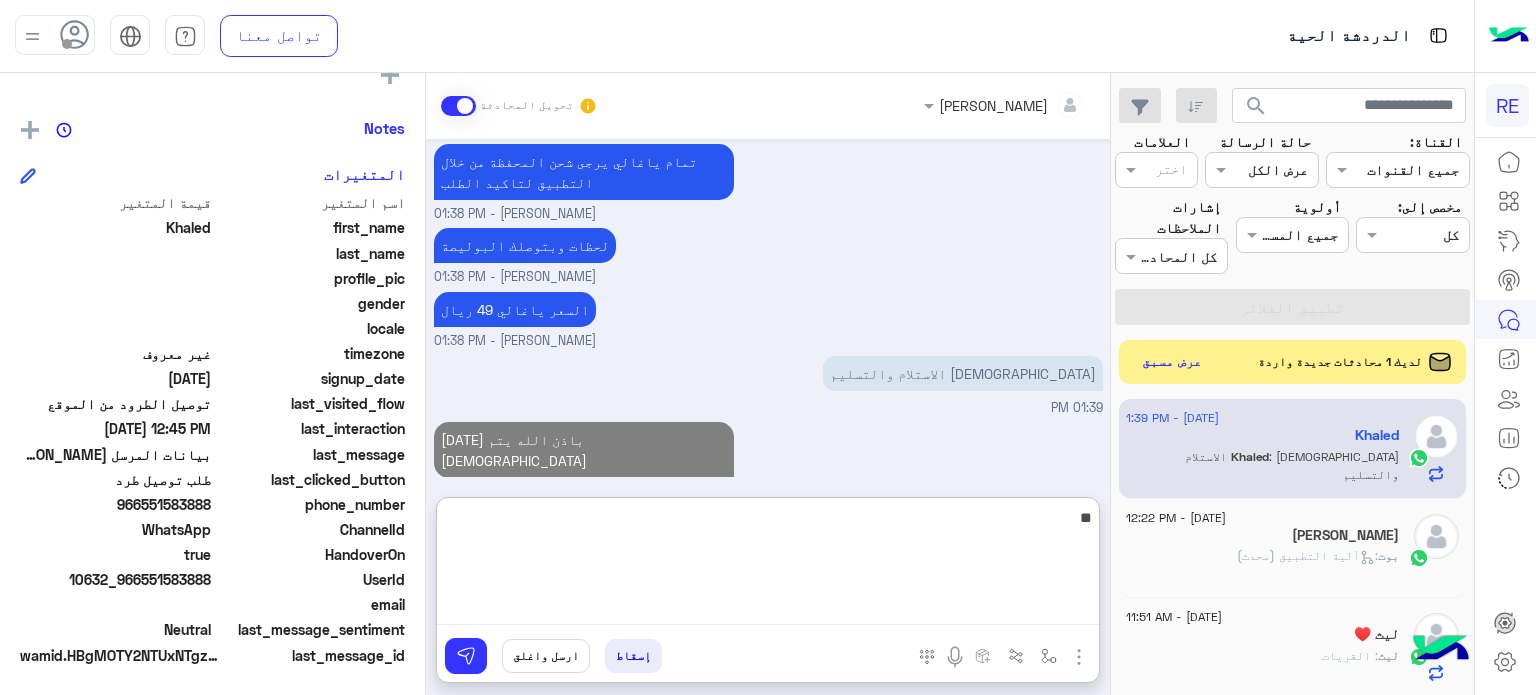 type on "*" 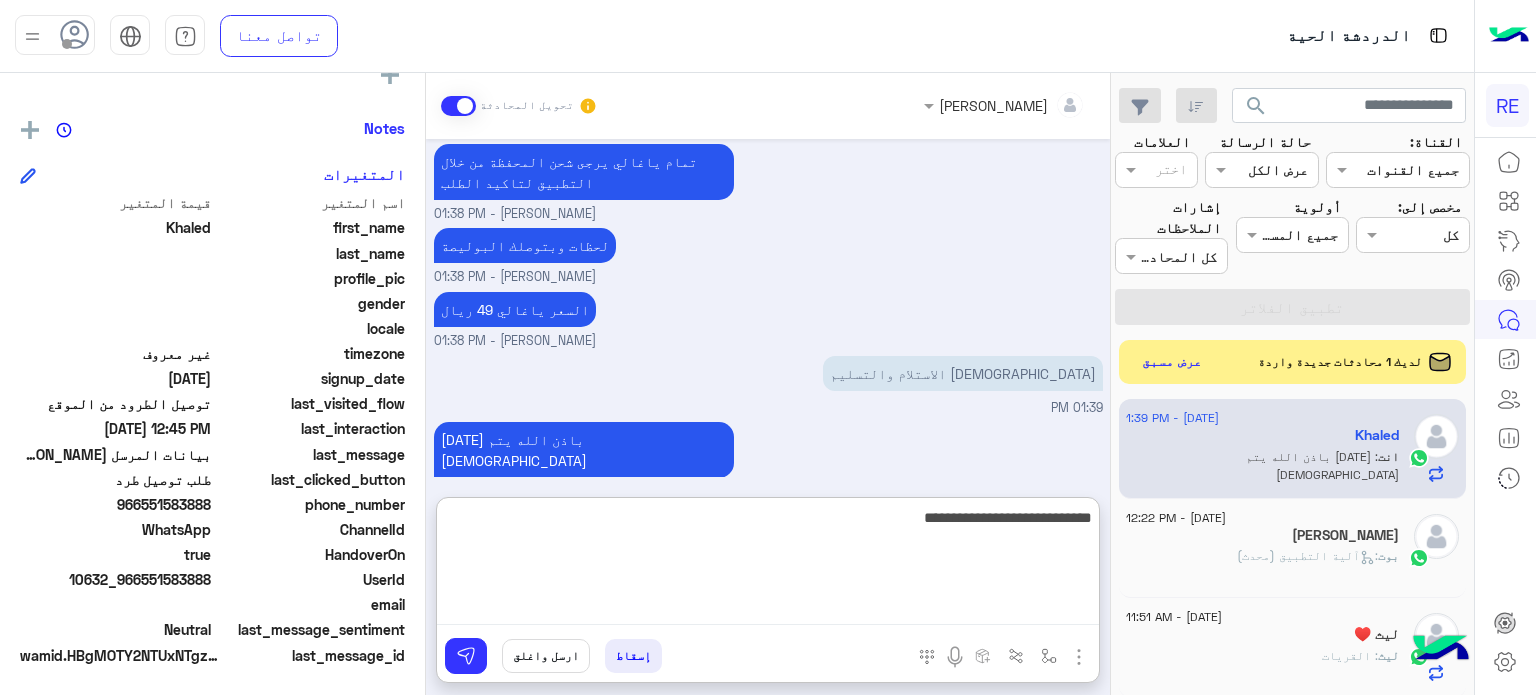 type on "**********" 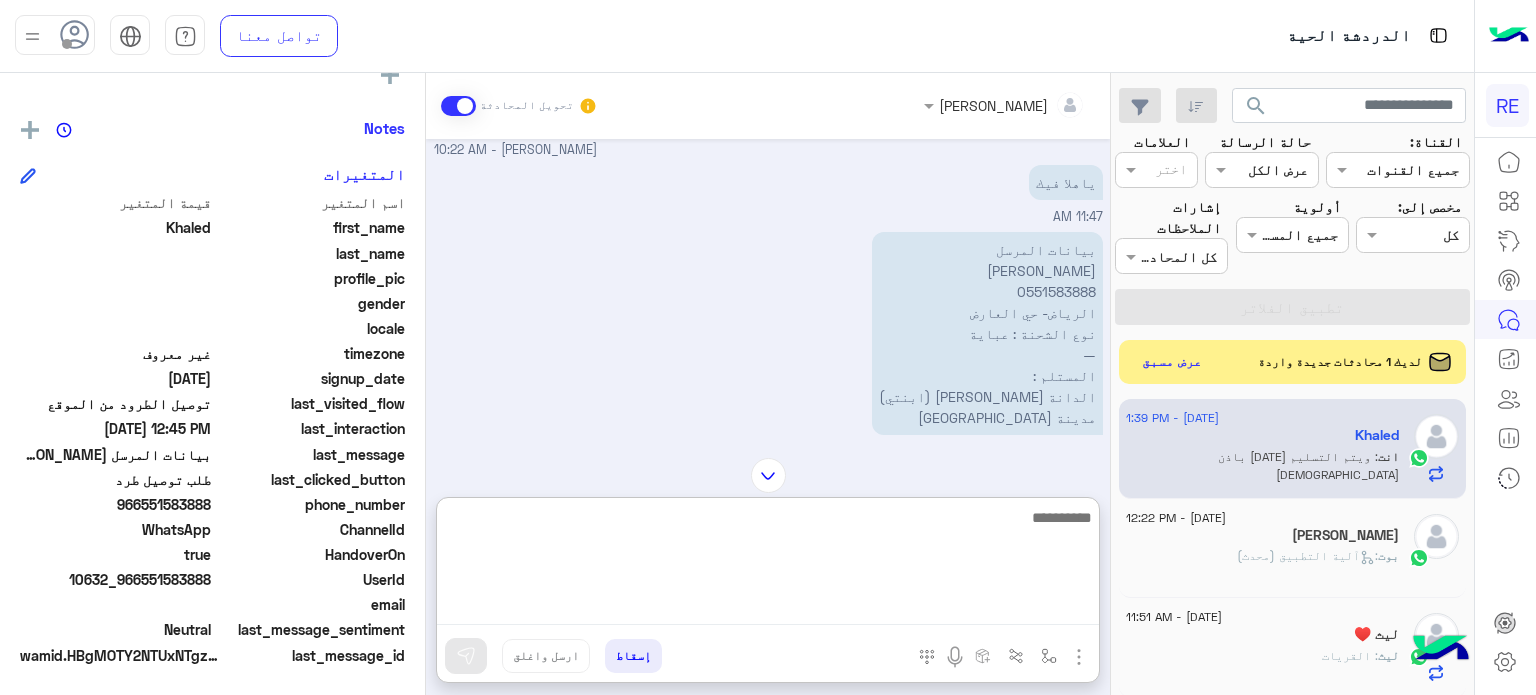 scroll, scrollTop: 204, scrollLeft: 0, axis: vertical 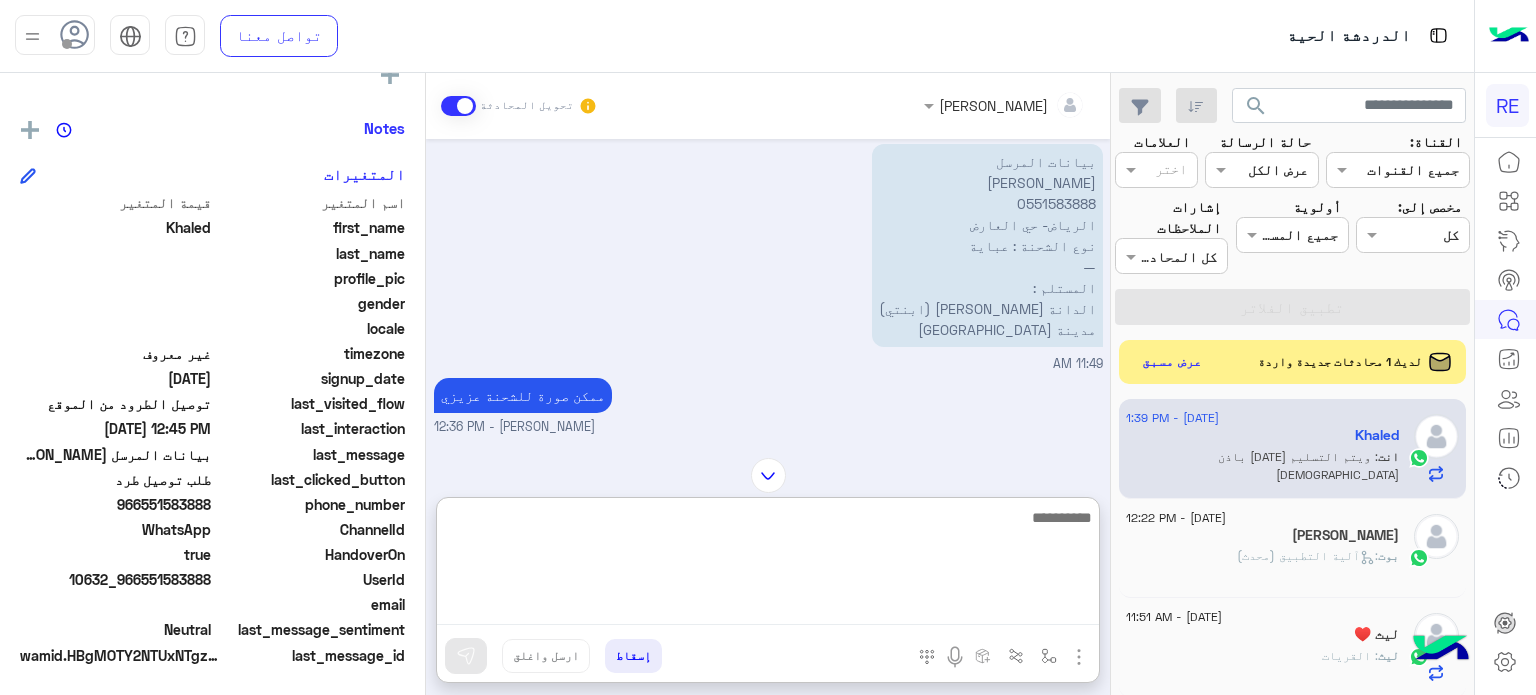 click at bounding box center [768, 565] 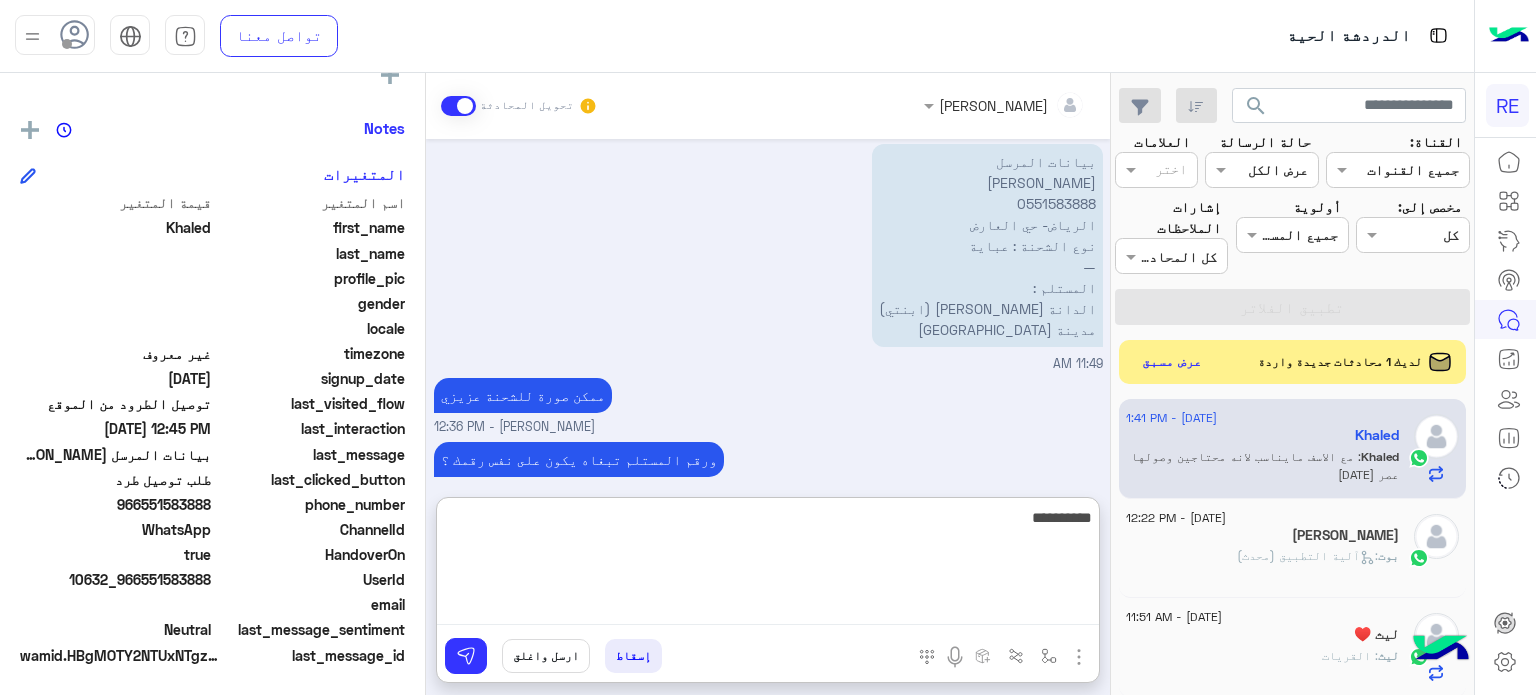 scroll, scrollTop: 1962, scrollLeft: 0, axis: vertical 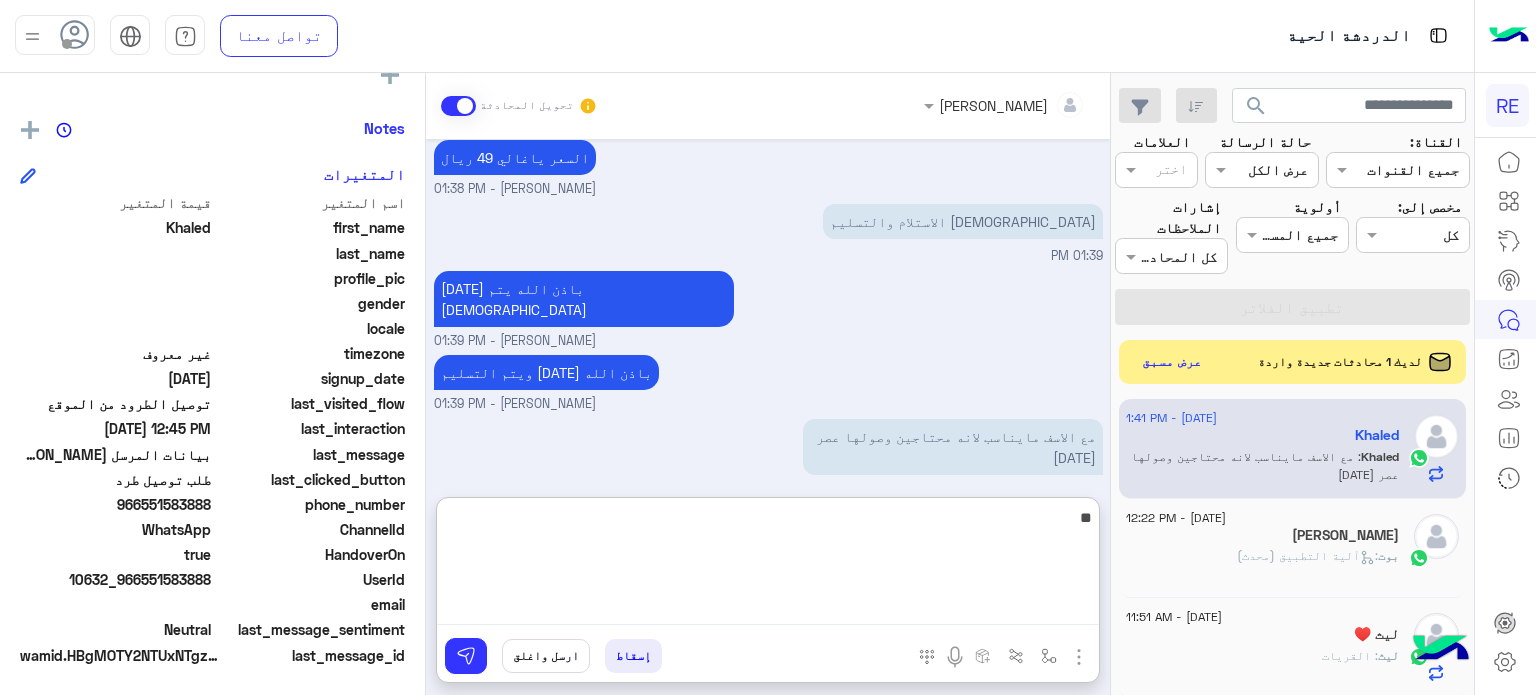 type on "*" 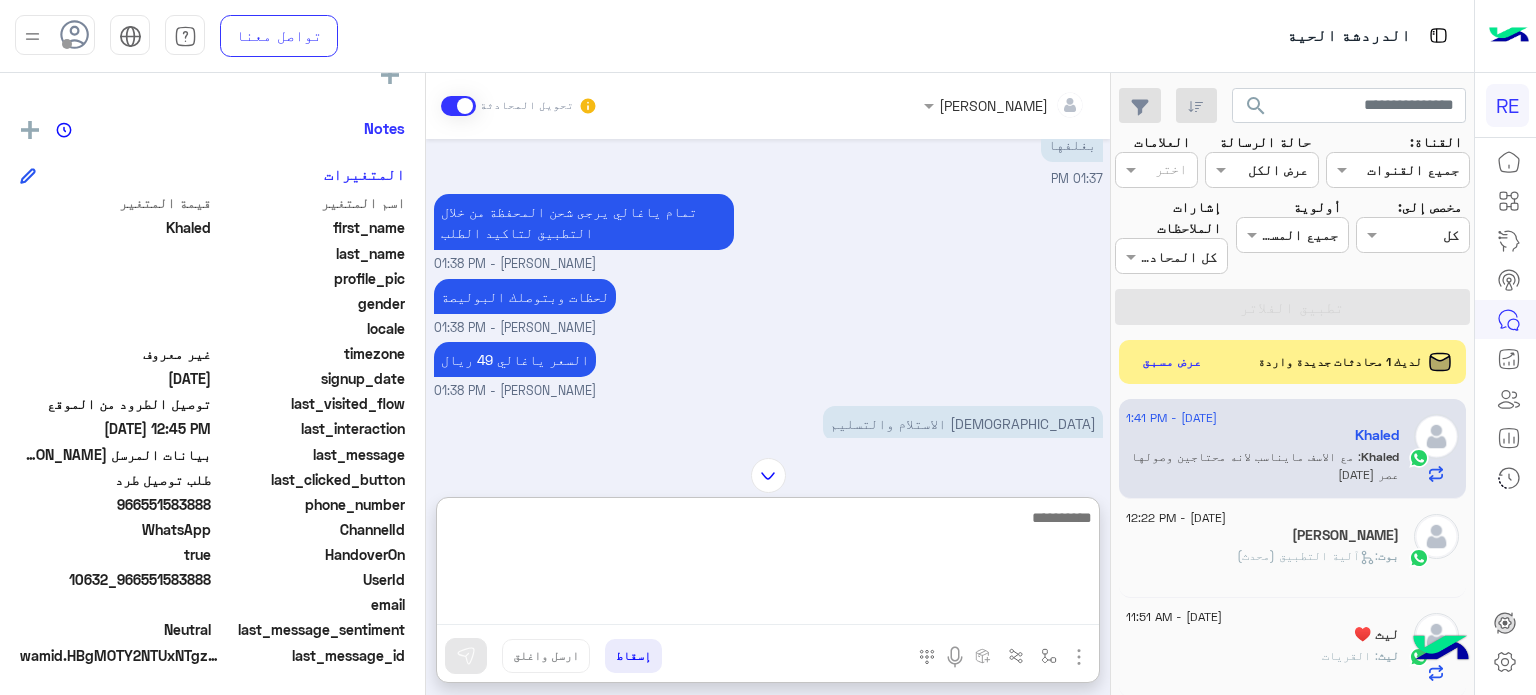 scroll, scrollTop: 1962, scrollLeft: 0, axis: vertical 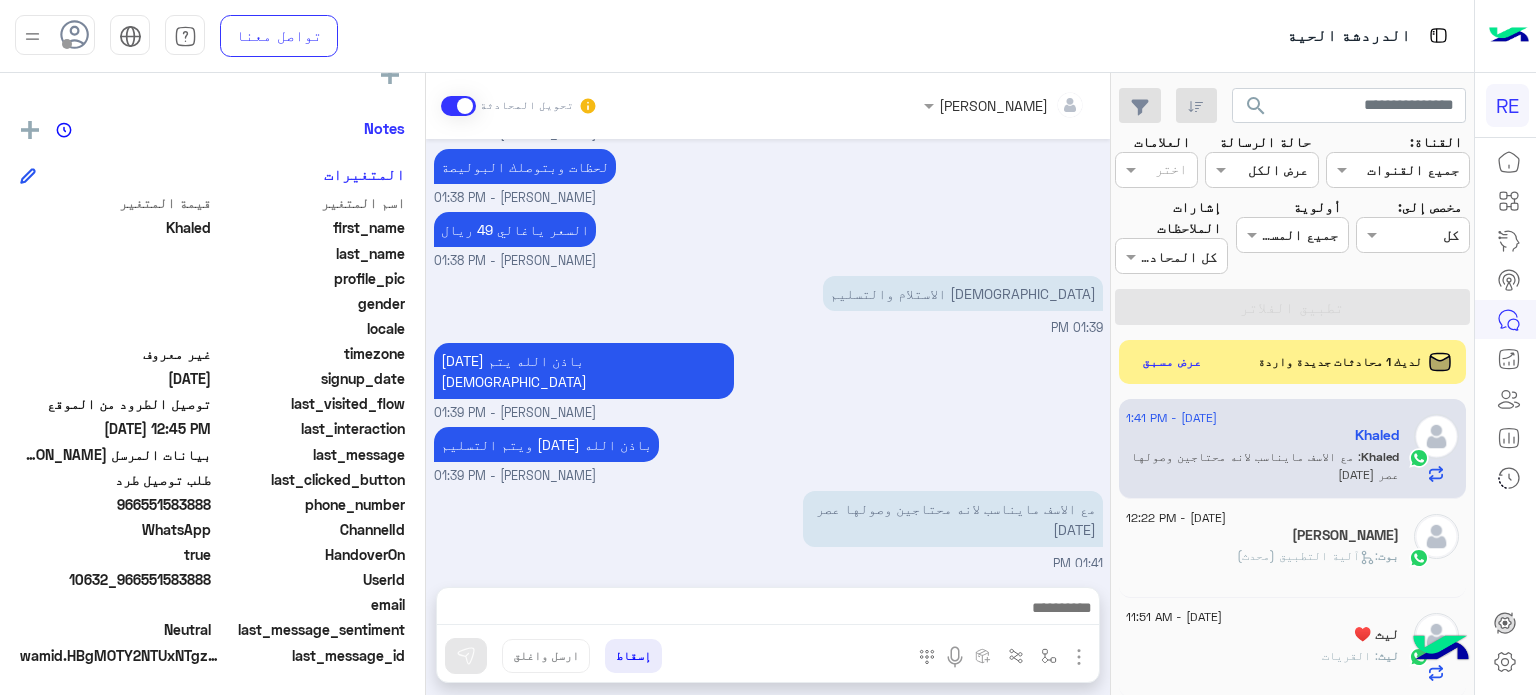click on "Terhal Almodon تحويل المحادثة     [DATE]  ممكن تزودني ببيانات المرسل والمستلم  Terhal Almodon -  10:22 AM  رقم الجوال والاسم والموقع  Terhal Almodon -  10:22 AM  وكذلك صورة للشحنة  [PERSON_NAME] -  10:22 AM  ياهلا فيك   11:47 AM  بيانات المرسل  [PERSON_NAME] 0551583888 الرياض- حي العارض نوع الشحنة : عباية  — المستلم : الدانة [PERSON_NAME] (ابنتي) مدينة [GEOGRAPHIC_DATA]   11:49 AM  ممكن صورة للشحنة عزيزي  [PERSON_NAME] -  12:36 PM  ورقم المستلم تبغاه يكون على نفس رقمك ؟  [PERSON_NAME] -  12:37 PM    12:44 PM  بخصوص المستلم نفس رقمي عادي وانا اخلي الاهل يقابلونه ويستلمونها   12:45 PM  بس هل فيه امكانية [DATE] ؟   12:45 PM  كم كيلو تقريبا اخوي ؟  Terhal Almodon -  01:27 PM  كم كيلو تقريبا اخوي ؟" at bounding box center (768, 388) 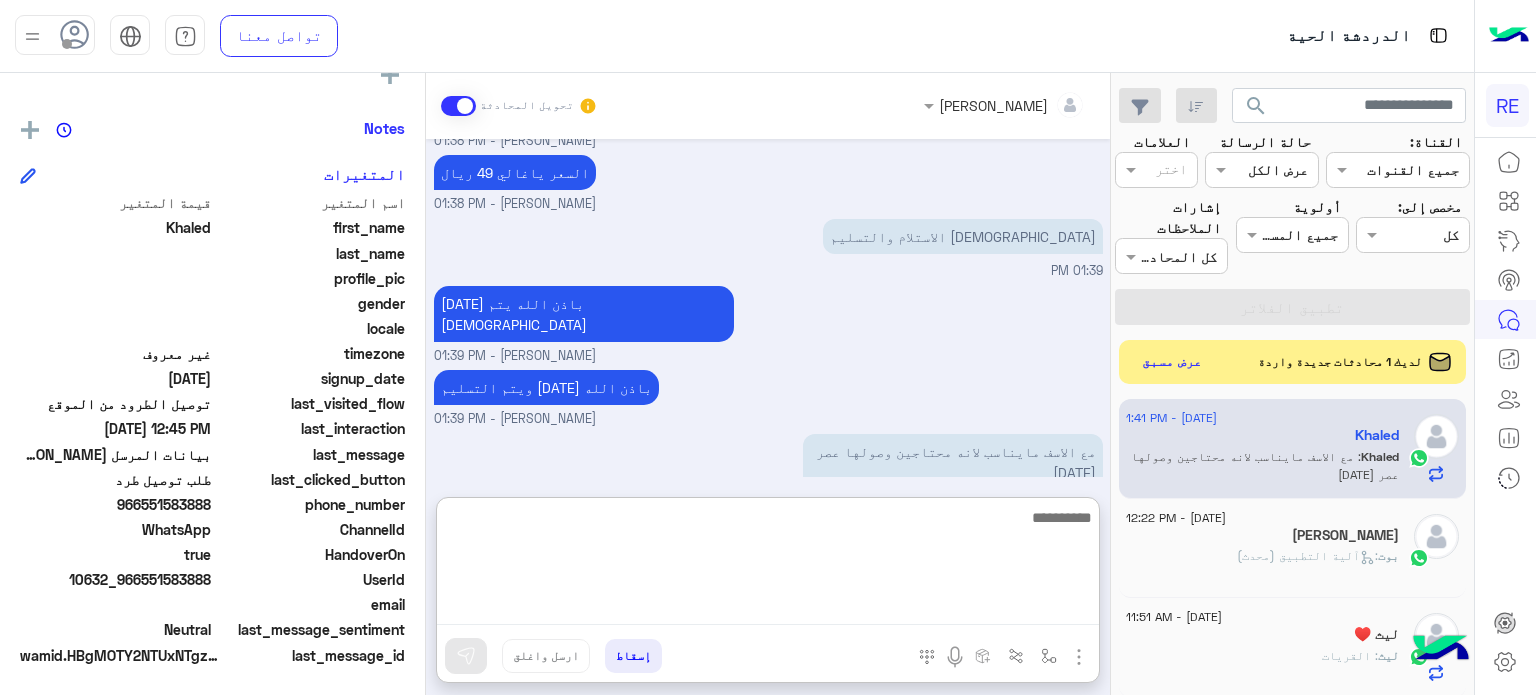 click at bounding box center (768, 565) 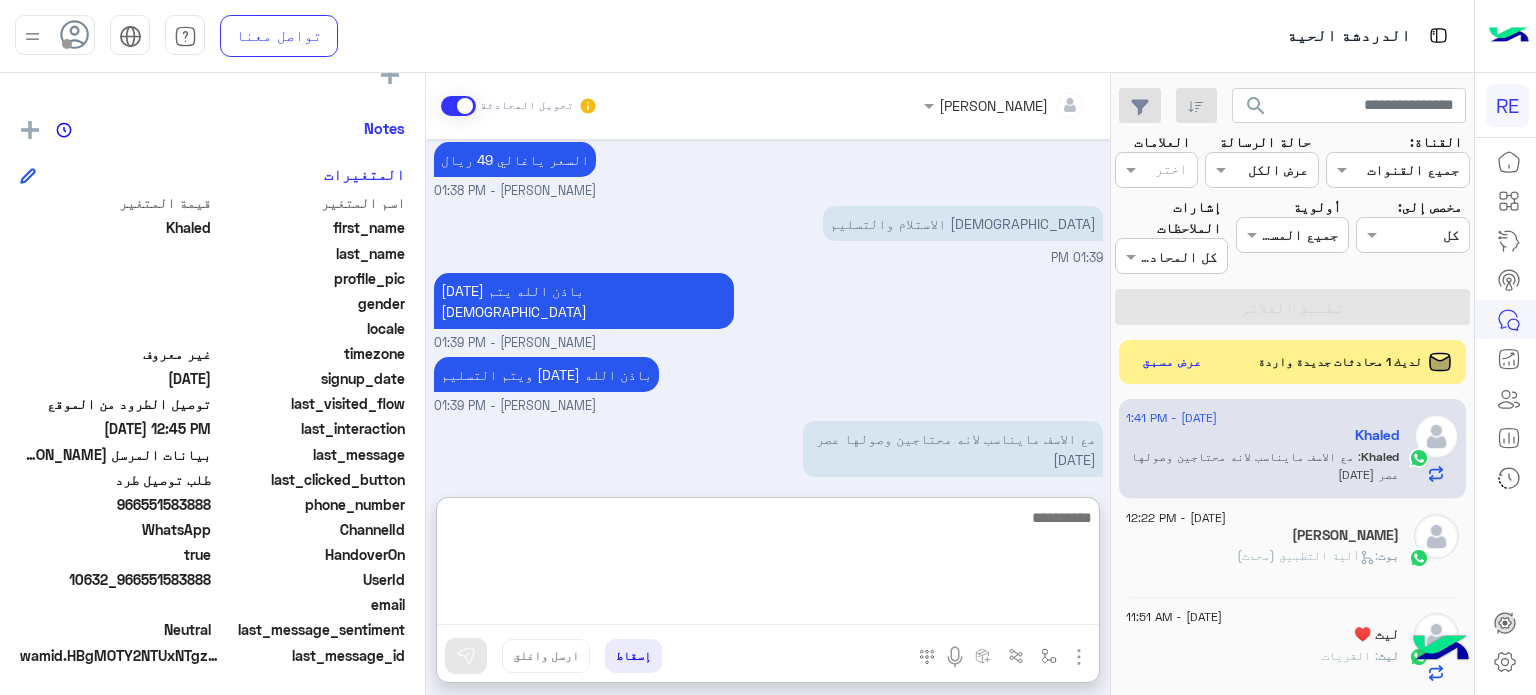 scroll, scrollTop: 1962, scrollLeft: 0, axis: vertical 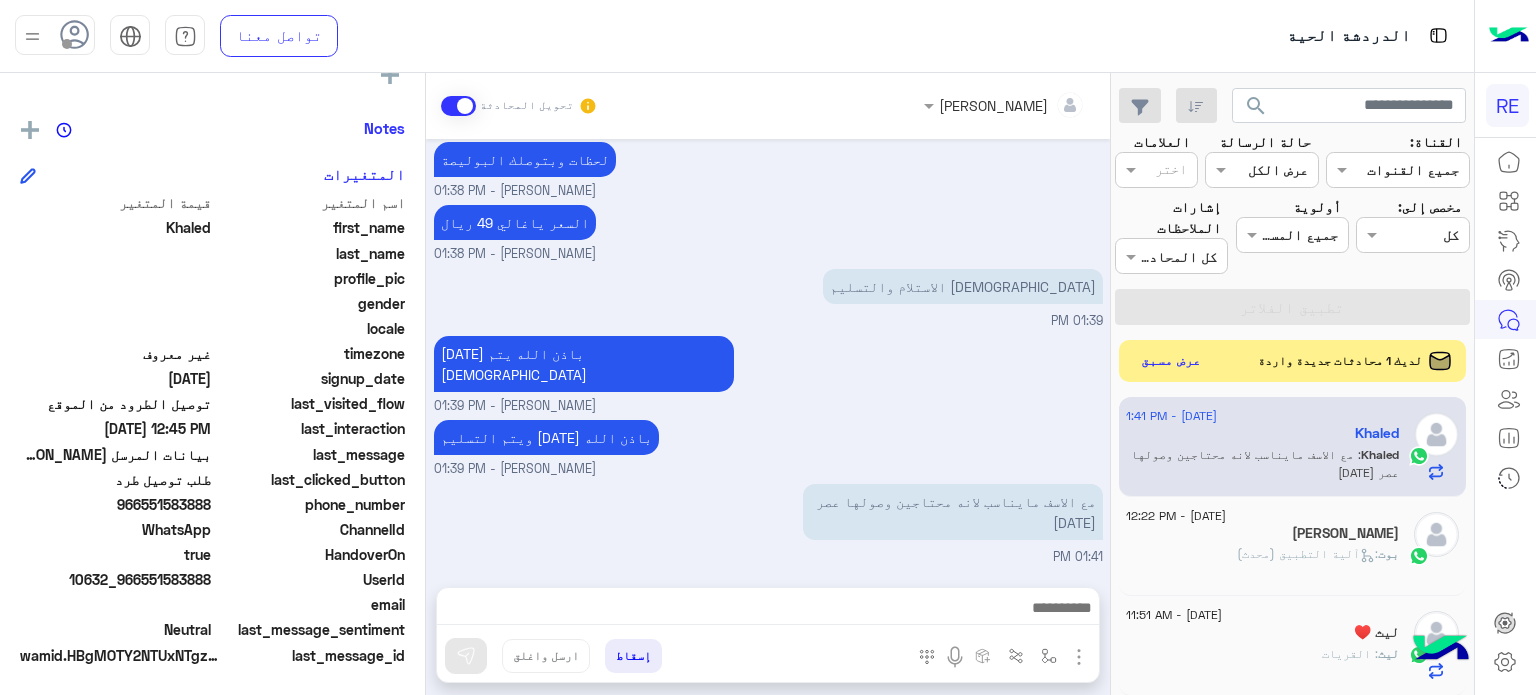 click on "عرض مسبق" 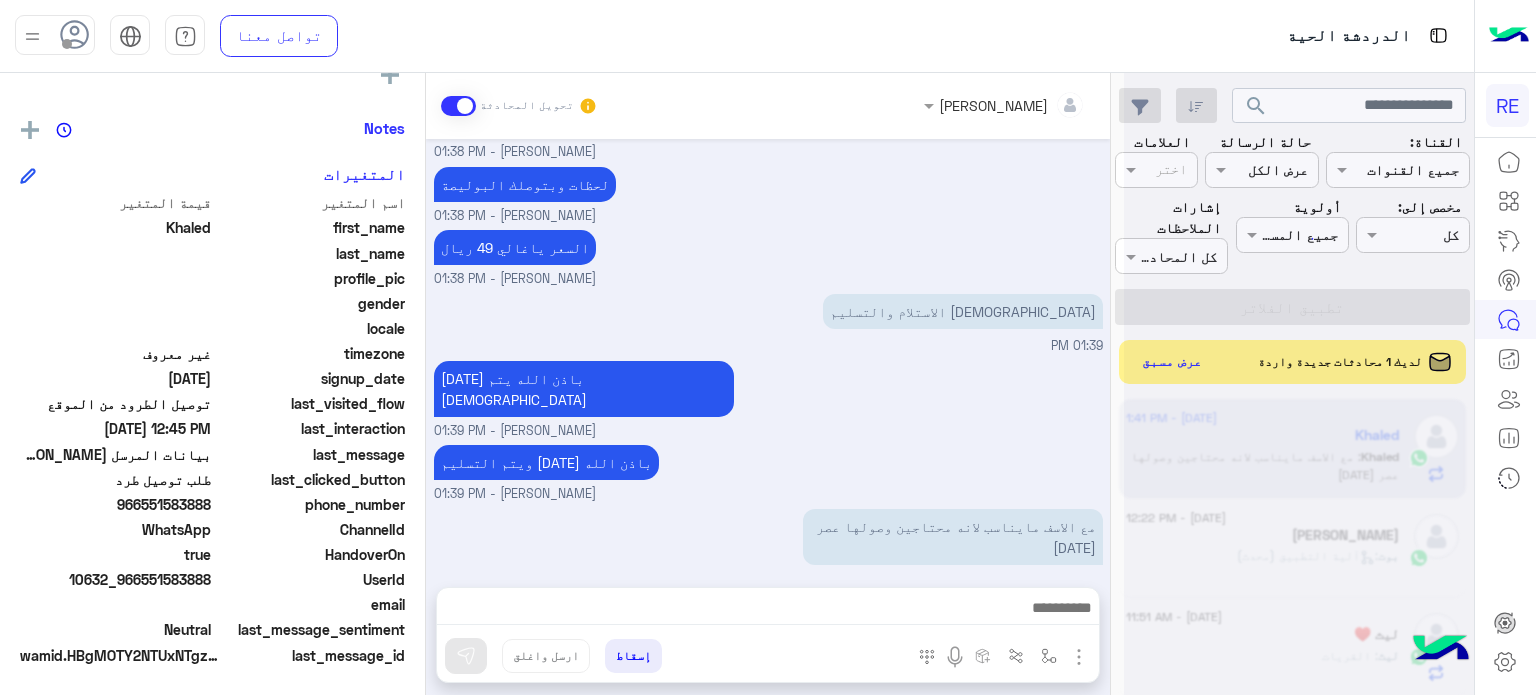 scroll, scrollTop: 0, scrollLeft: 0, axis: both 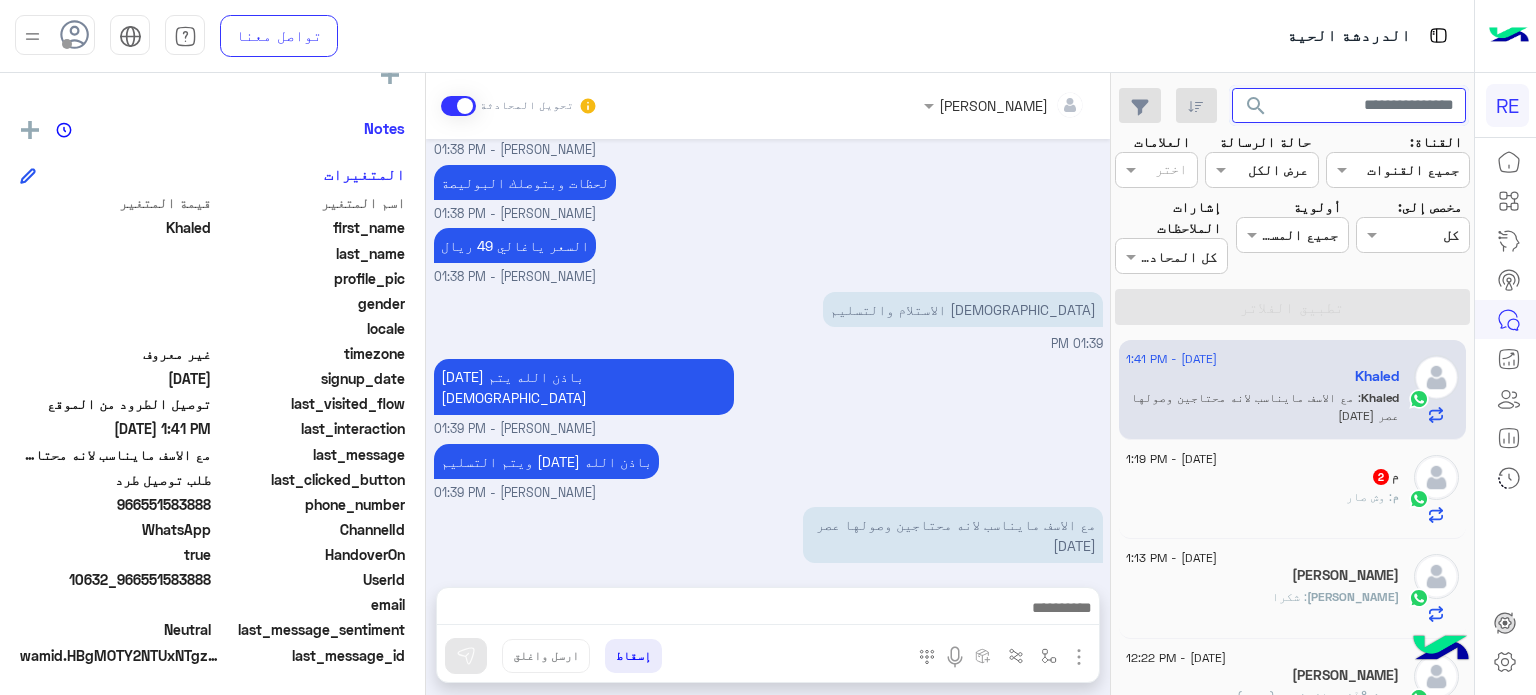 click at bounding box center [1349, 106] 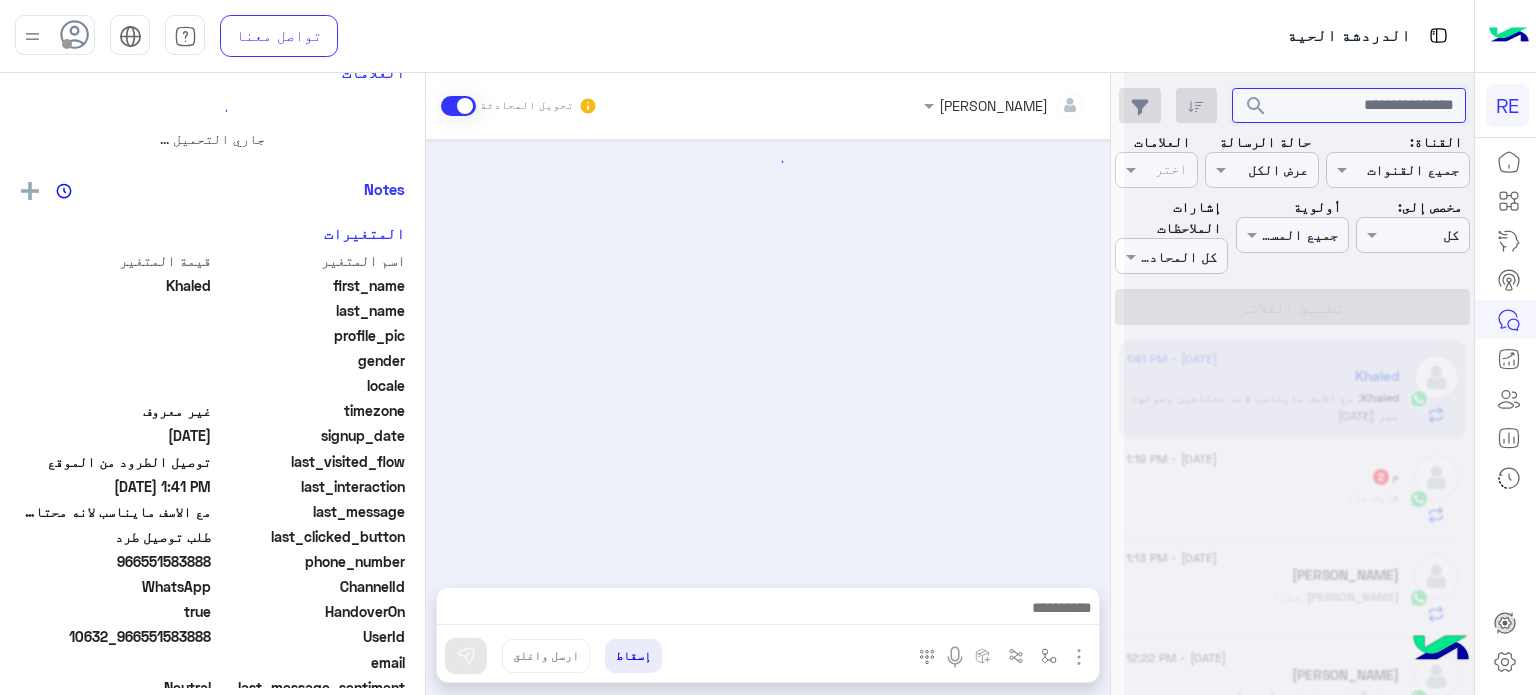 scroll, scrollTop: 0, scrollLeft: 0, axis: both 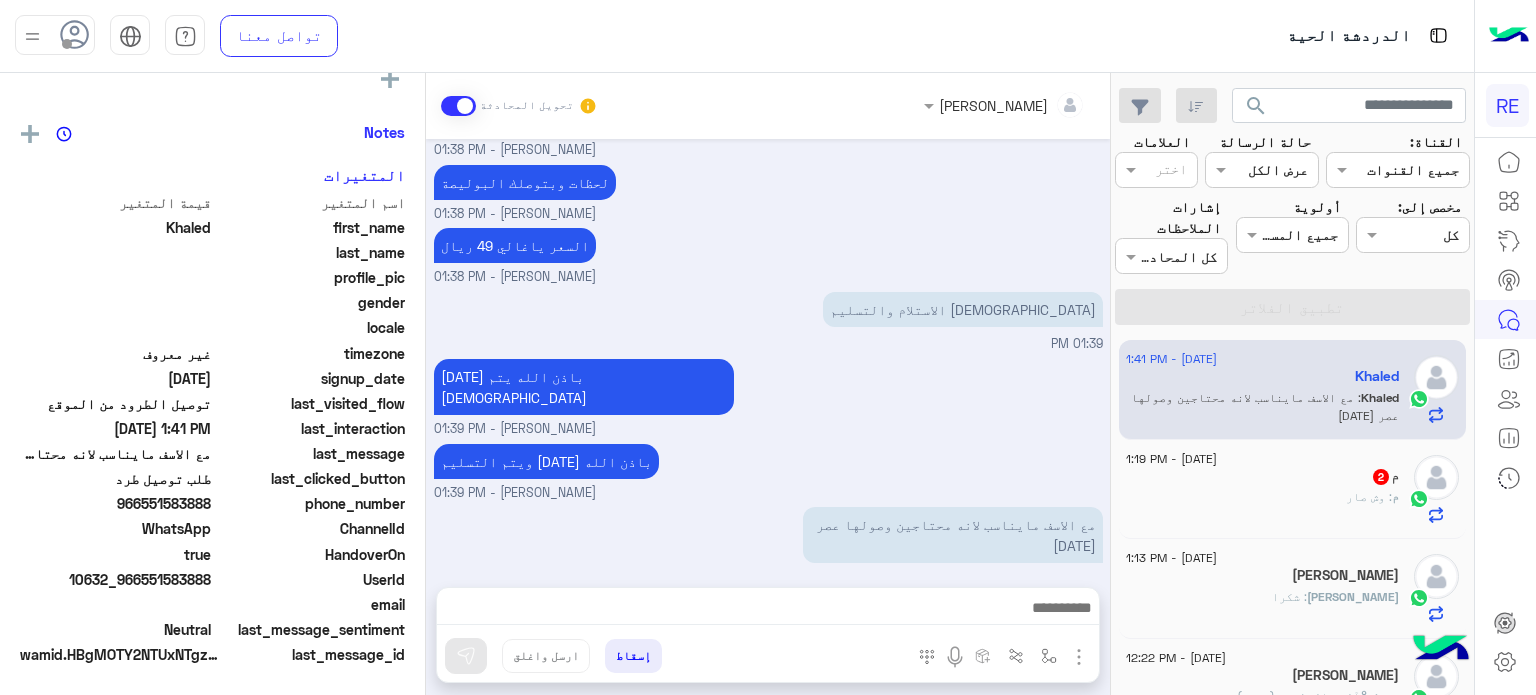 click on "[DATE]" 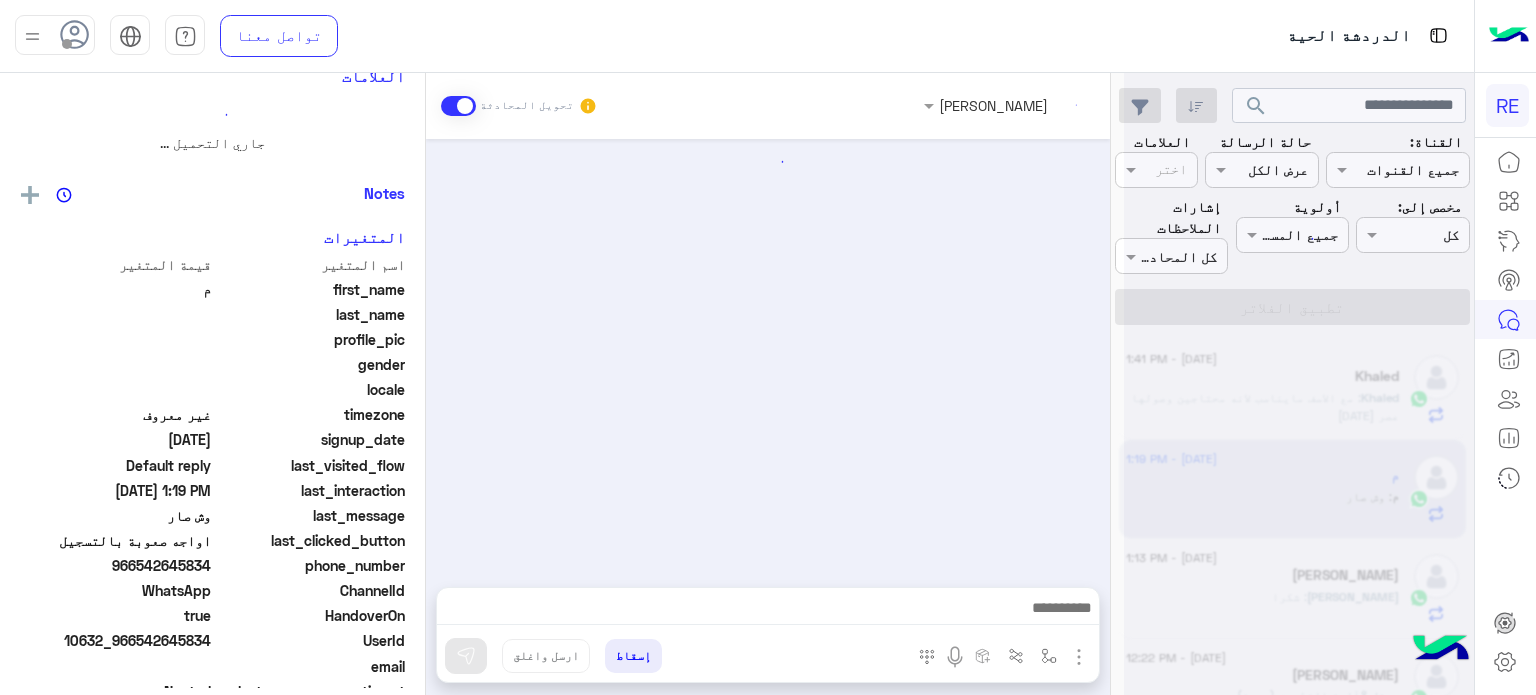 scroll, scrollTop: 0, scrollLeft: 0, axis: both 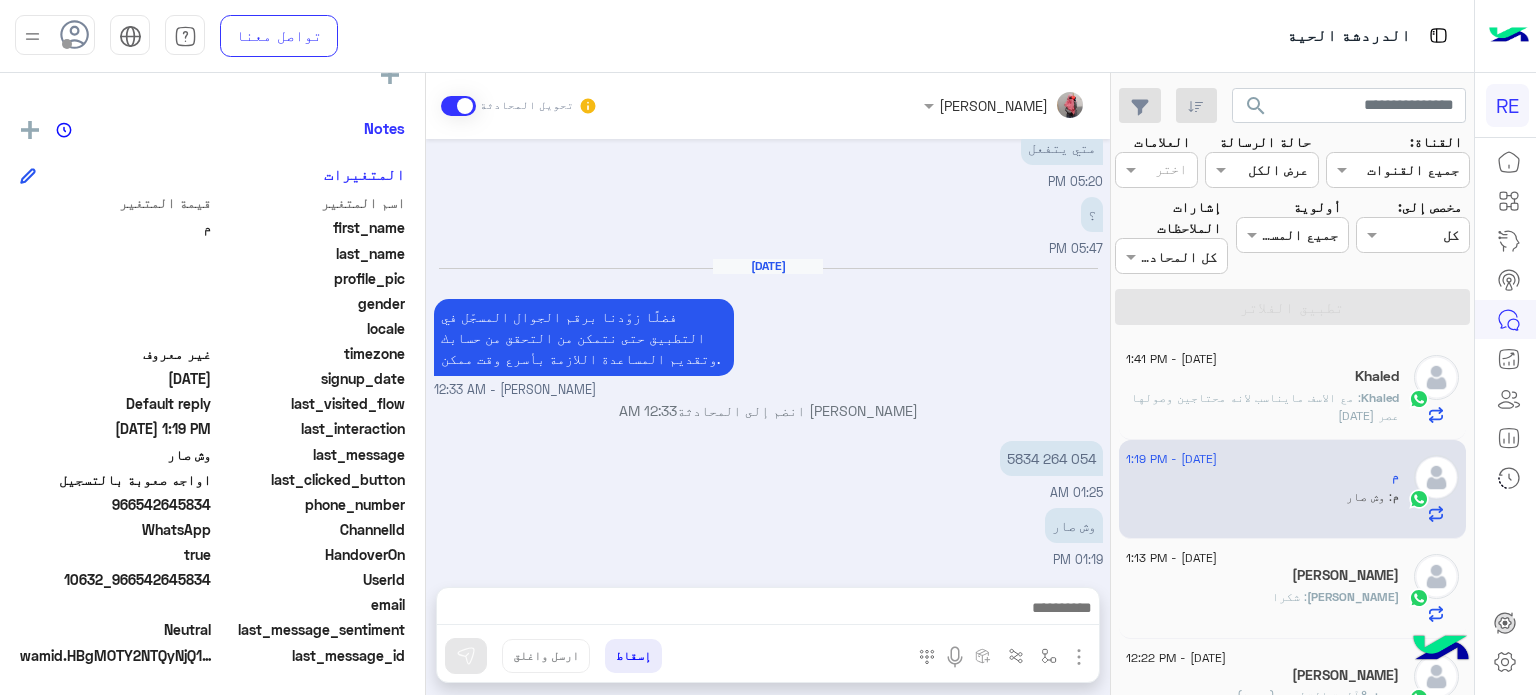 drag, startPoint x: 215, startPoint y: 577, endPoint x: 139, endPoint y: 579, distance: 76.02631 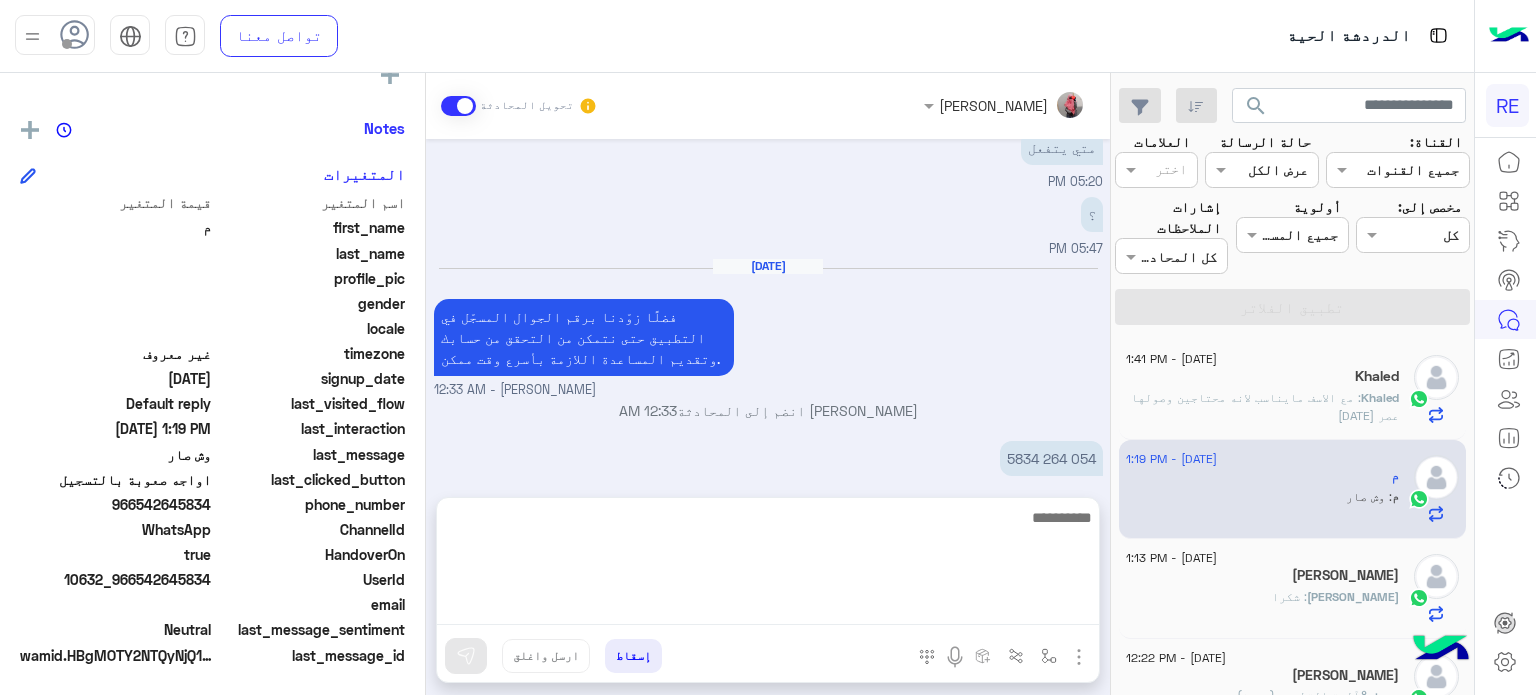 click at bounding box center [768, 565] 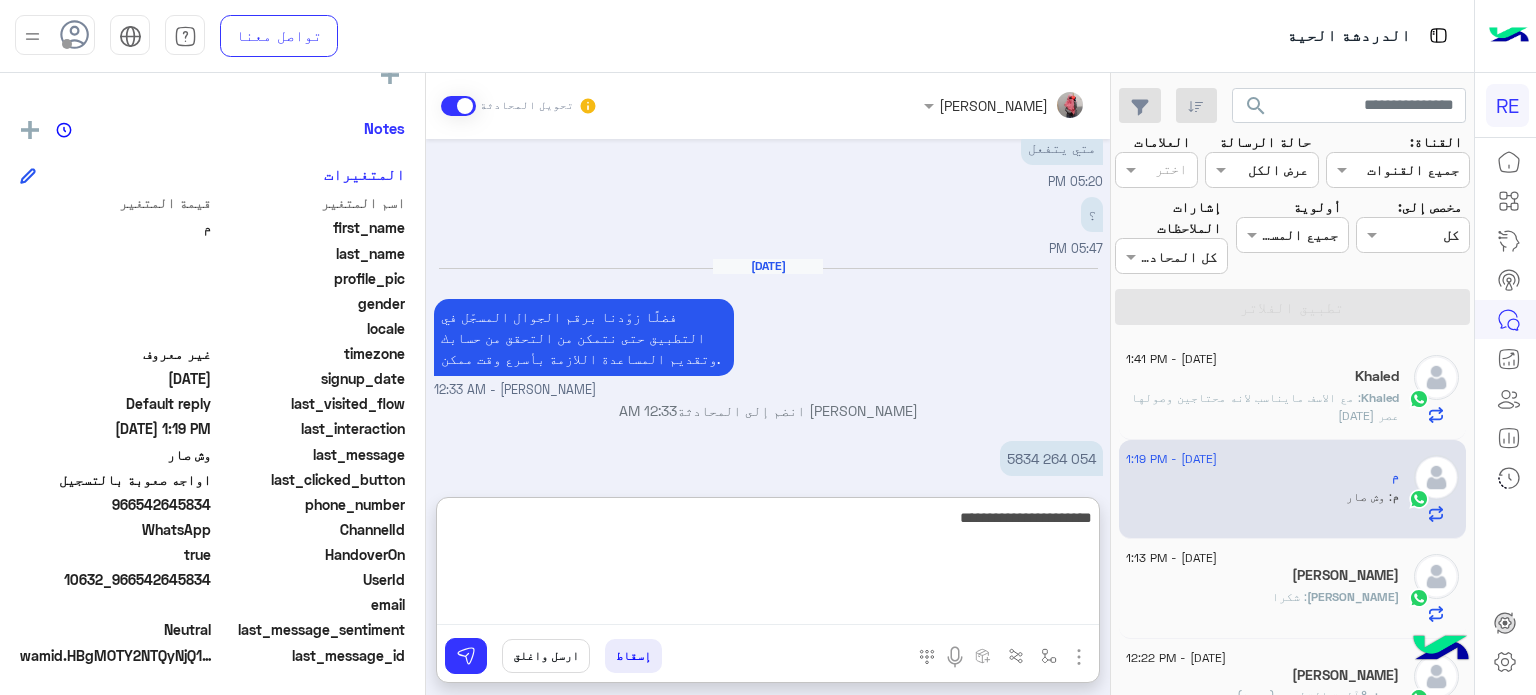 type on "**********" 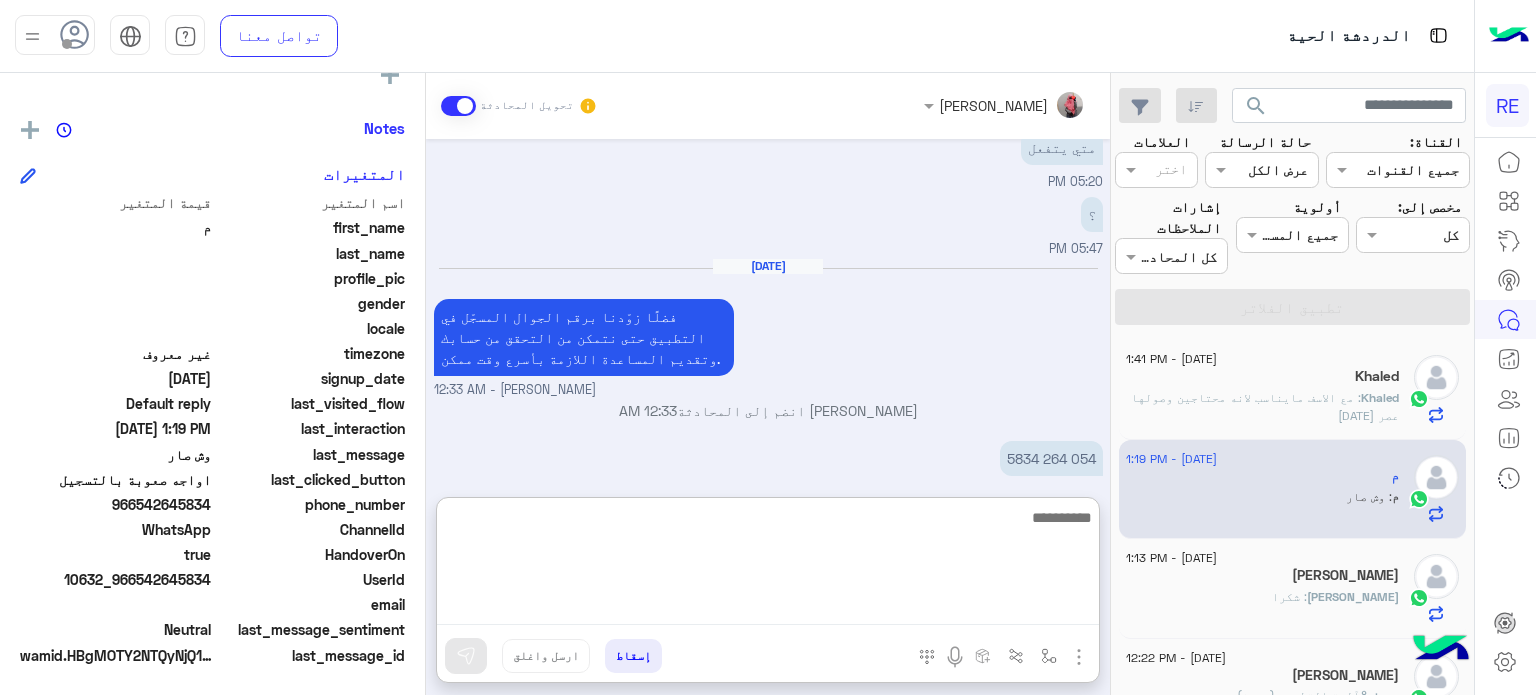 scroll, scrollTop: 406, scrollLeft: 0, axis: vertical 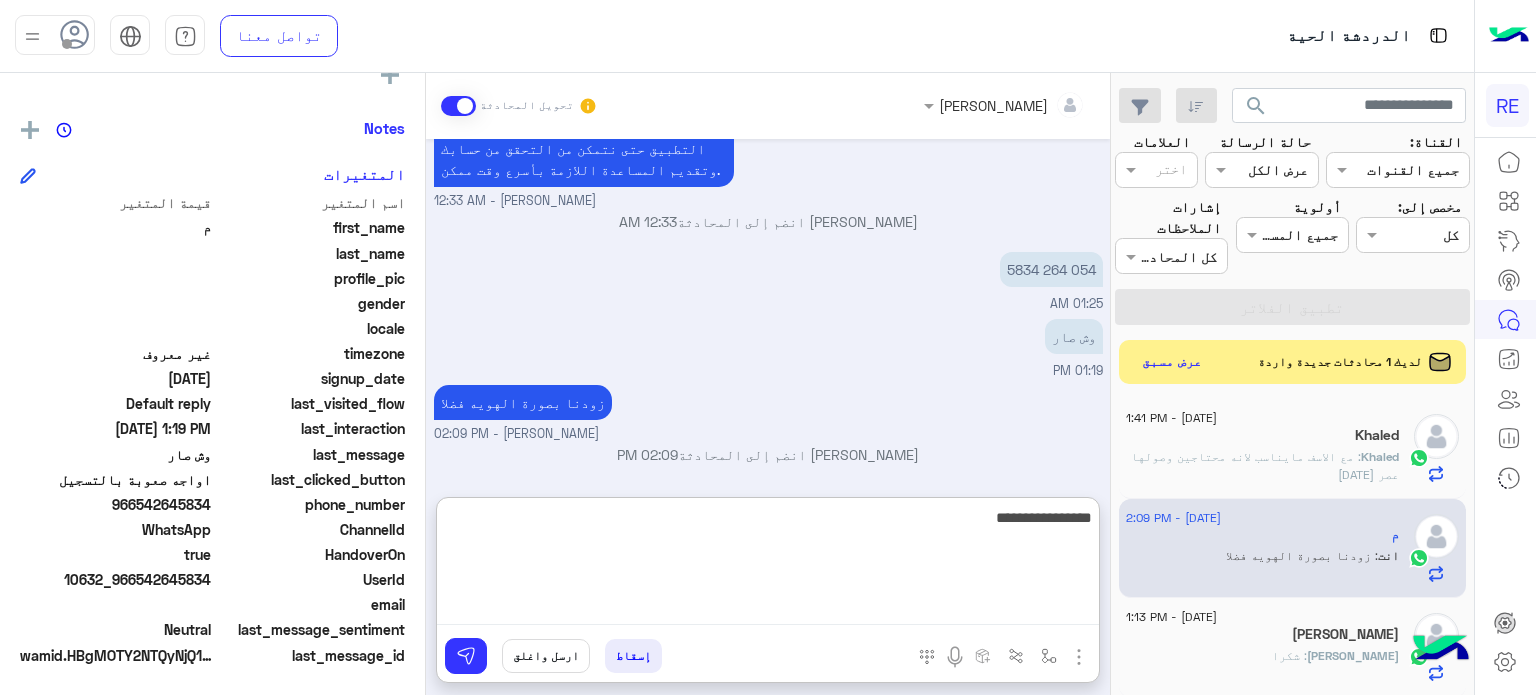 type on "**********" 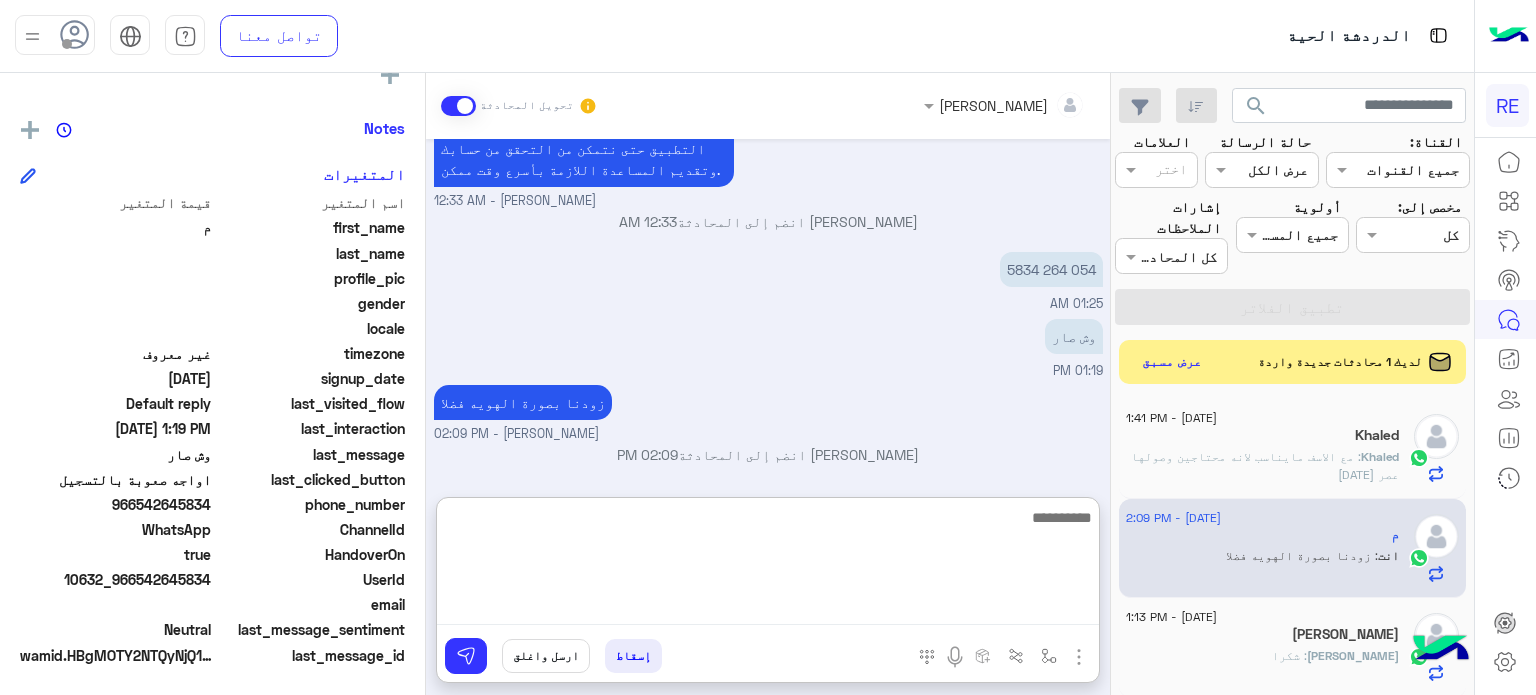 scroll, scrollTop: 506, scrollLeft: 0, axis: vertical 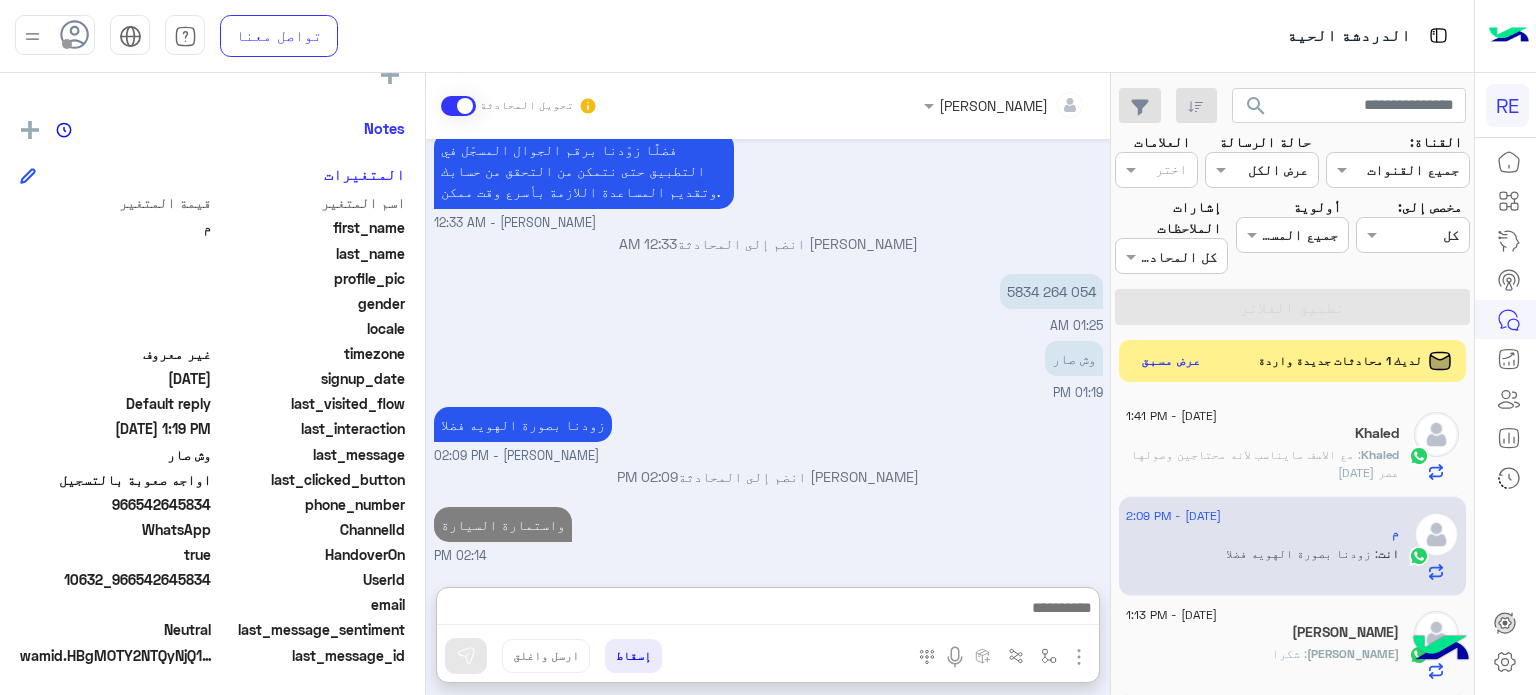click on "عرض مسبق" 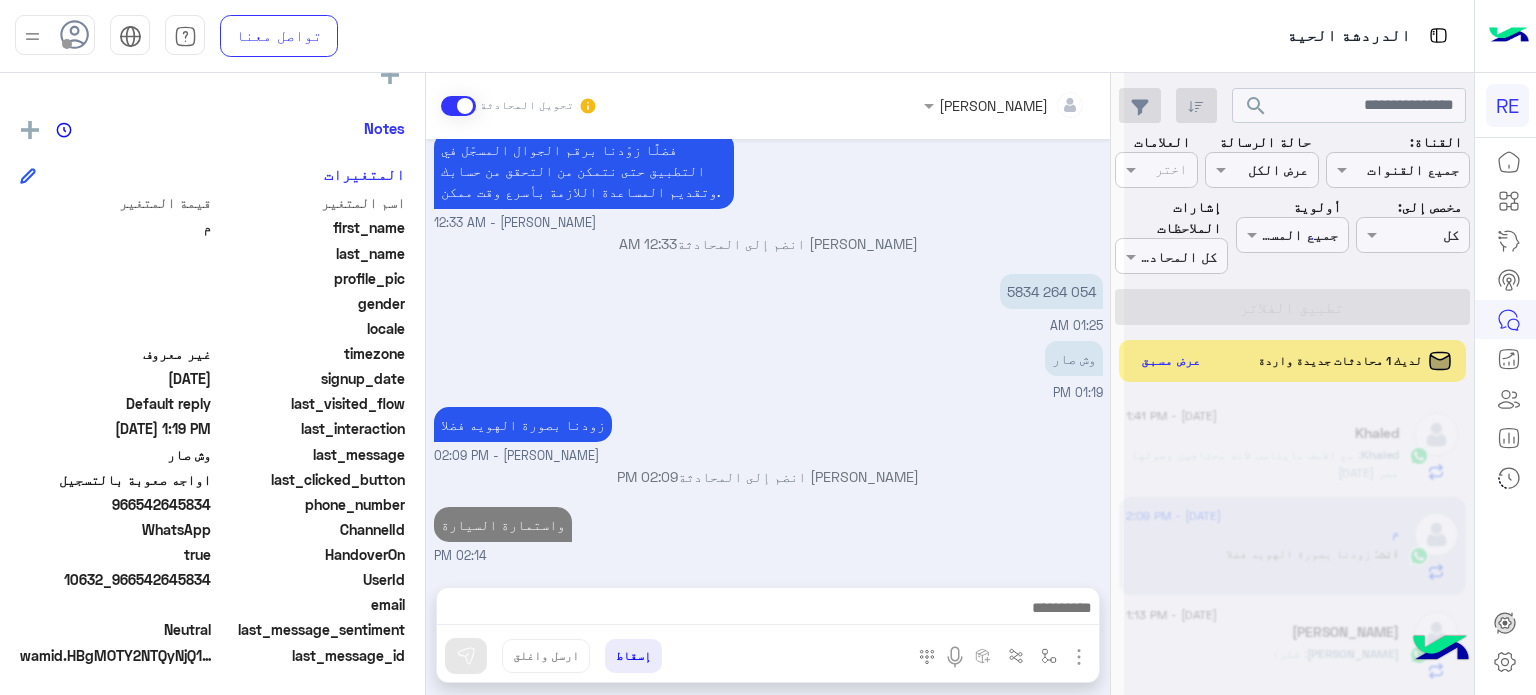 scroll, scrollTop: 416, scrollLeft: 0, axis: vertical 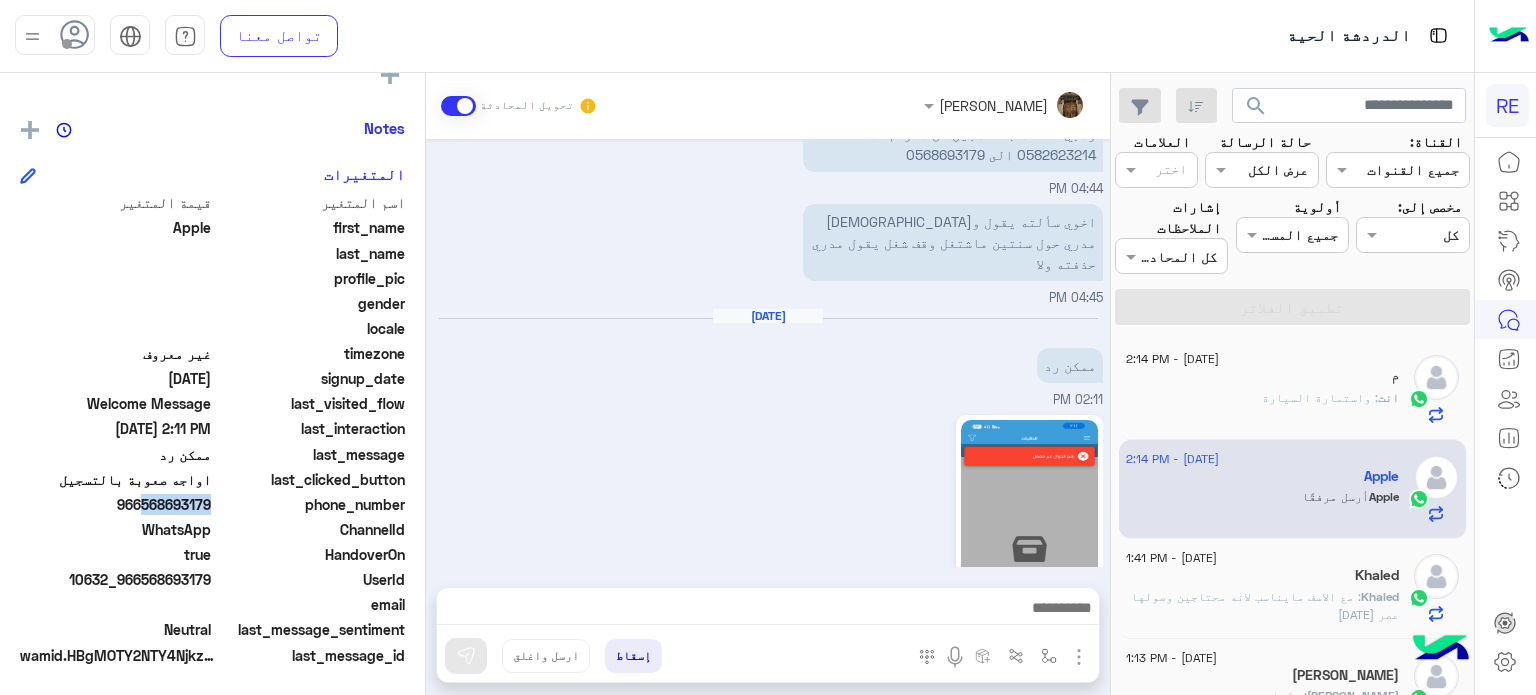 drag, startPoint x: 209, startPoint y: 500, endPoint x: 135, endPoint y: 504, distance: 74.10803 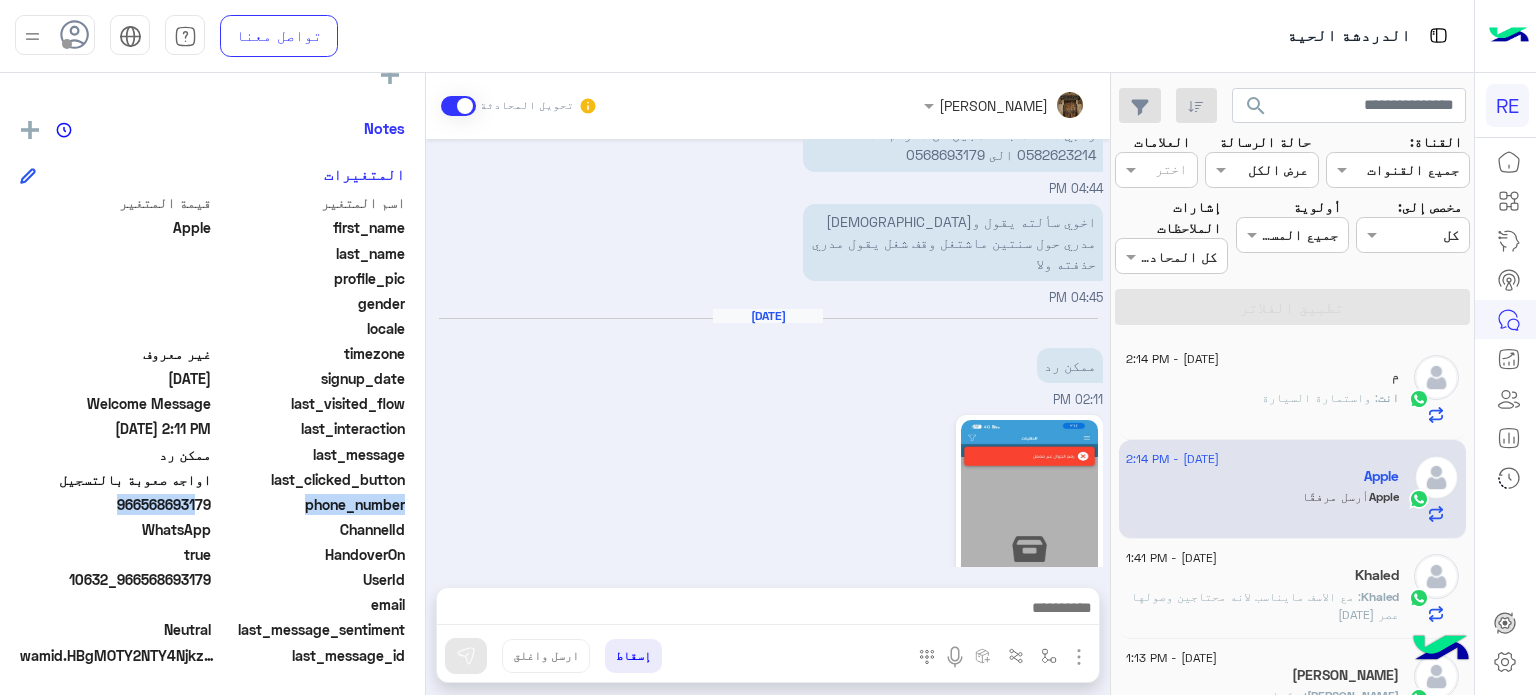 drag, startPoint x: 217, startPoint y: 506, endPoint x: 193, endPoint y: 503, distance: 24.186773 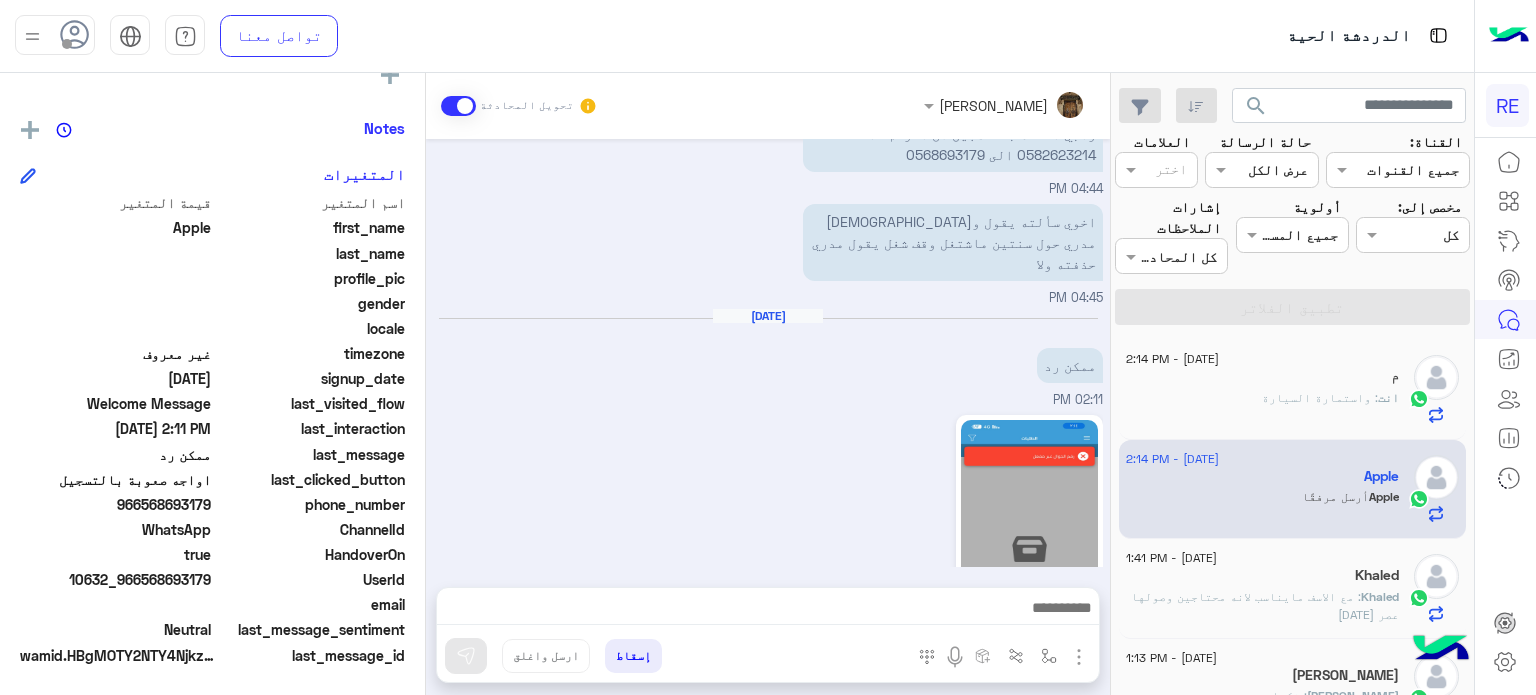 scroll, scrollTop: 2714, scrollLeft: 0, axis: vertical 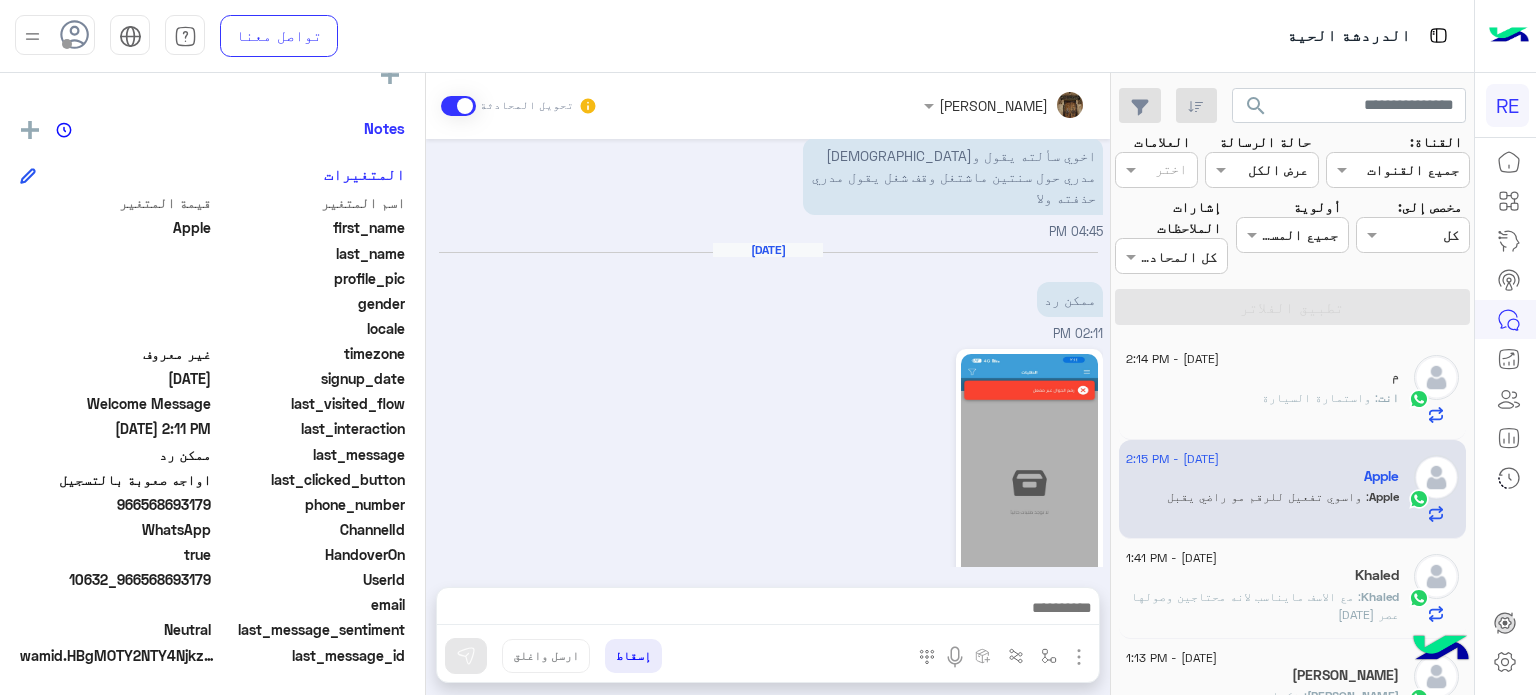 drag, startPoint x: 210, startPoint y: 502, endPoint x: 146, endPoint y: 509, distance: 64.381676 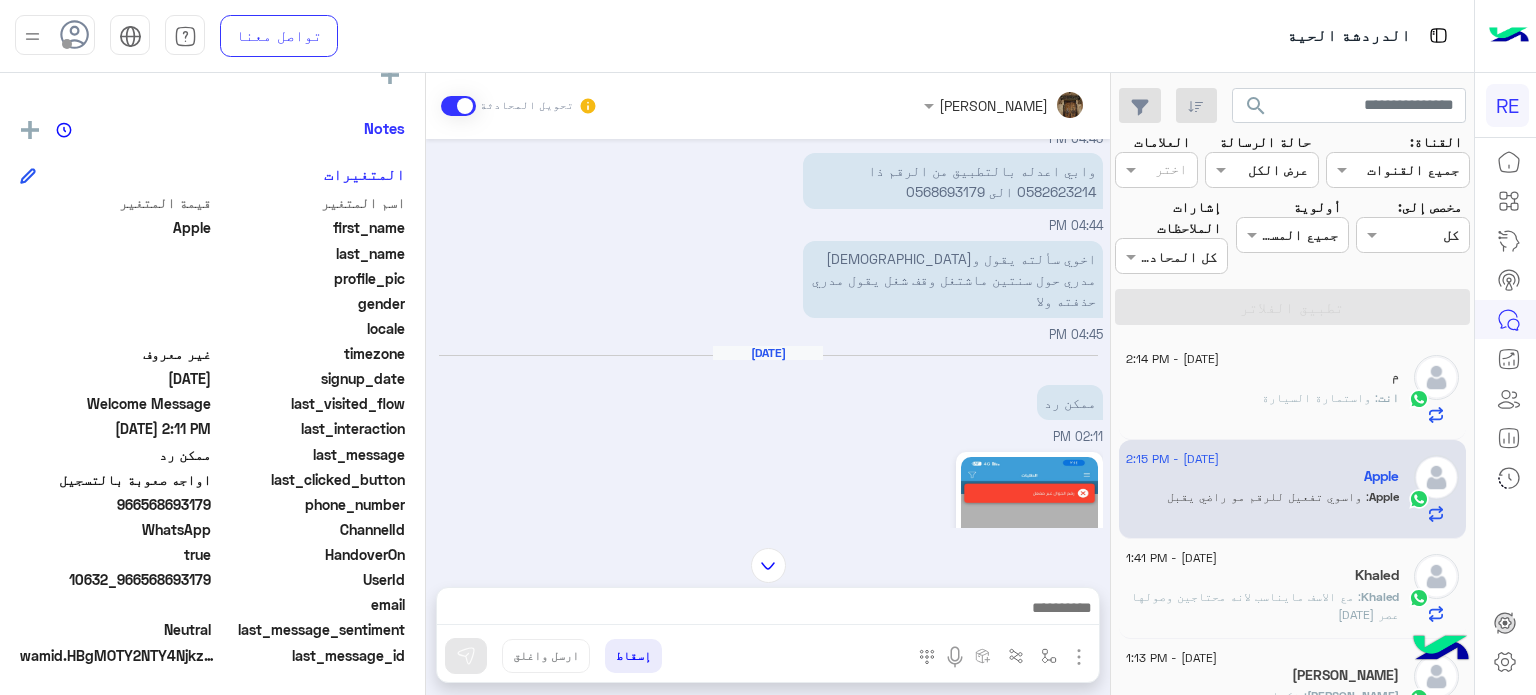scroll, scrollTop: 2714, scrollLeft: 0, axis: vertical 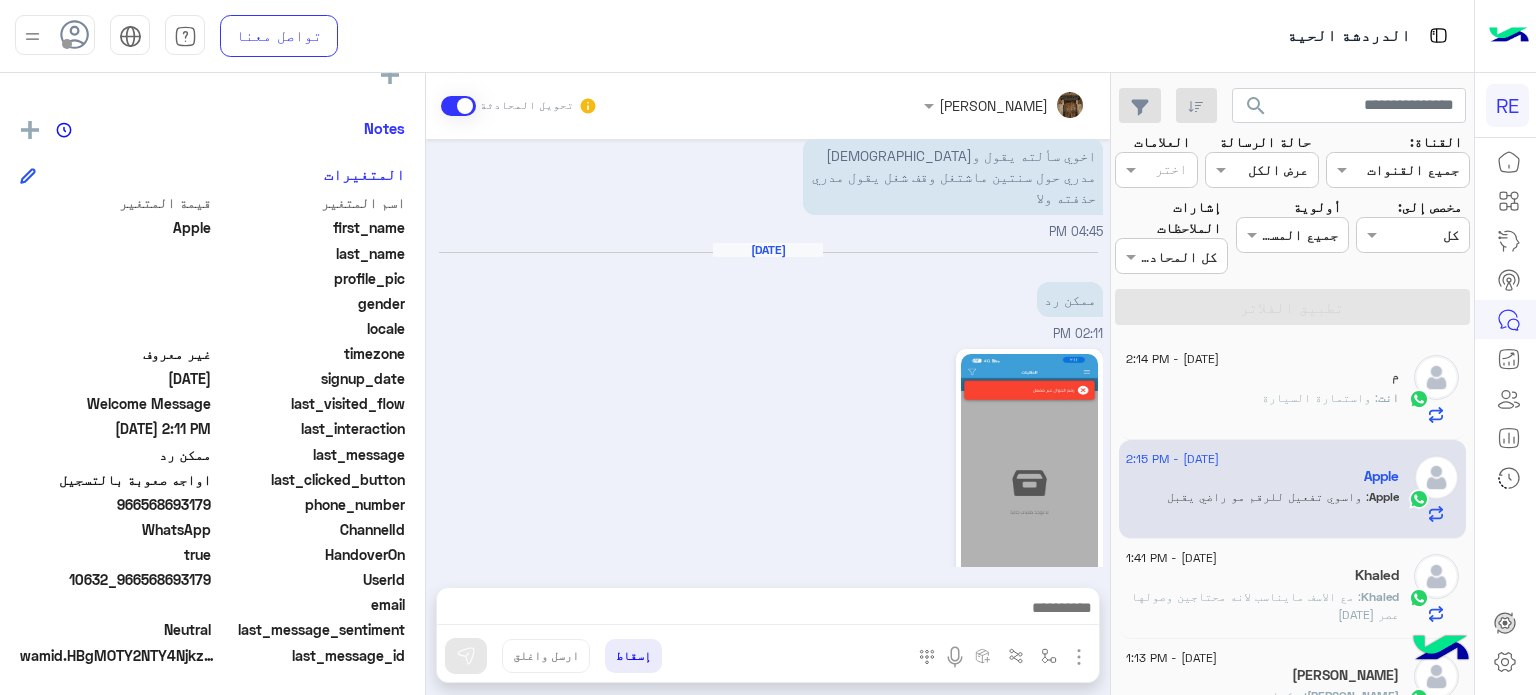click 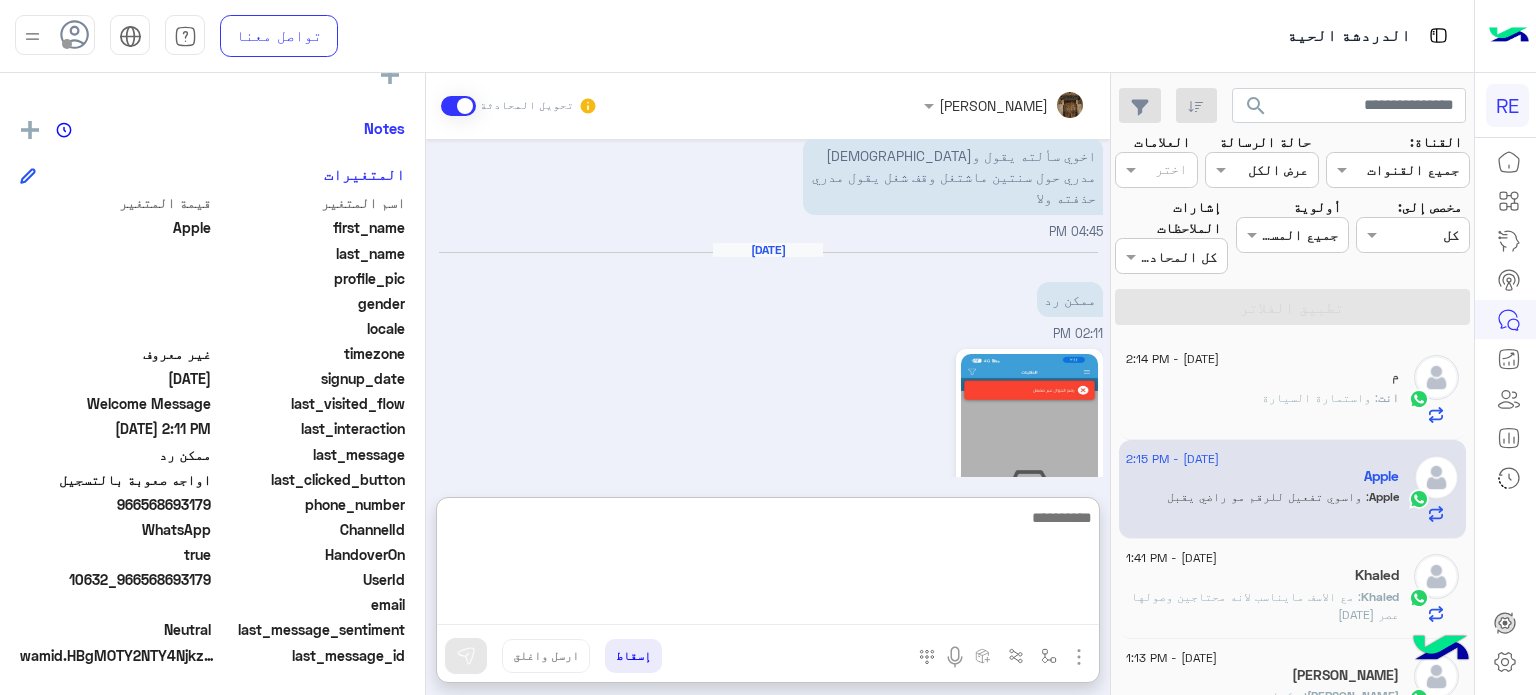 click at bounding box center [768, 565] 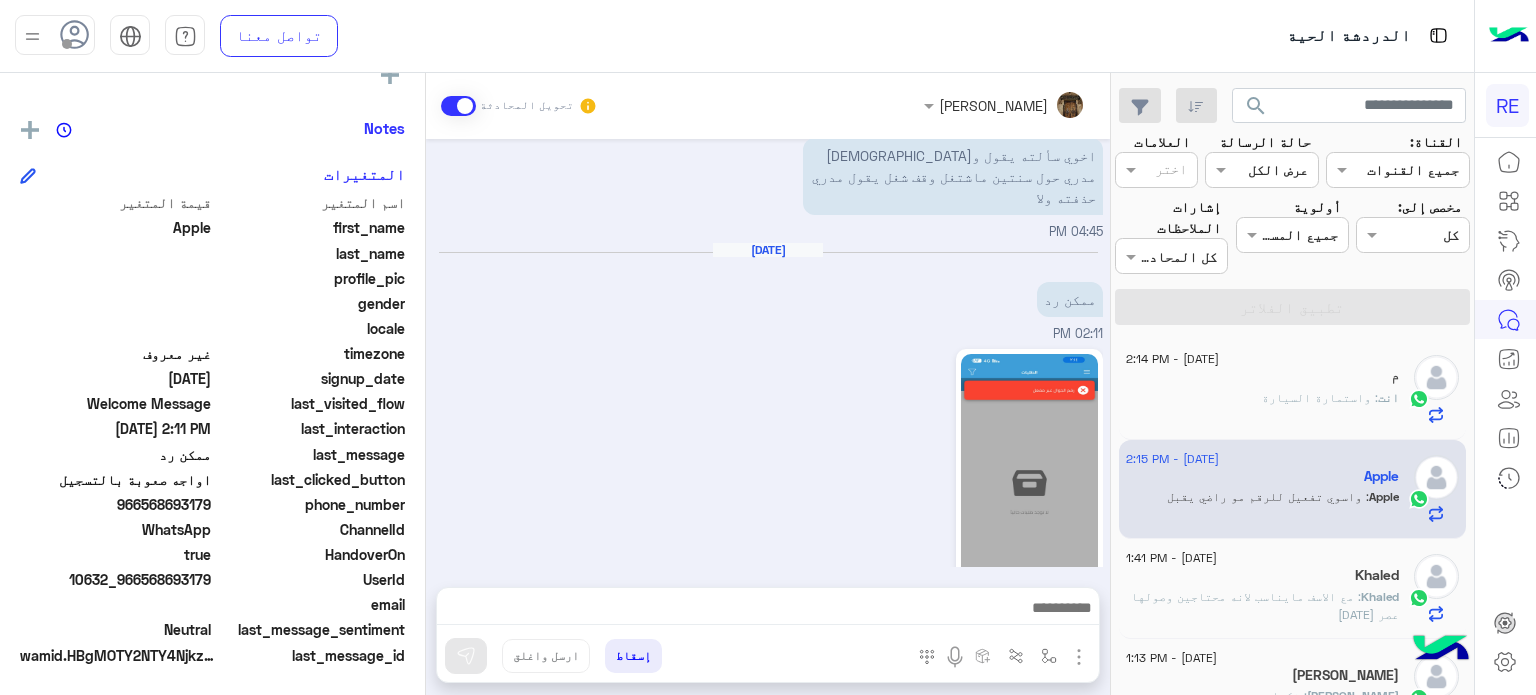 drag, startPoint x: 843, startPoint y: 378, endPoint x: 856, endPoint y: 416, distance: 40.16217 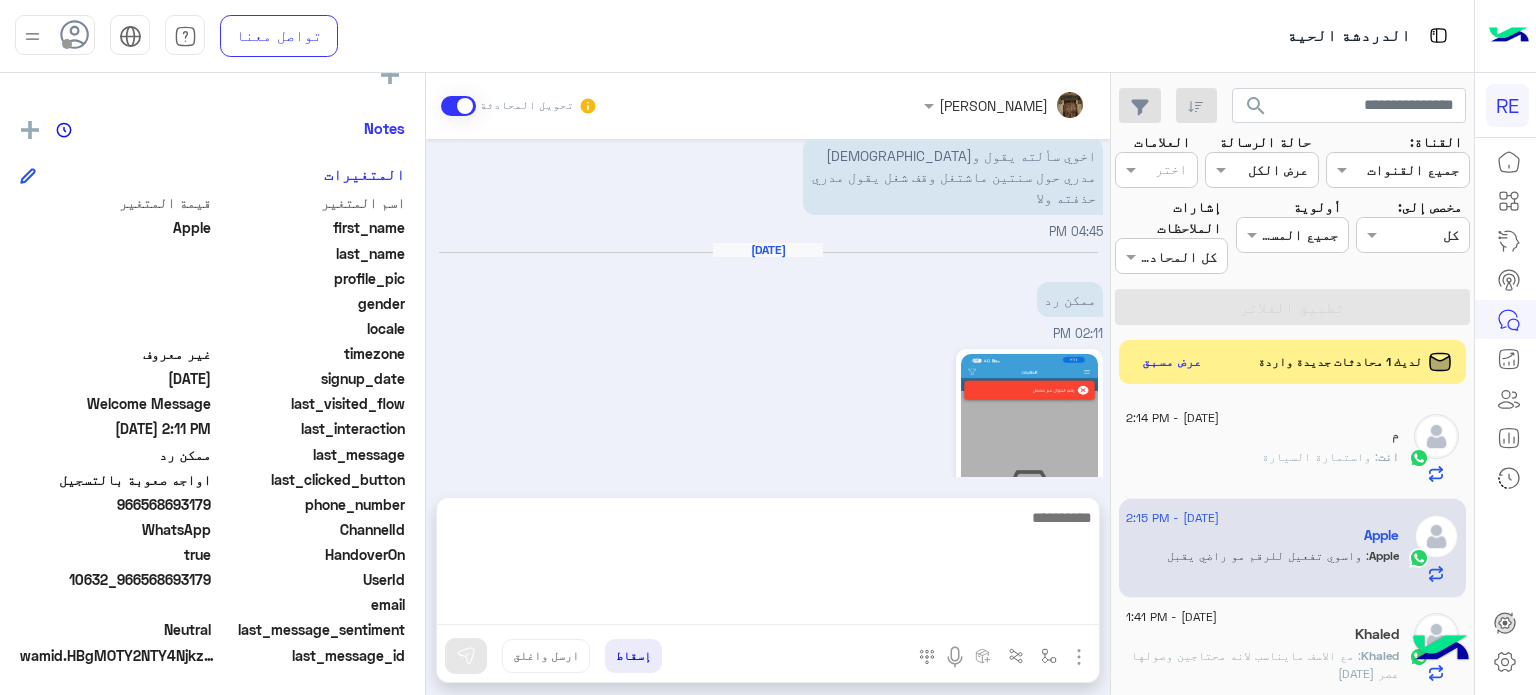 click at bounding box center (768, 565) 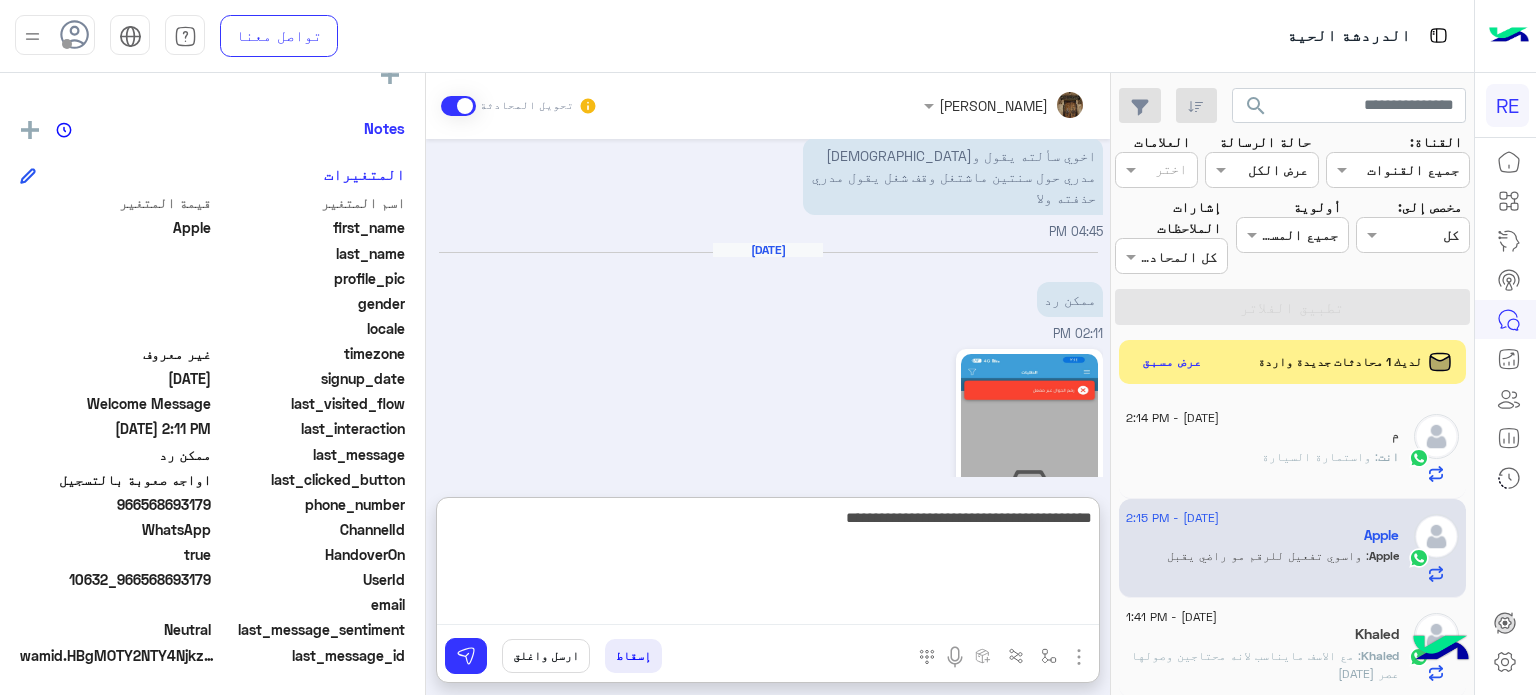 type on "**********" 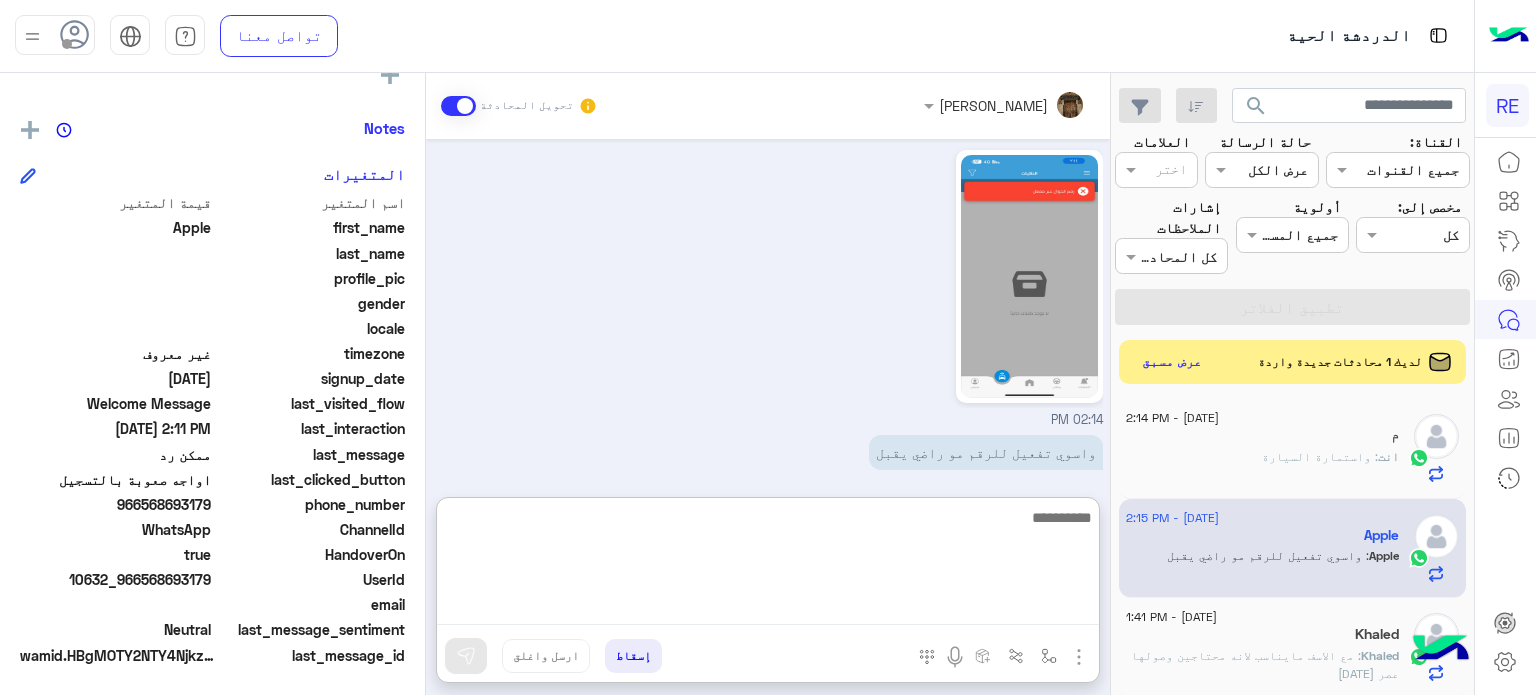 scroll, scrollTop: 2868, scrollLeft: 0, axis: vertical 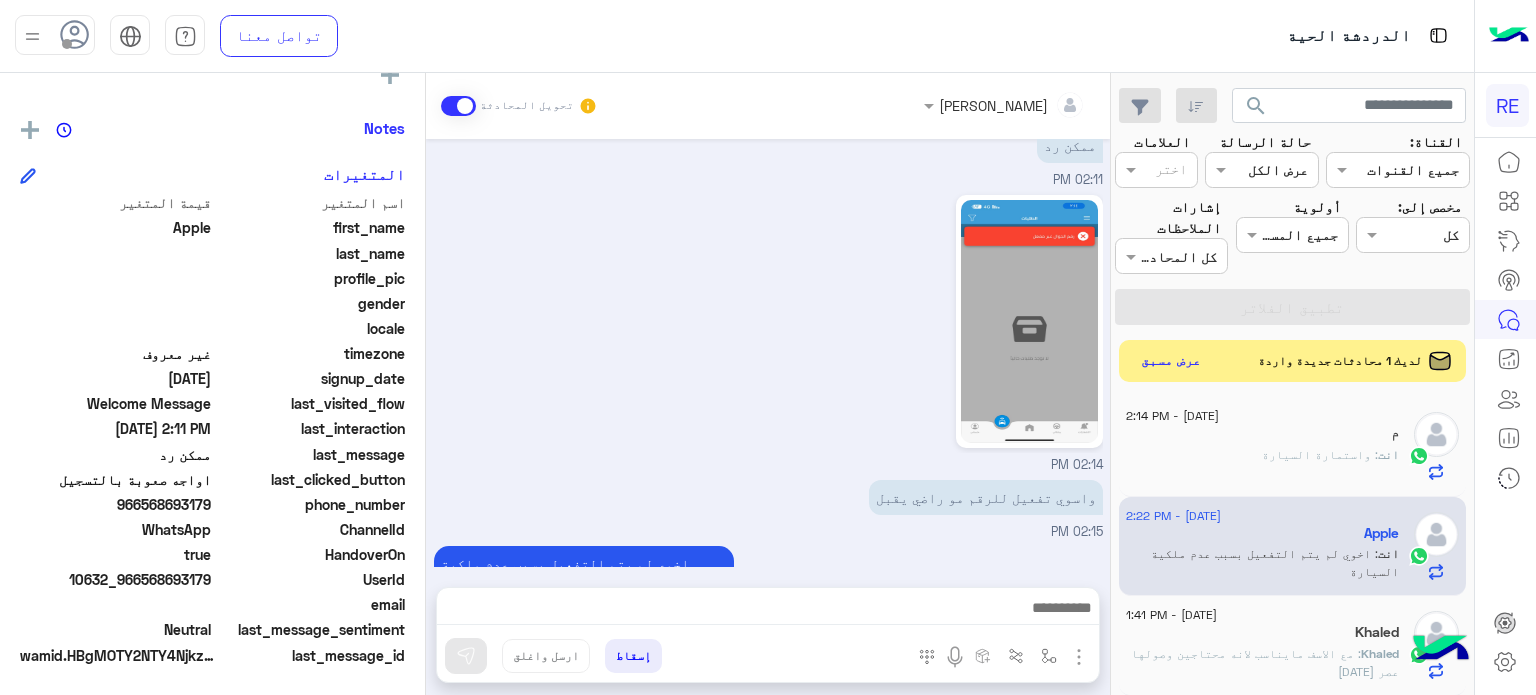 click on "عرض مسبق" 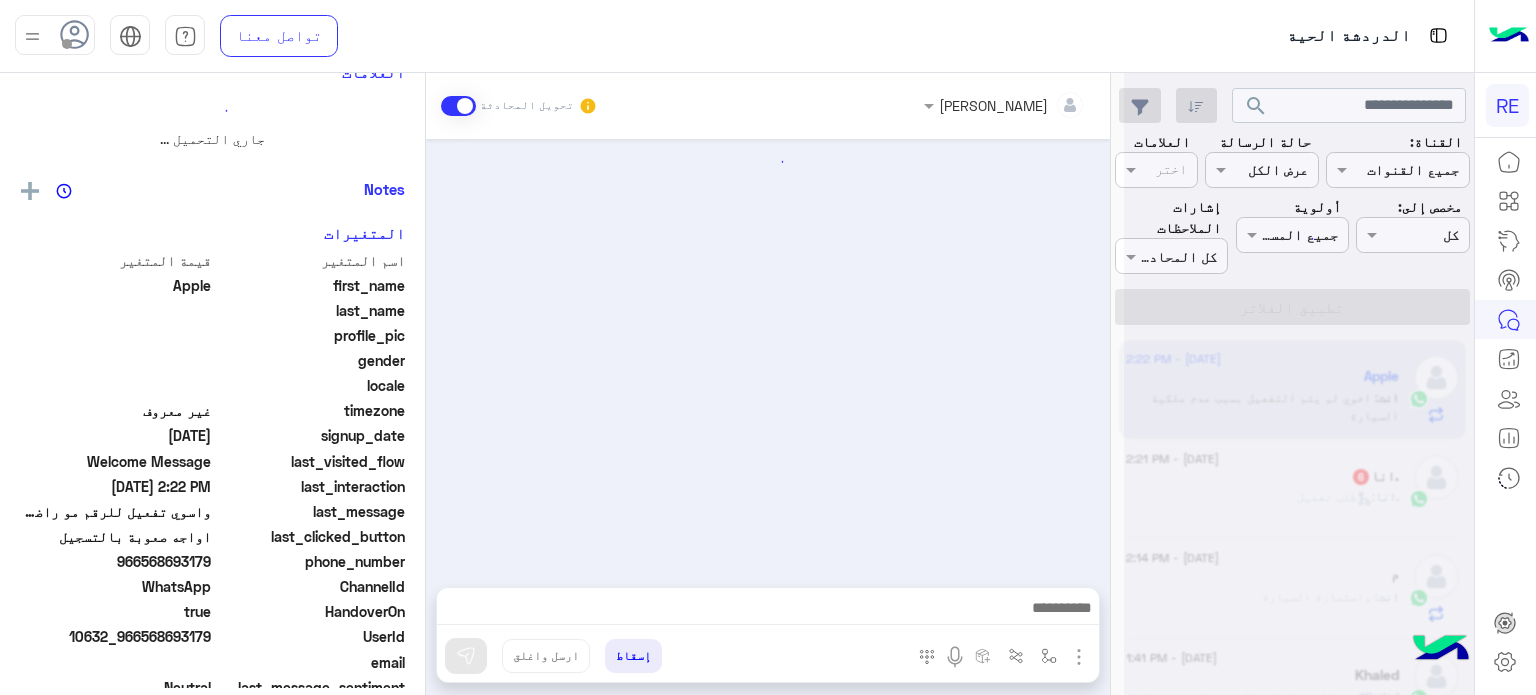 scroll, scrollTop: 0, scrollLeft: 0, axis: both 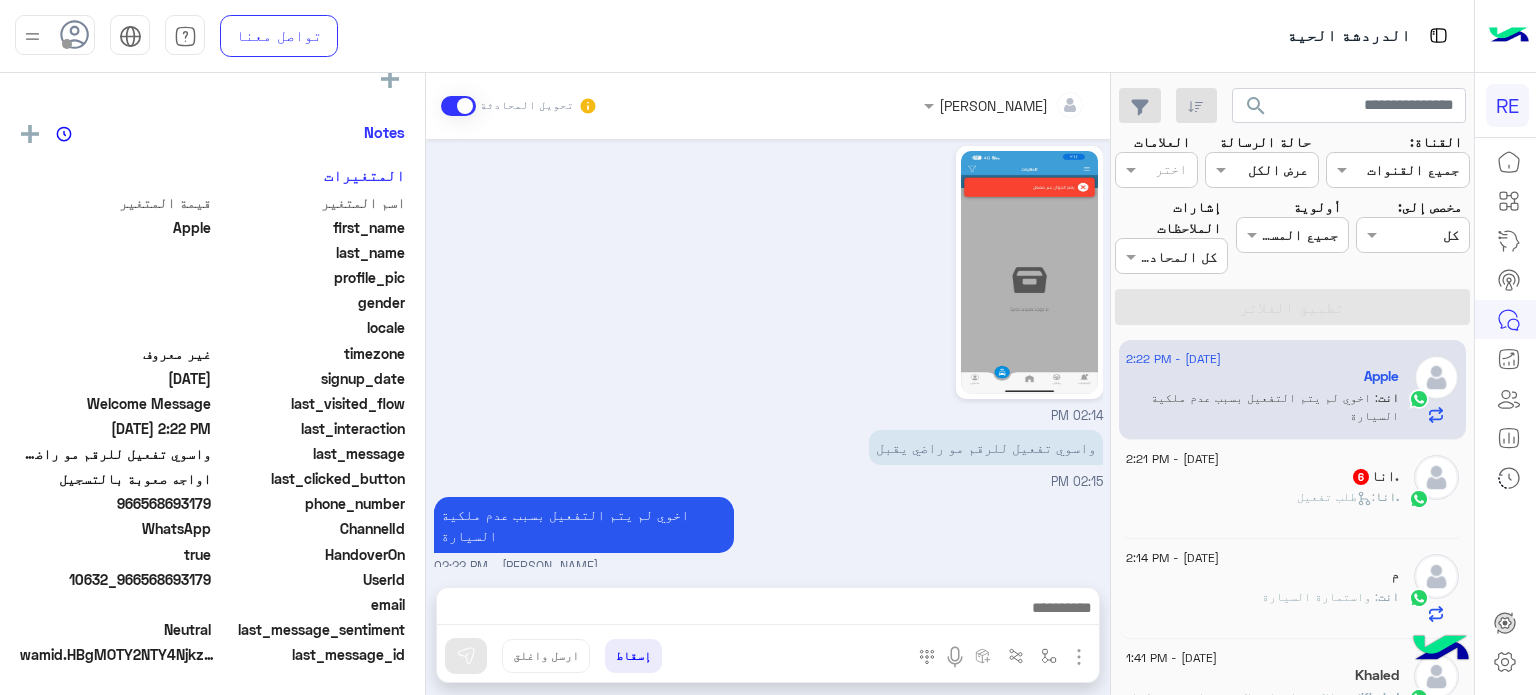 click on ".انا :   طلب تفعيل" 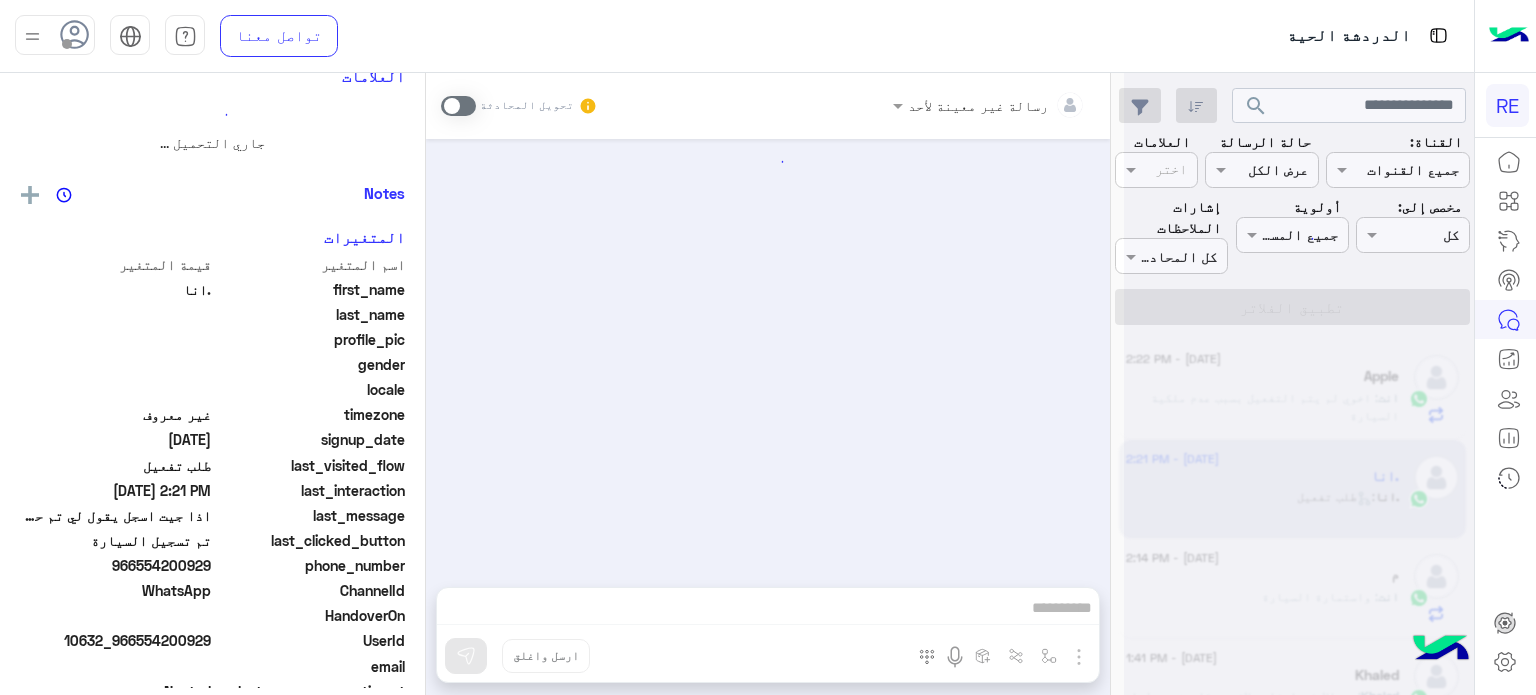 scroll, scrollTop: 438, scrollLeft: 0, axis: vertical 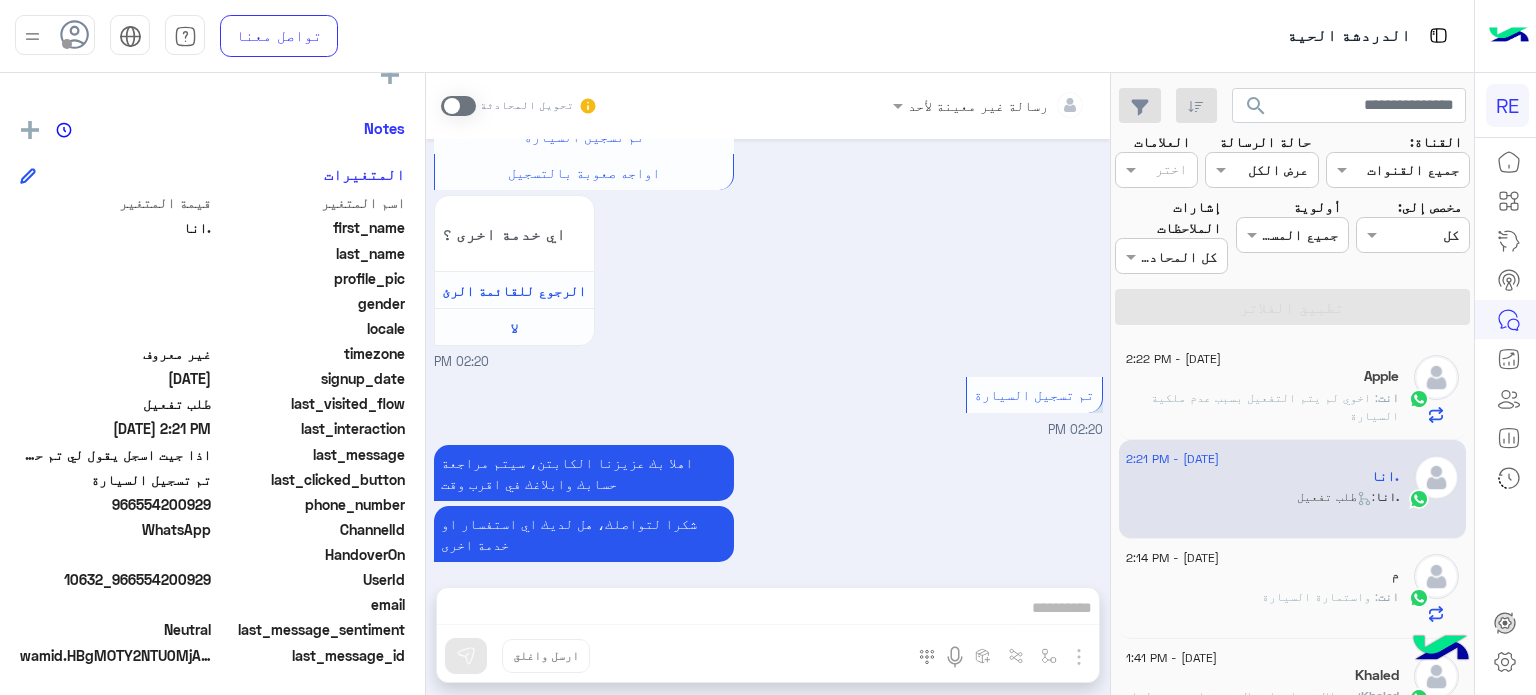 drag, startPoint x: 212, startPoint y: 577, endPoint x: 137, endPoint y: 575, distance: 75.026665 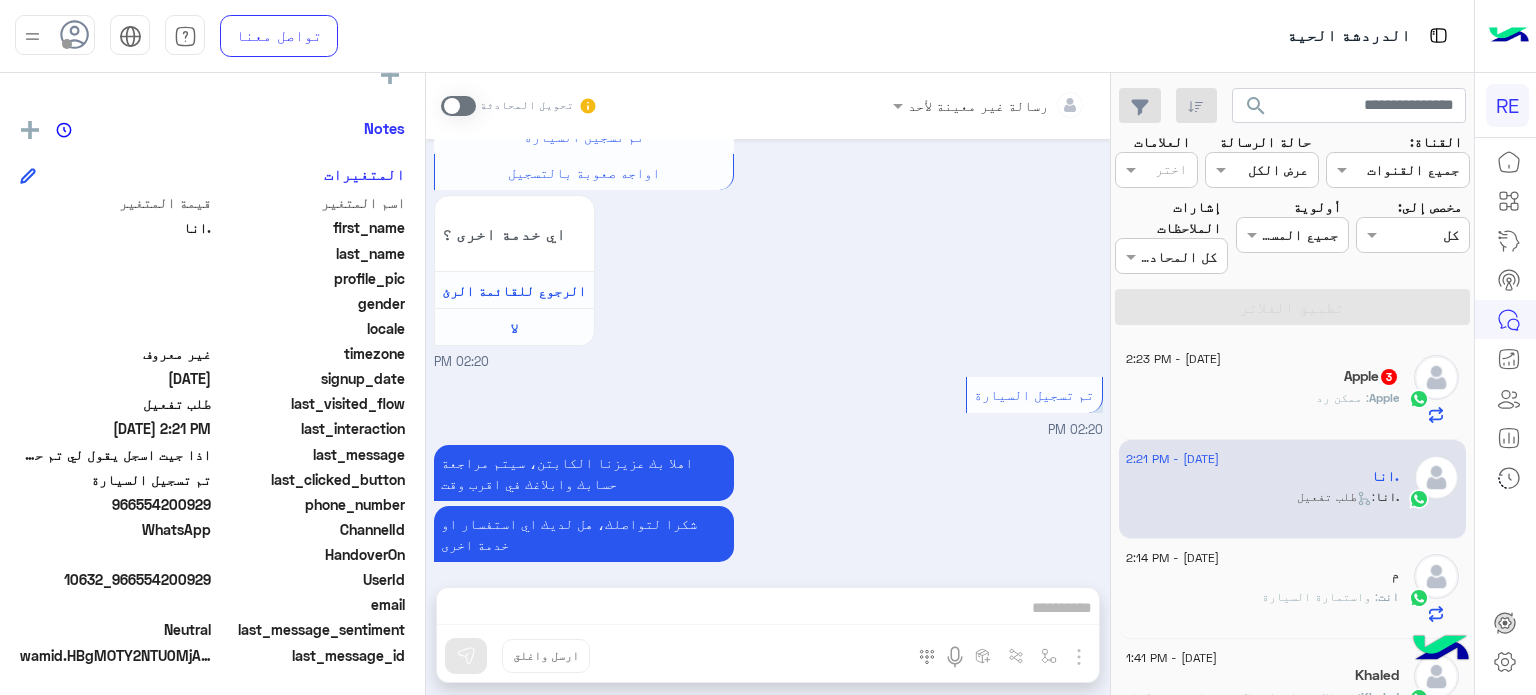 click on "رسالة غير معينة لأحد تحويل المحادثة     [DATE]  وعليكم السلام ،كيف اقدر اساعدك
اهلًا بك في تطبيق رحلة 👋
Welcome to Rehla  👋
من فضلك أختر لغة التواصل
Please choose your preferred Language
English   عربي     02:19 PM   عربي    02:19 PM  هل أنت ؟   كابتن 👨🏻‍✈️   عميل 🧳   رحال (مرشد مرخص) 🏖️     02:19 PM   كابتن �    02:19 PM  اختر [DATE] الخدمات التالية:    02:19 PM   تفعيل حساب    02:20 PM  يمكنك الاطلاع على شروط الانضمام لرحلة ك (كابتن ) الموجودة بالصورة أعلاه،
لتحميل التطبيق عبر الرابط التالي : 📲
[URL][DOMAIN_NAME]    يسعدنا انضمامك لتطبيق رحلة يمكنك اتباع الخطوات الموضحة لتسجيل بيانات سيارتك بالفيديو التالي  : اي خدمة اخرى ؟" at bounding box center [768, 388] 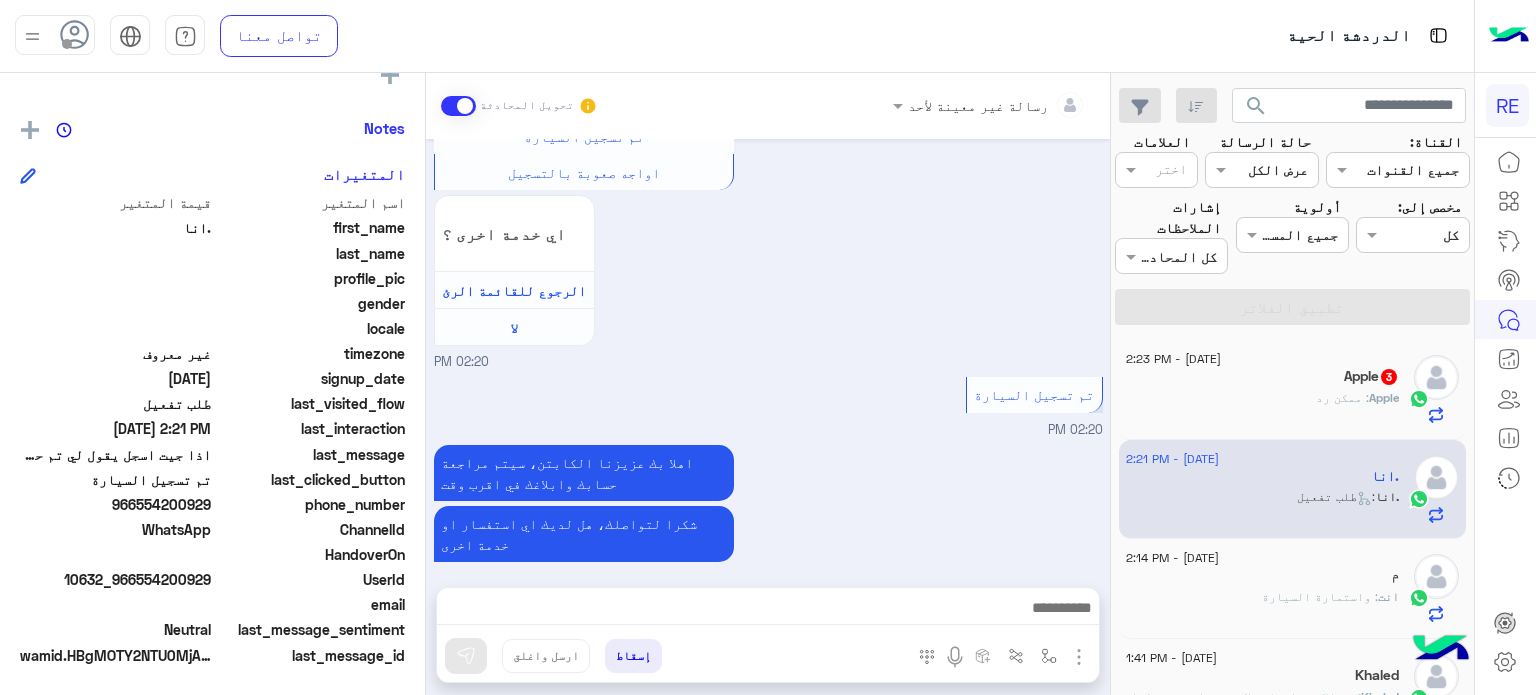 scroll, scrollTop: 1861, scrollLeft: 0, axis: vertical 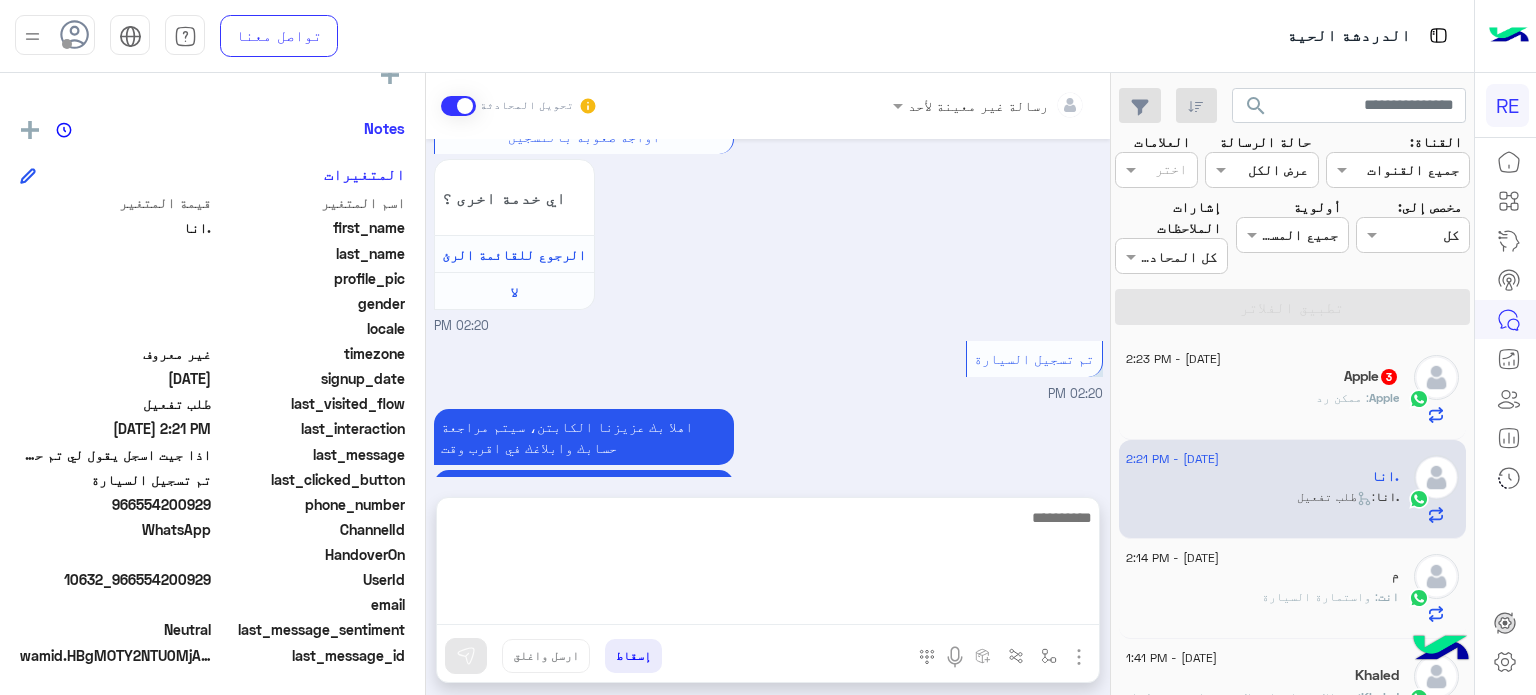 click at bounding box center (768, 565) 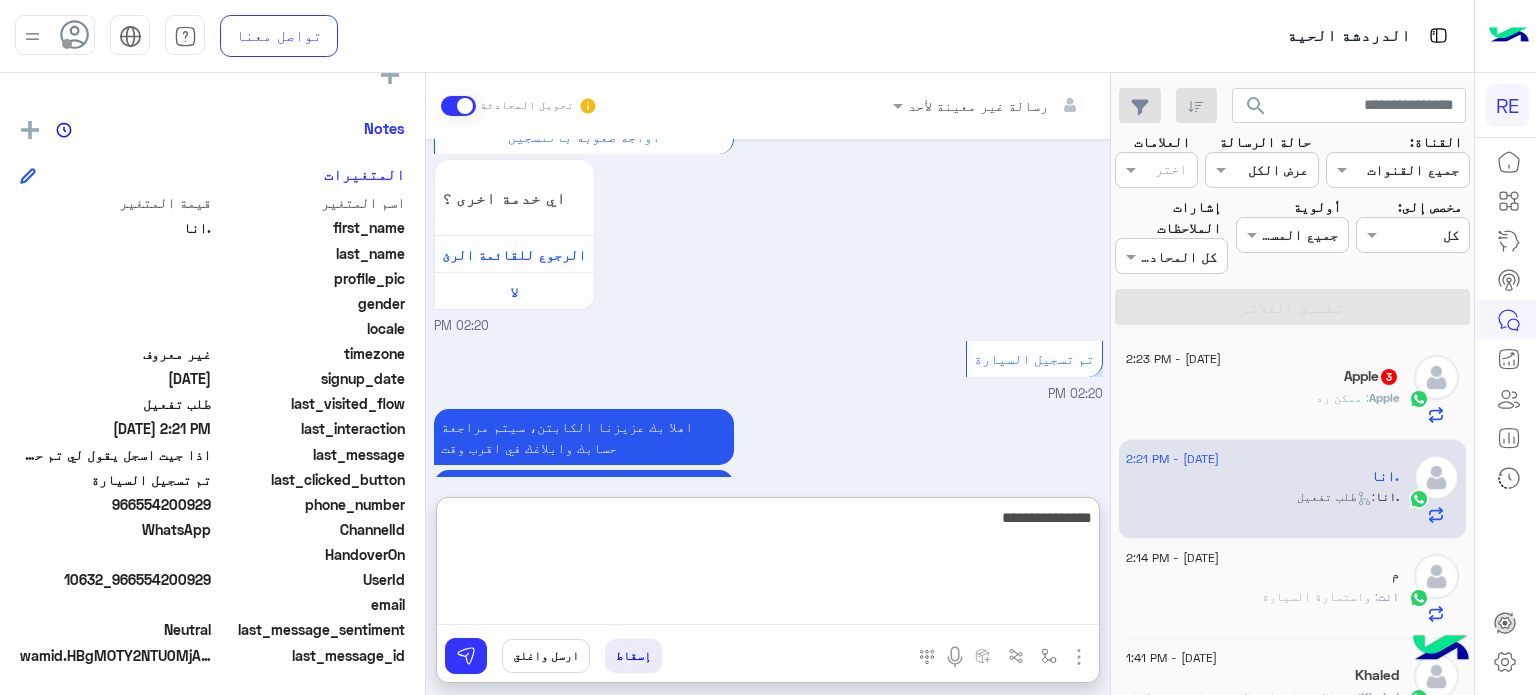 type on "**********" 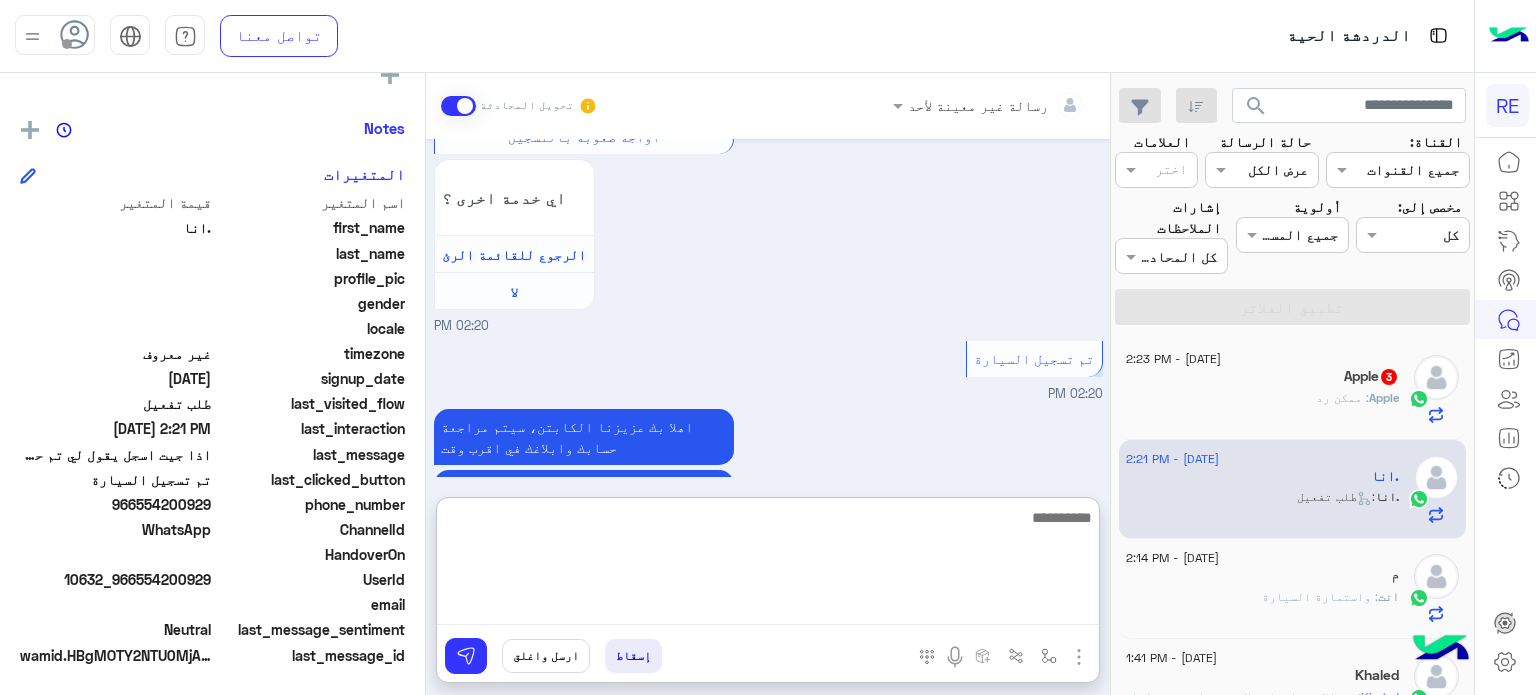 scroll, scrollTop: 2016, scrollLeft: 0, axis: vertical 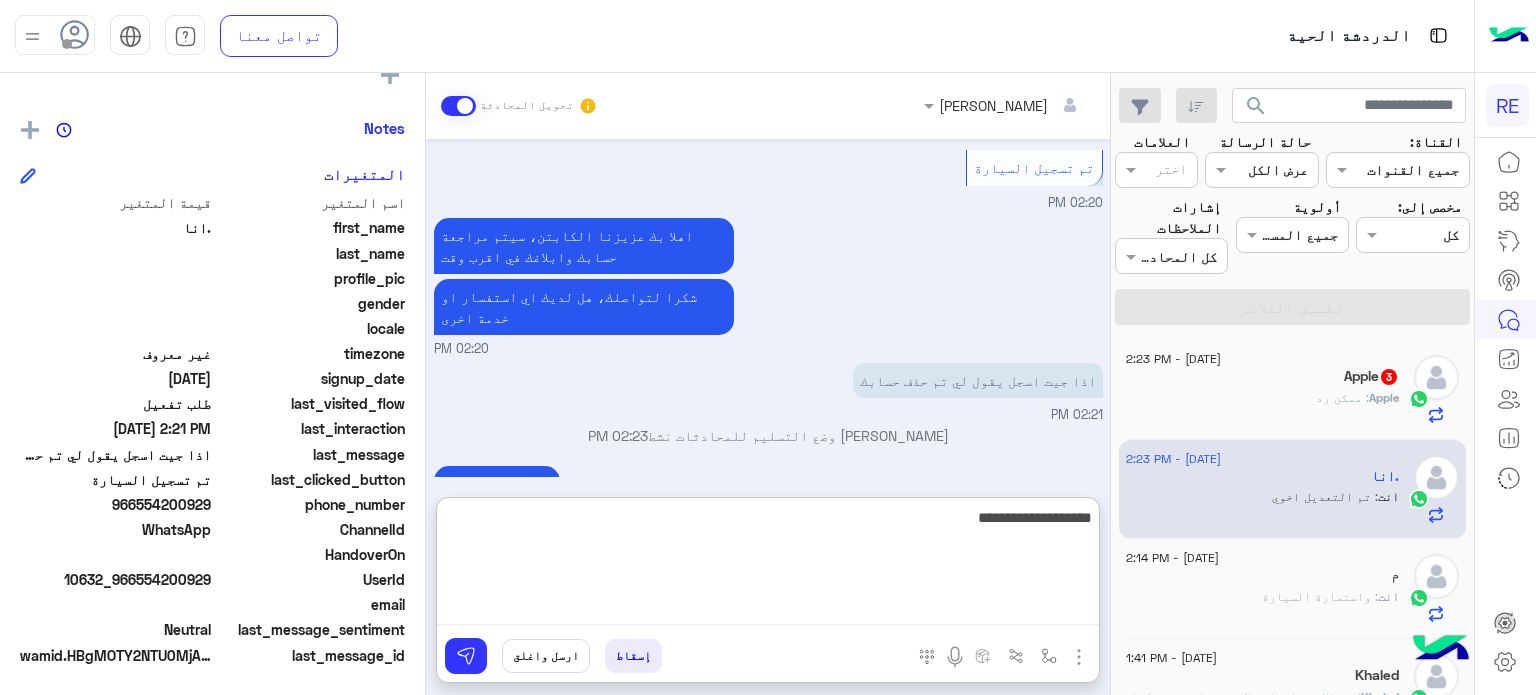 type on "**********" 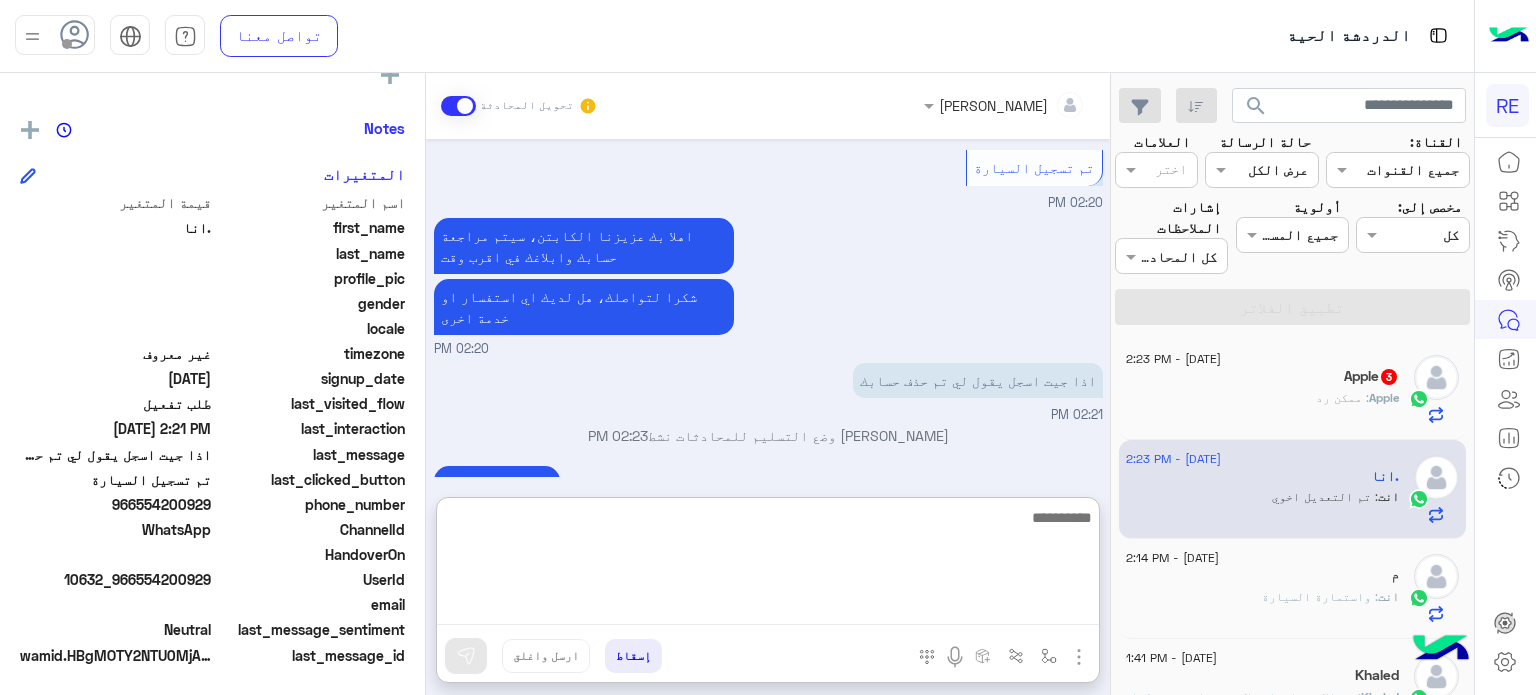 scroll, scrollTop: 2116, scrollLeft: 0, axis: vertical 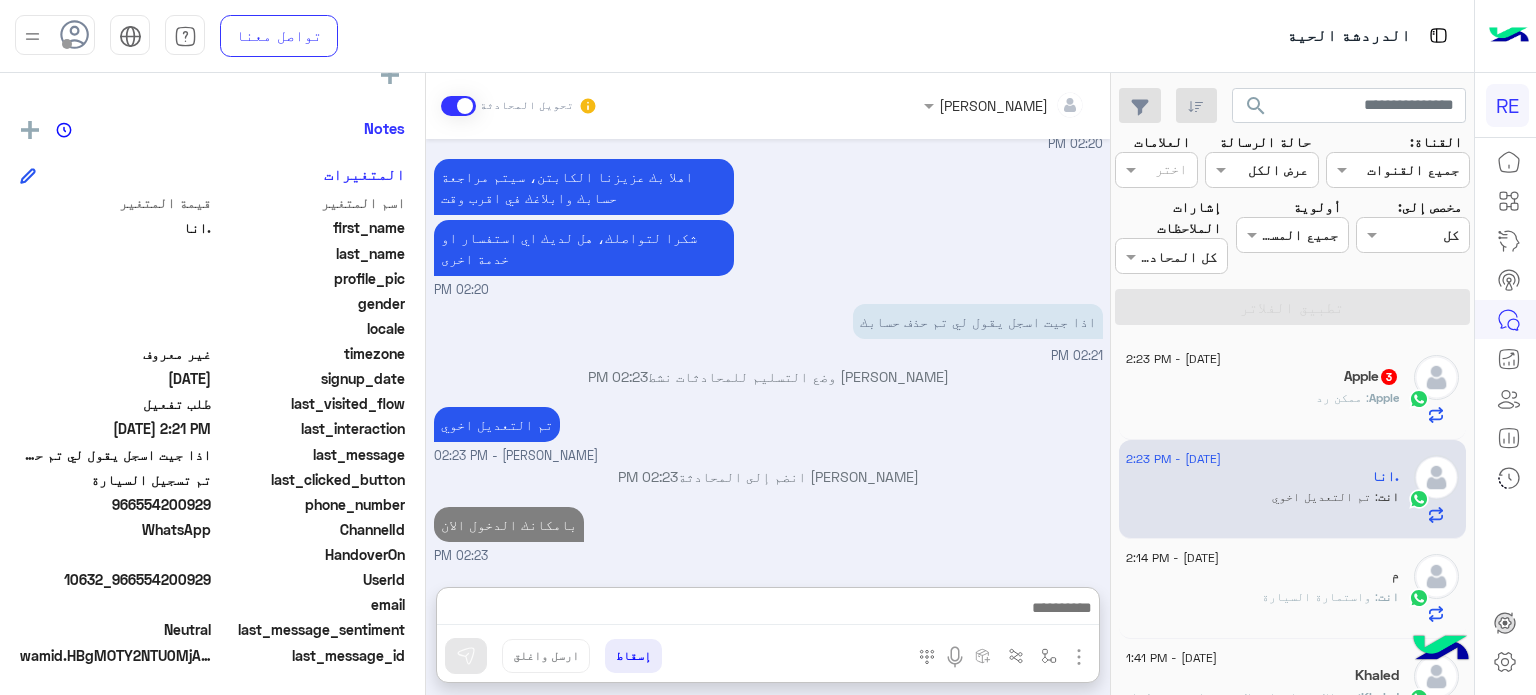 click on "Apple" 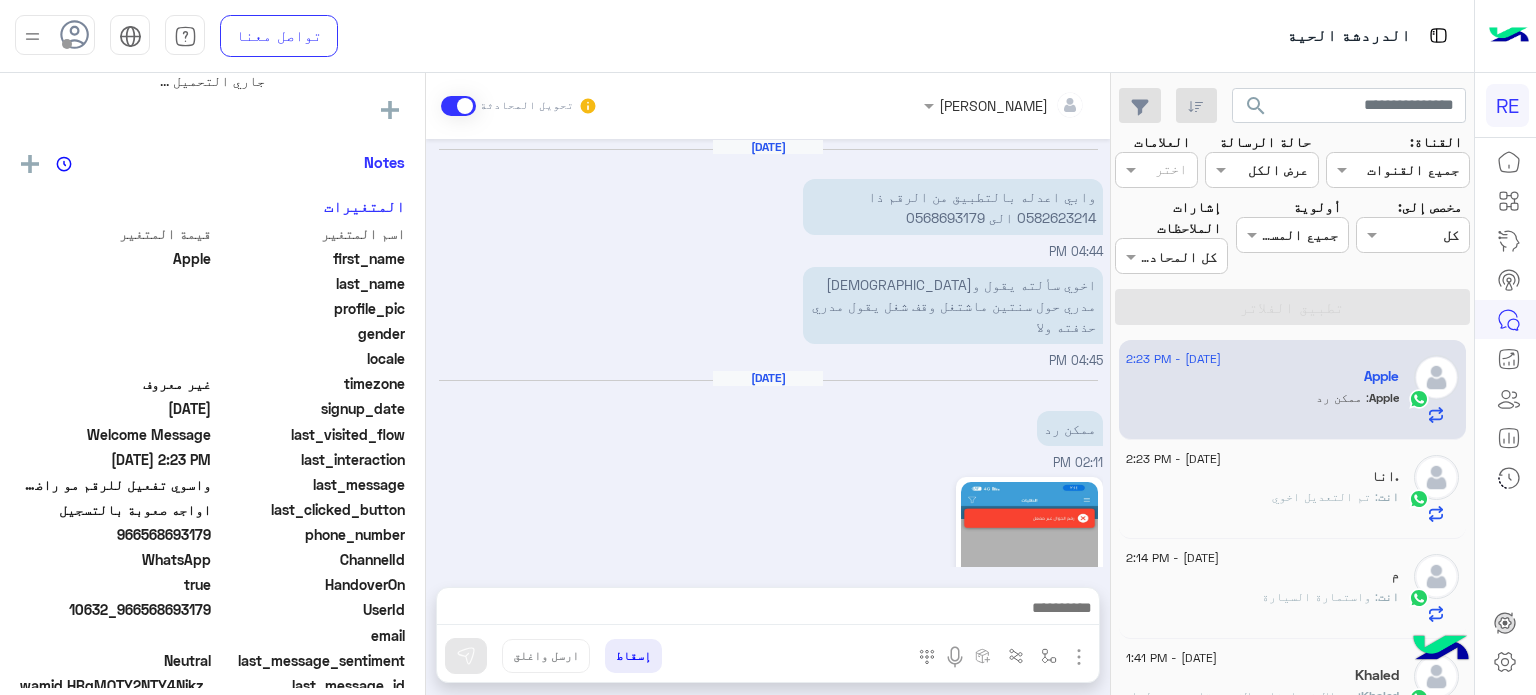 scroll, scrollTop: 462, scrollLeft: 0, axis: vertical 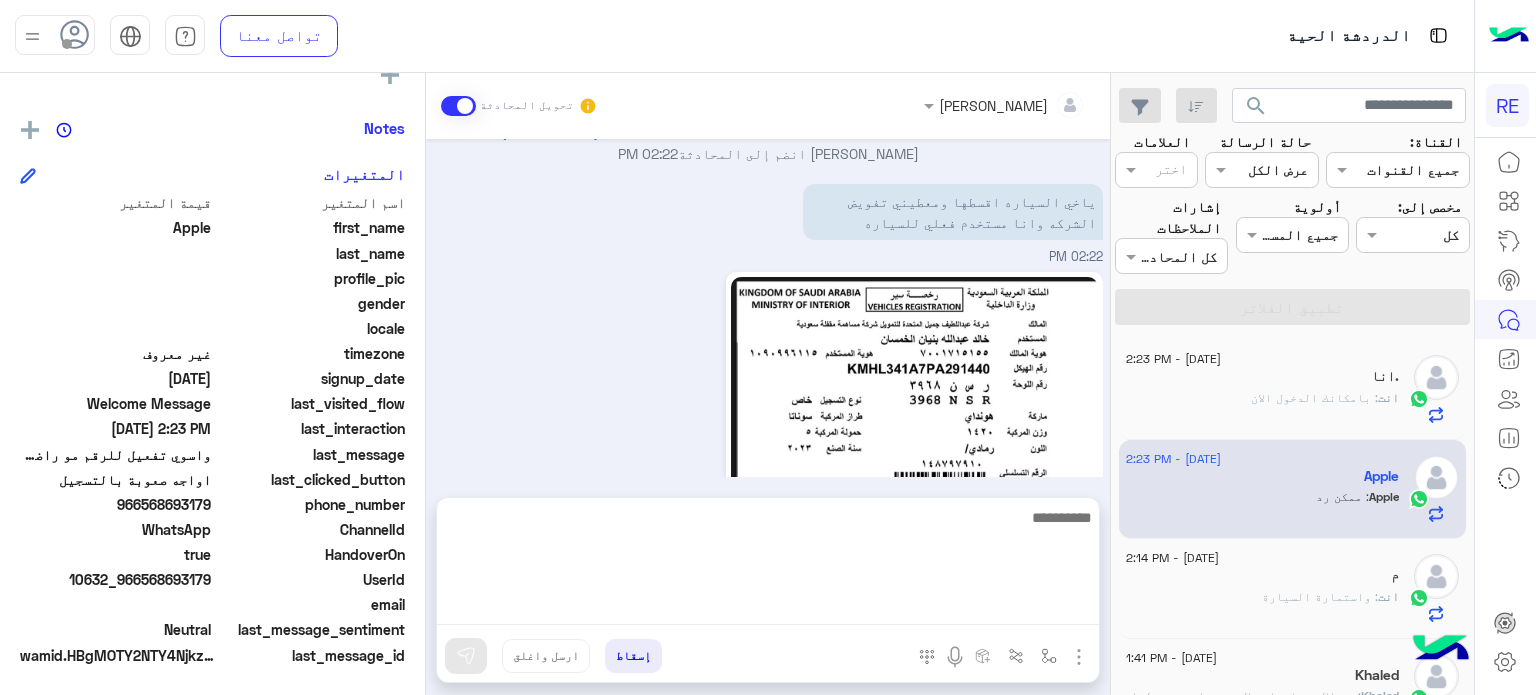 click at bounding box center [768, 565] 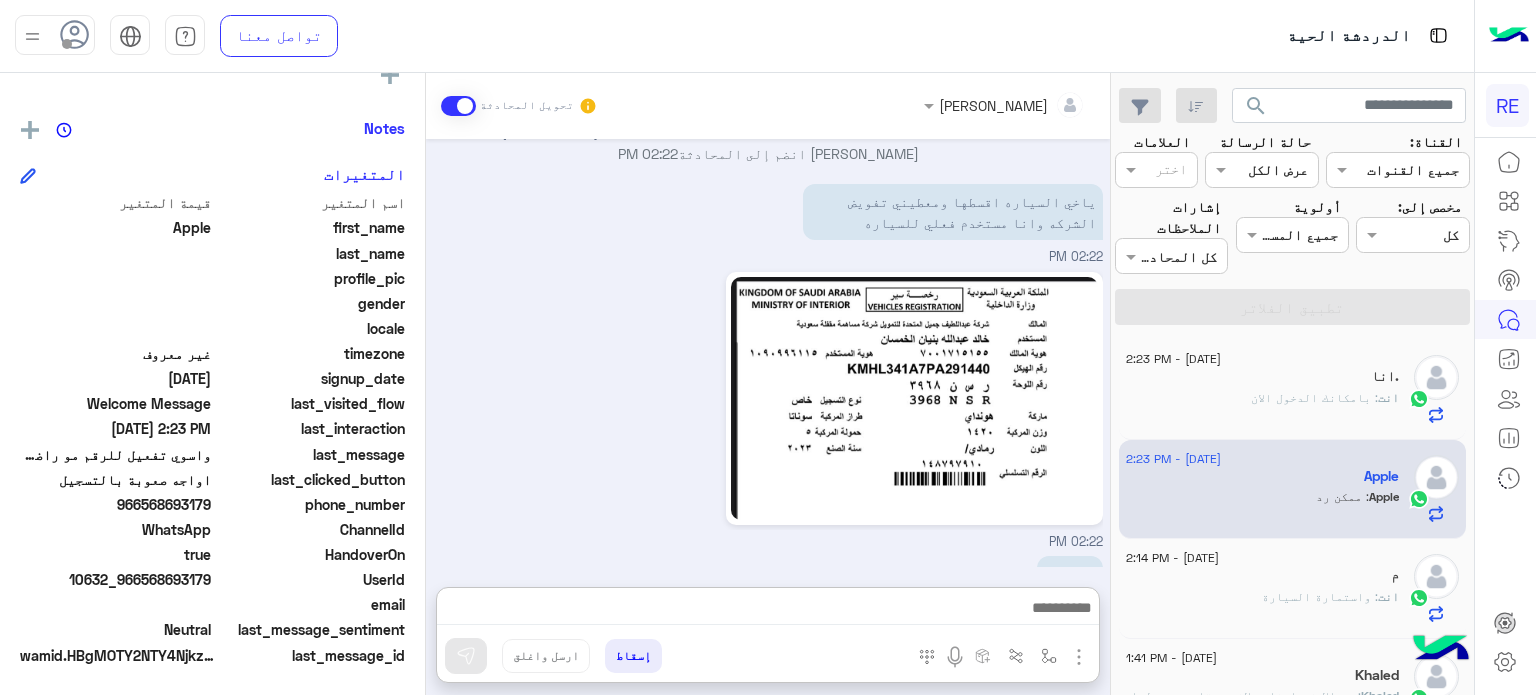 click on "02:22 PM" at bounding box center (768, 409) 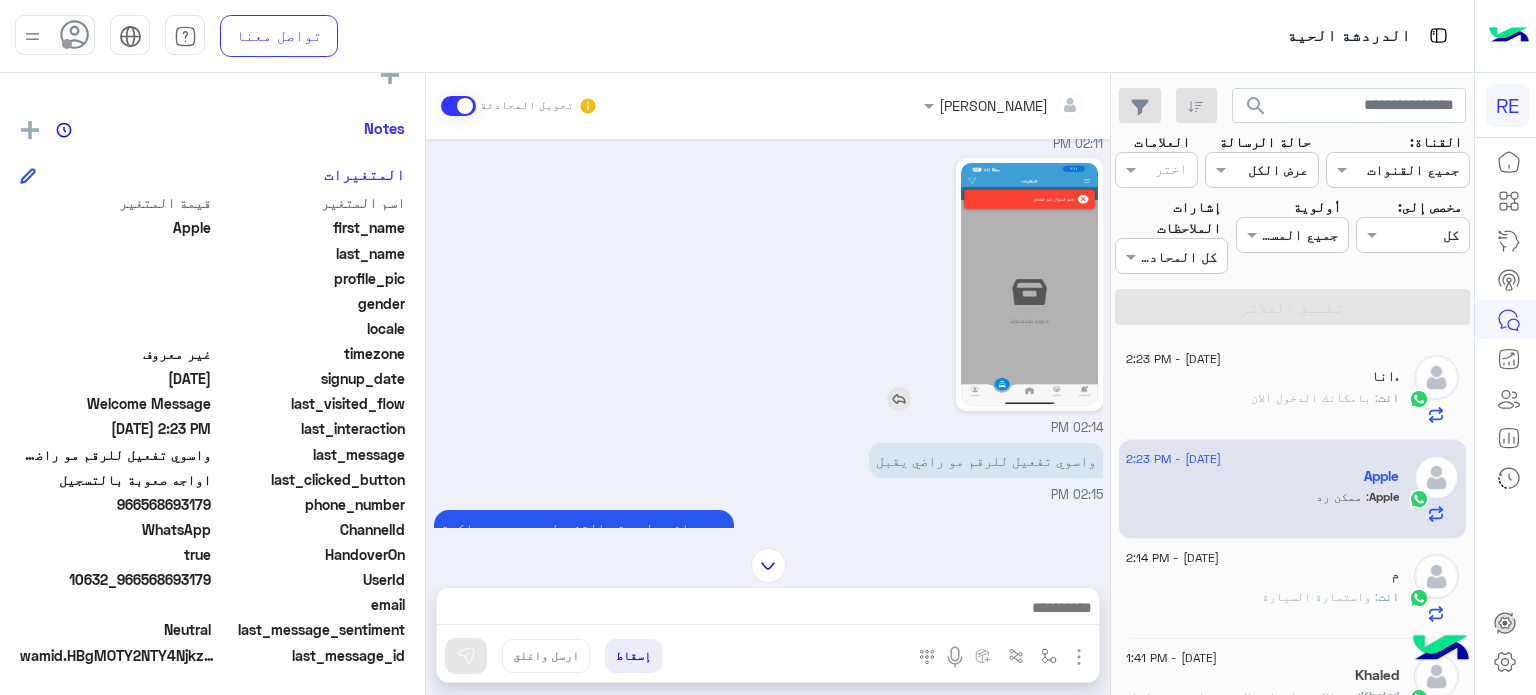 scroll, scrollTop: 320, scrollLeft: 0, axis: vertical 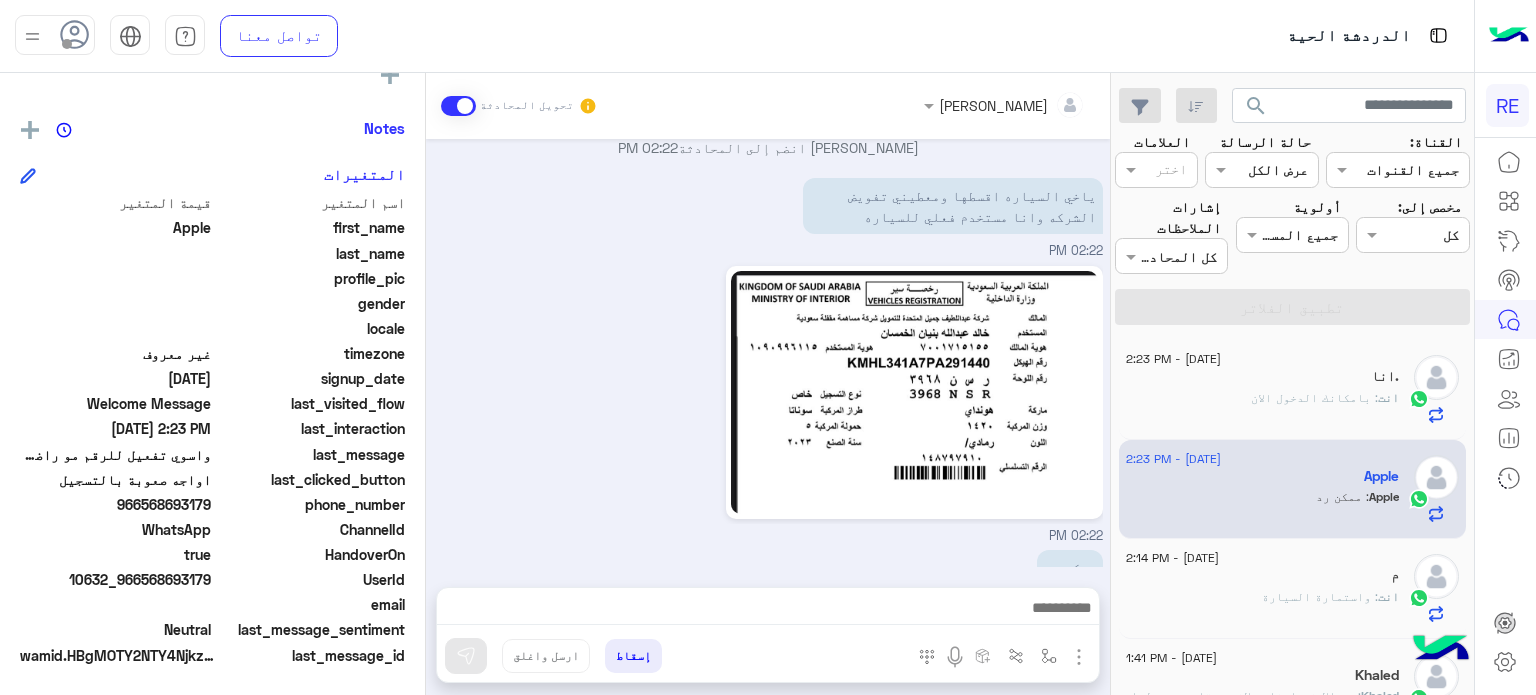 click at bounding box center [768, 613] 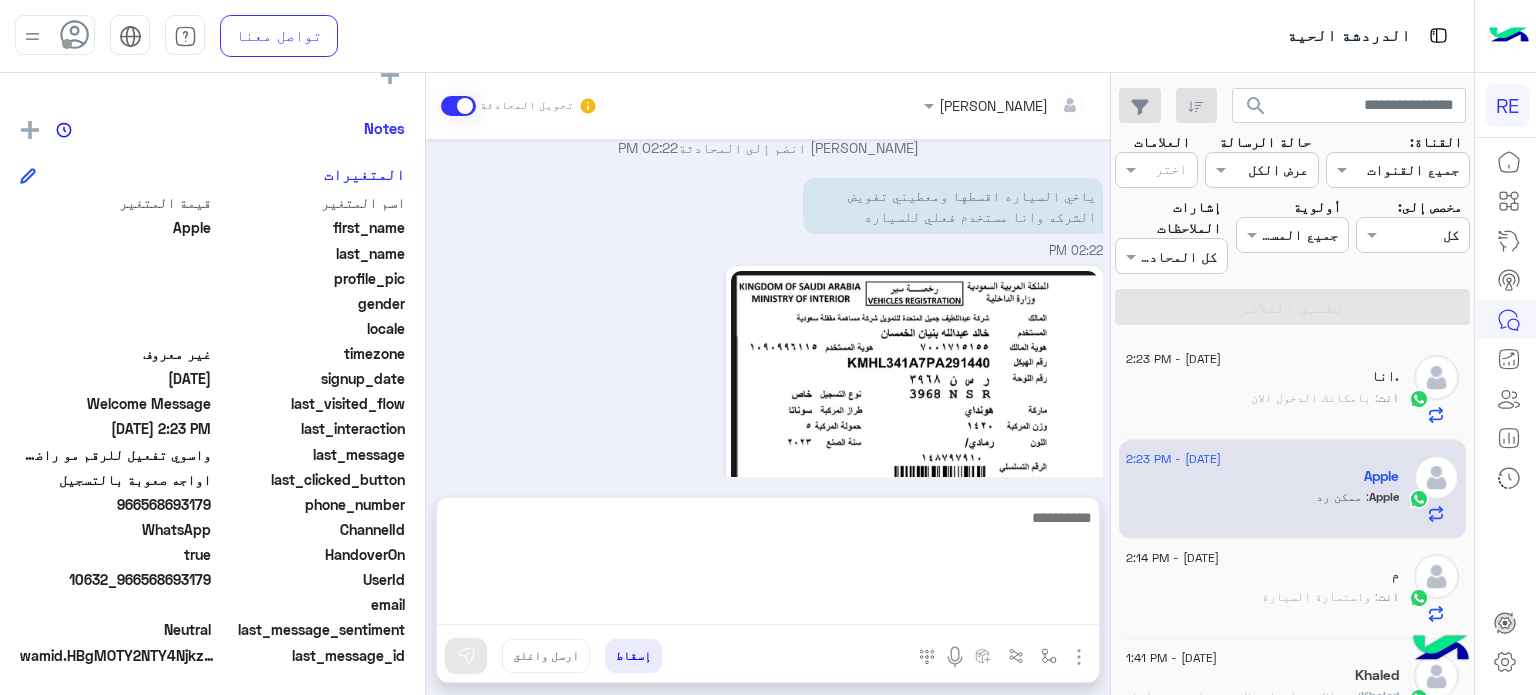 click at bounding box center [768, 565] 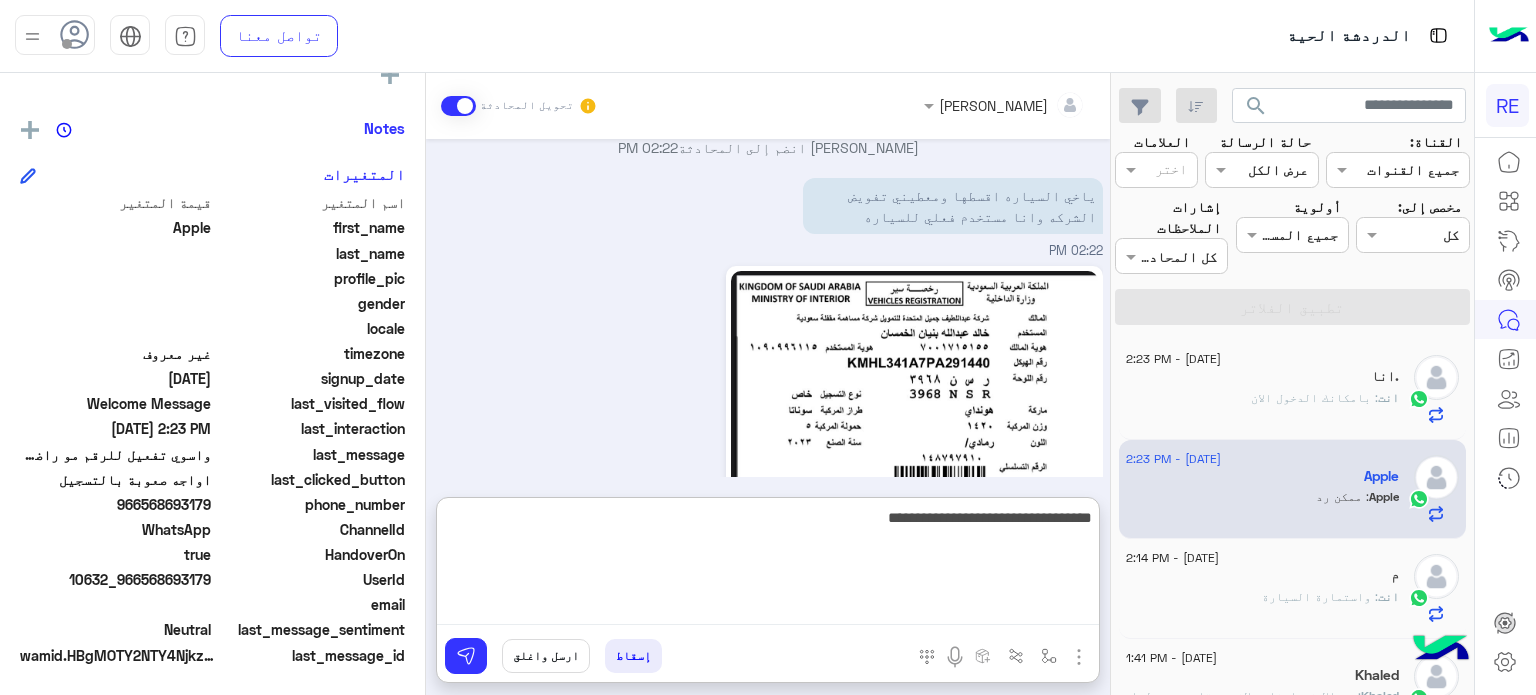 type on "**********" 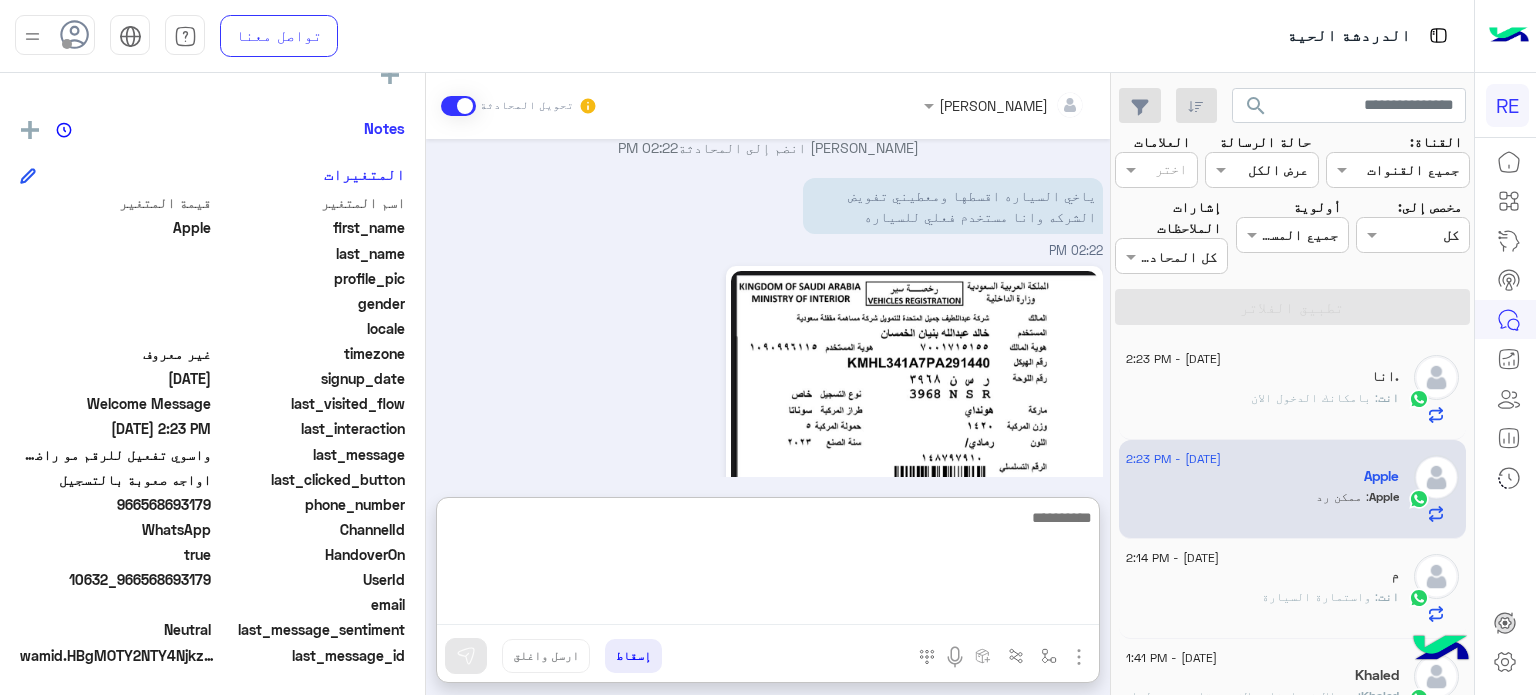 scroll, scrollTop: 925, scrollLeft: 0, axis: vertical 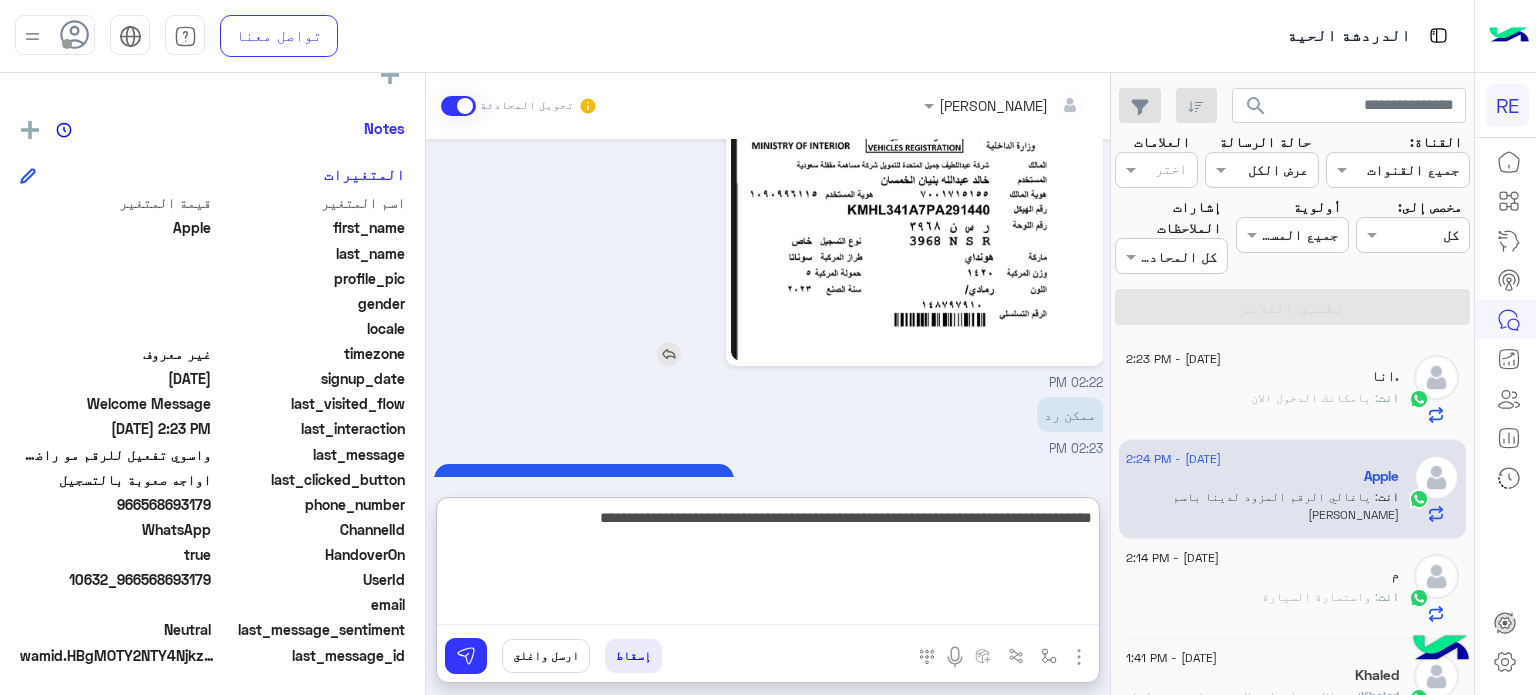 type on "**********" 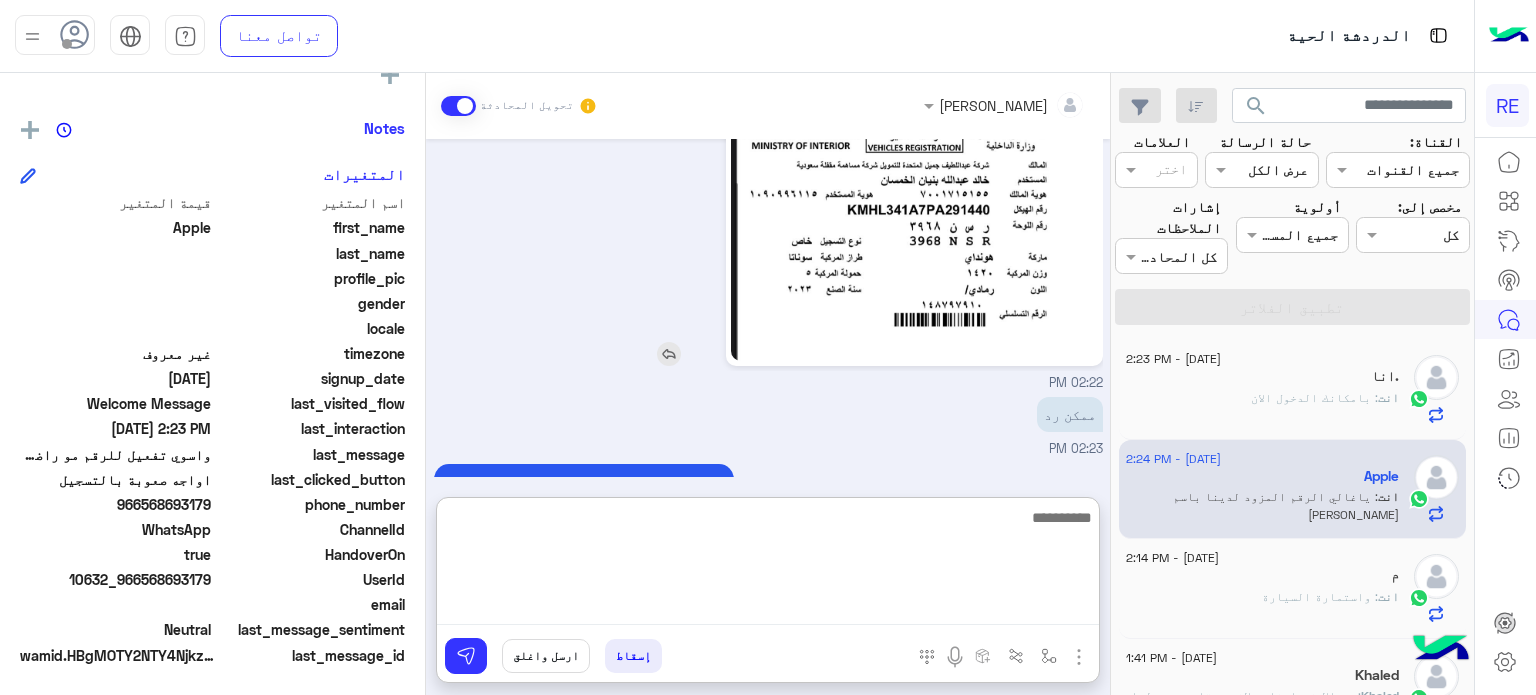scroll, scrollTop: 1010, scrollLeft: 0, axis: vertical 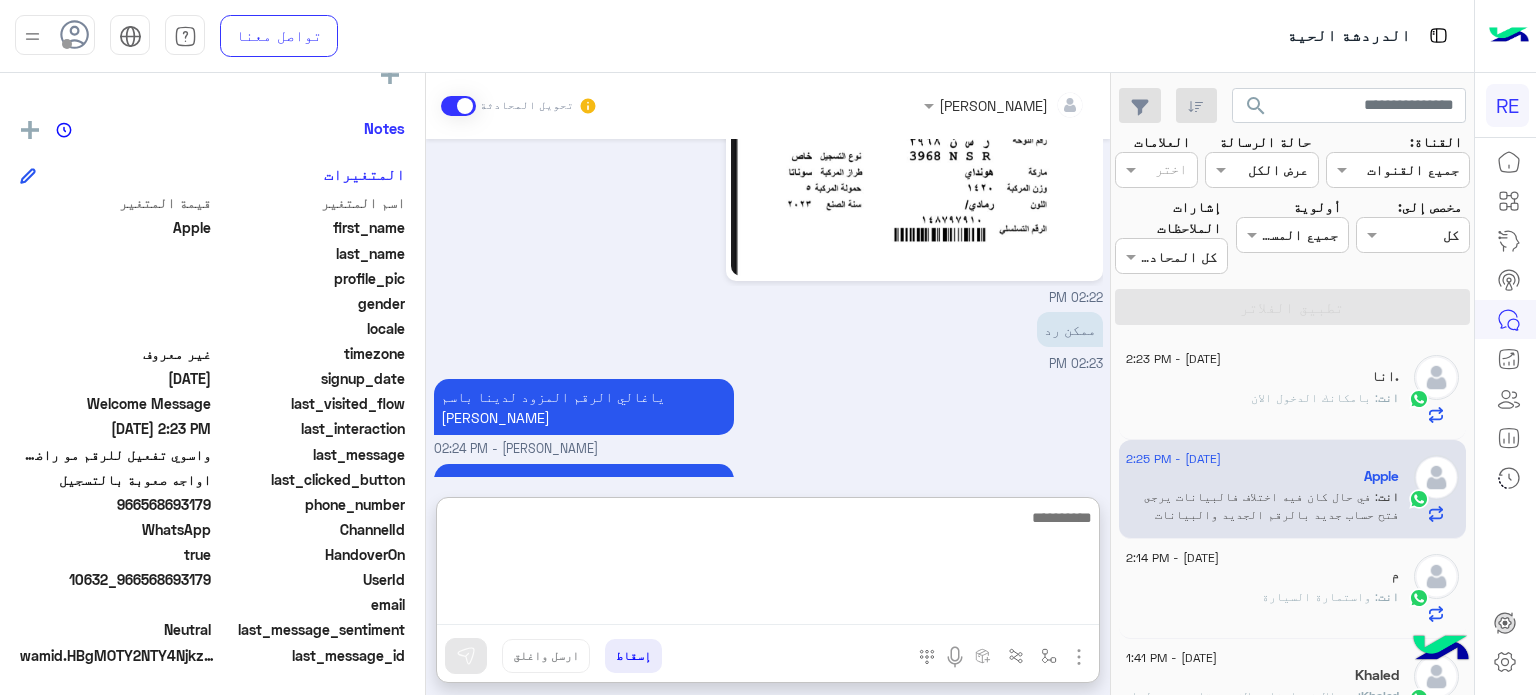 type 